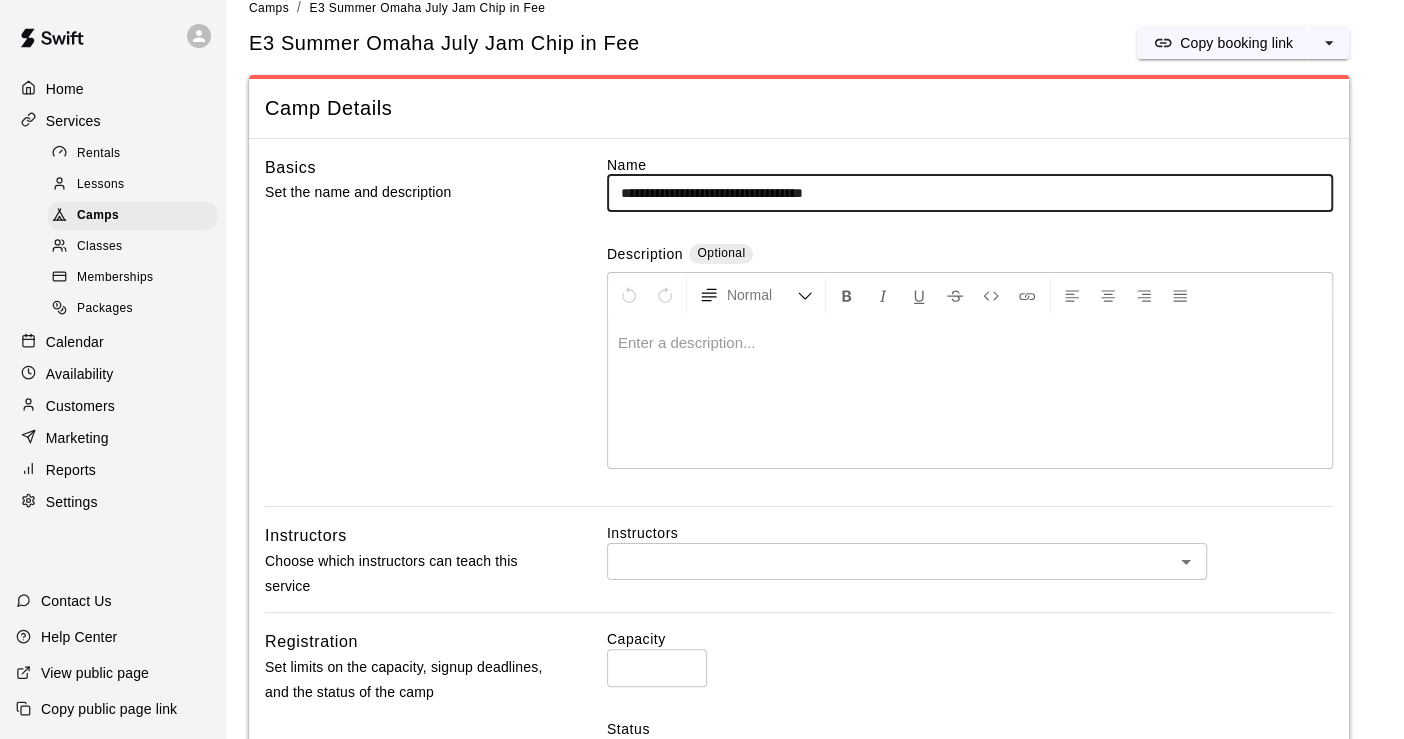 scroll, scrollTop: 0, scrollLeft: 0, axis: both 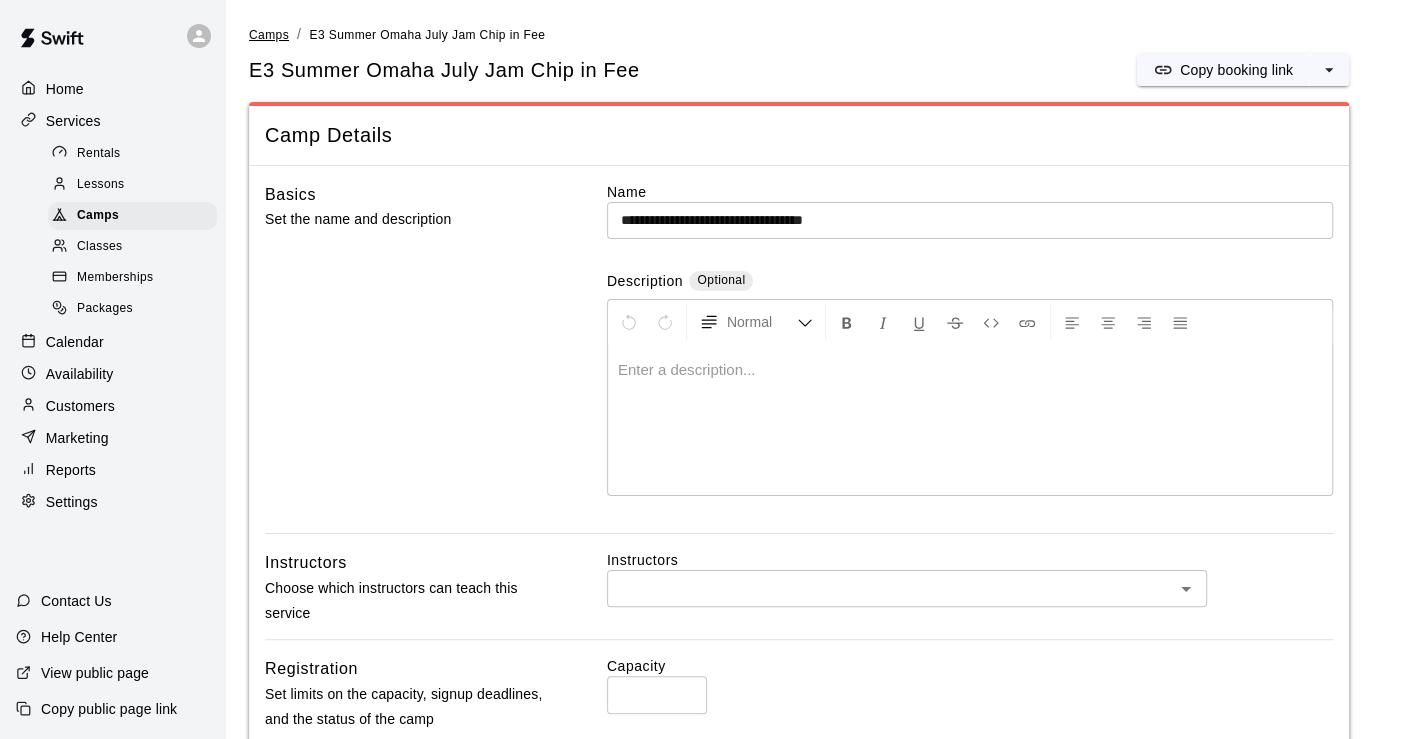 click on "Camps" at bounding box center [269, 35] 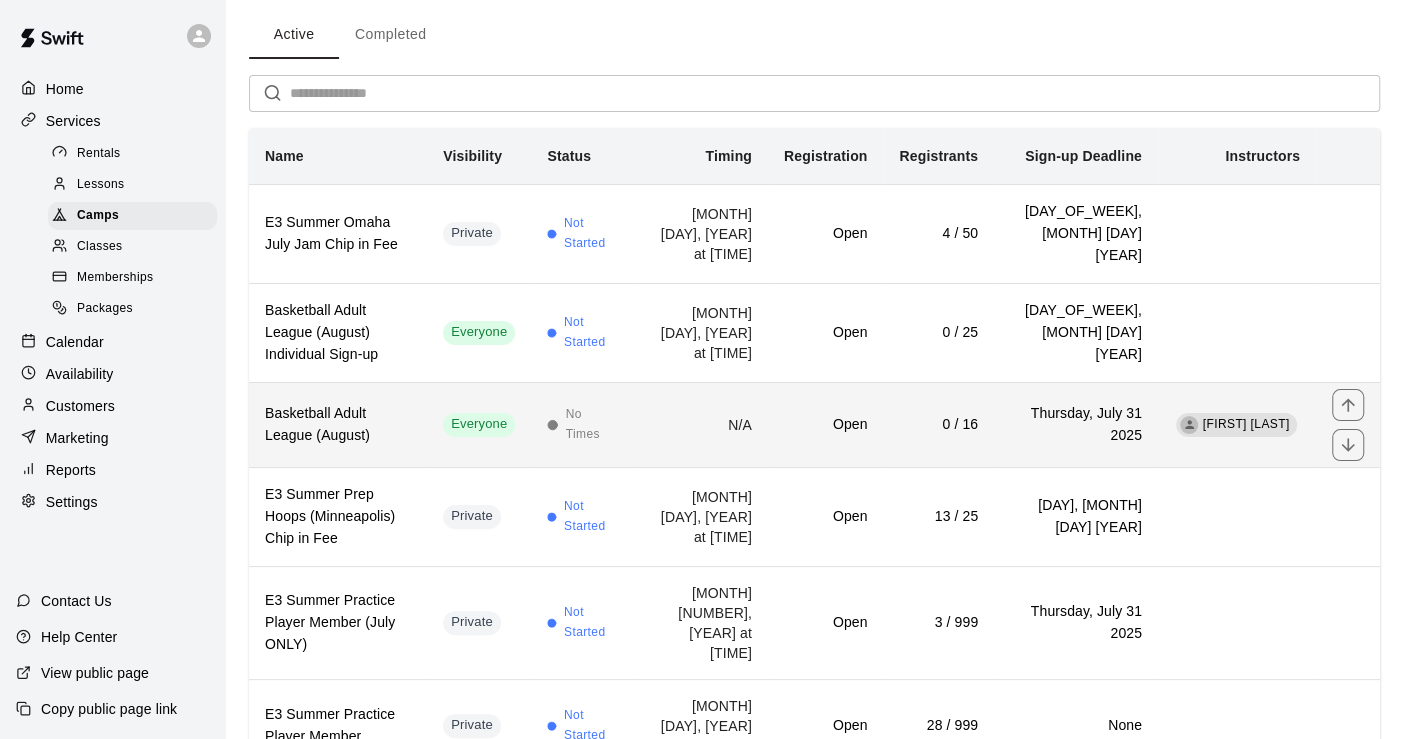 scroll, scrollTop: 111, scrollLeft: 0, axis: vertical 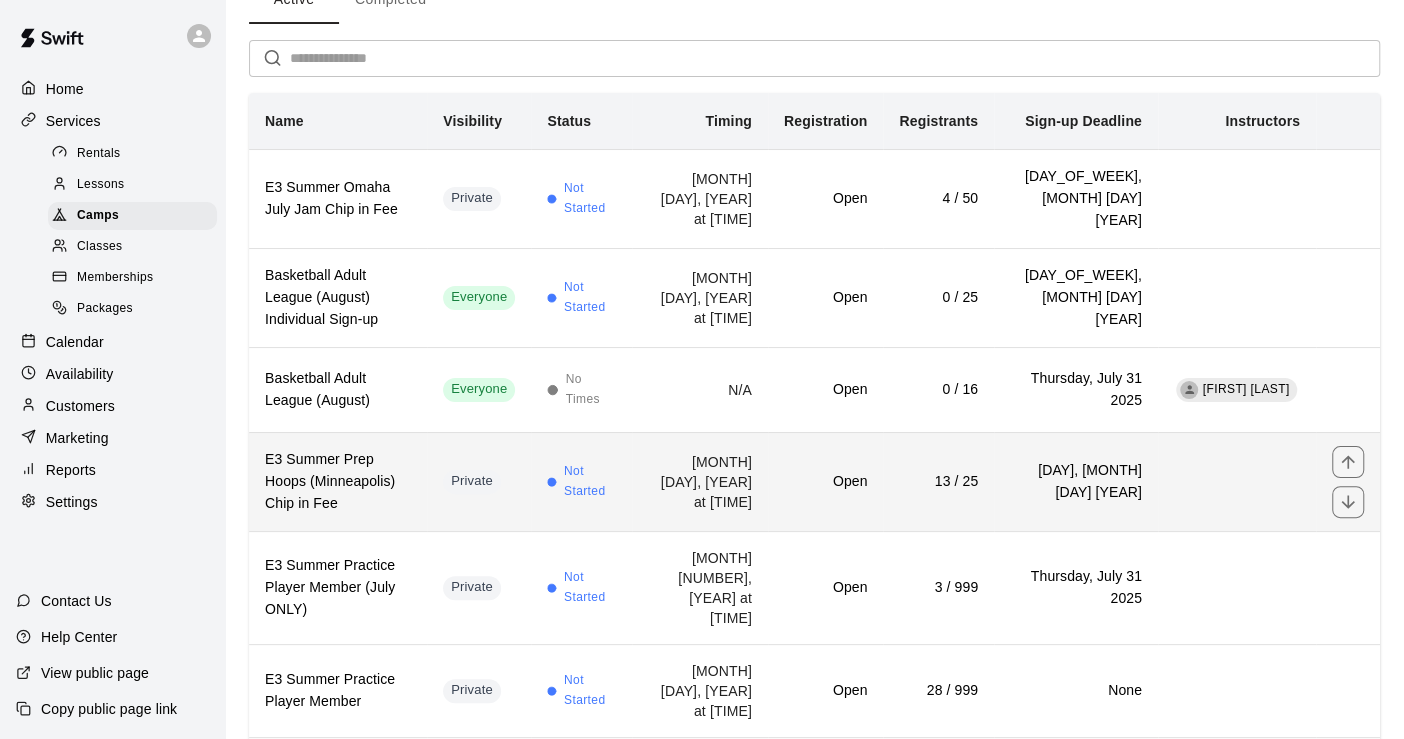click on "E3 Summer Prep Hoops (Minneapolis) Chip in Fee" at bounding box center (338, 482) 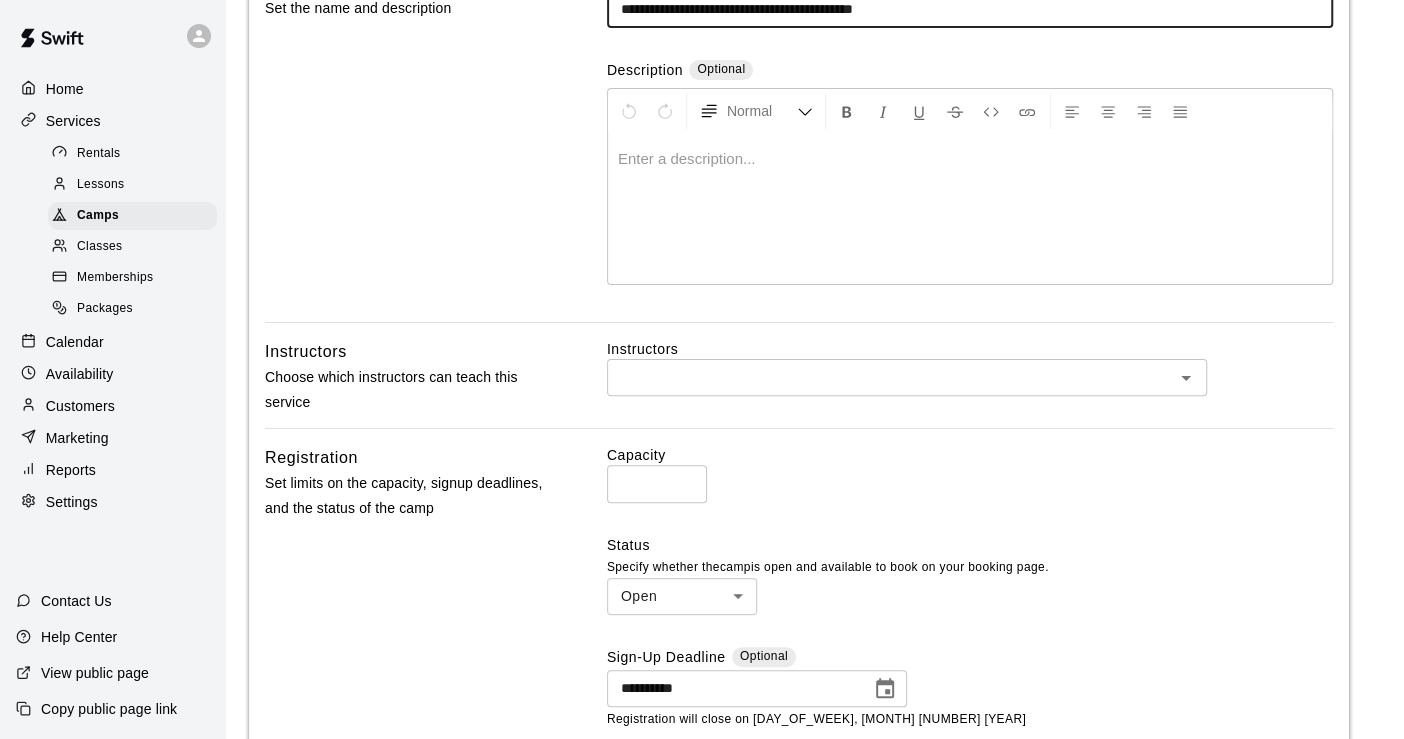 scroll, scrollTop: 0, scrollLeft: 0, axis: both 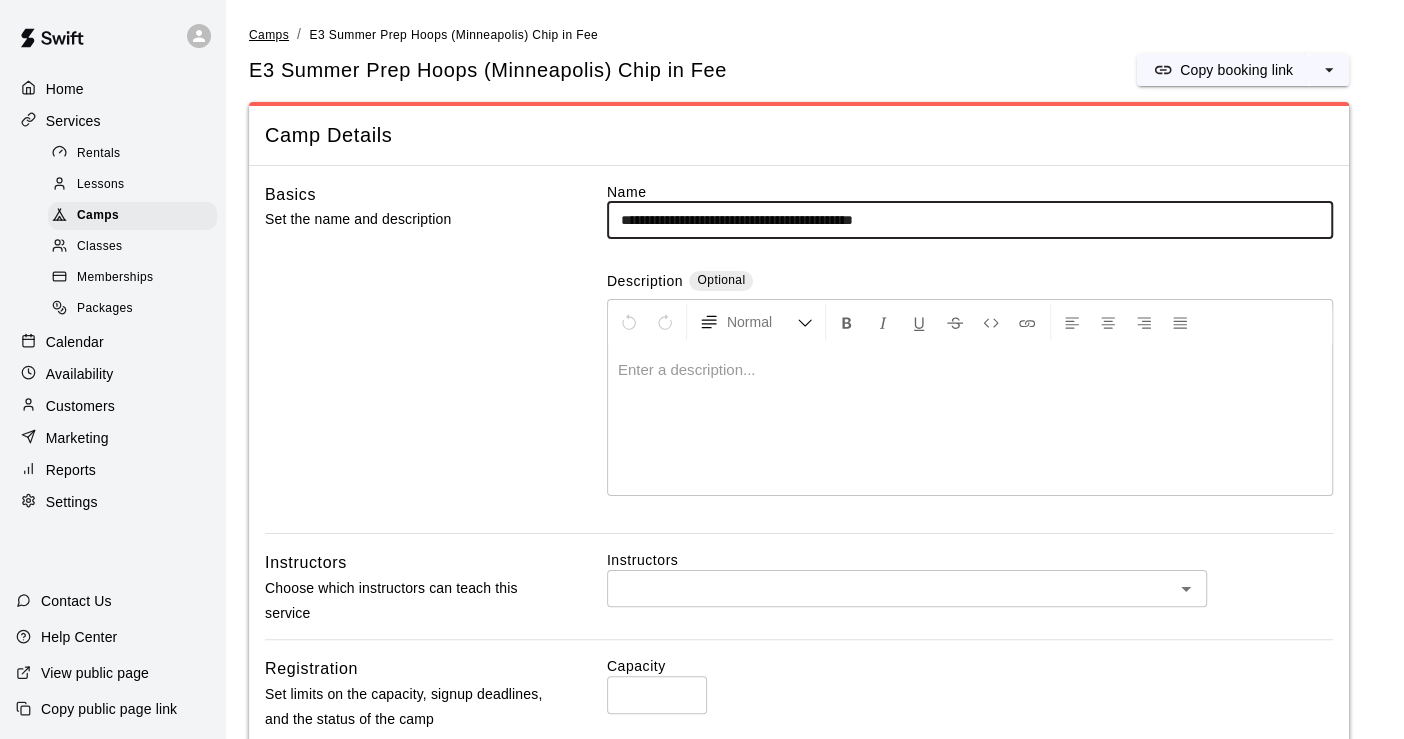 click on "Camps" at bounding box center [269, 35] 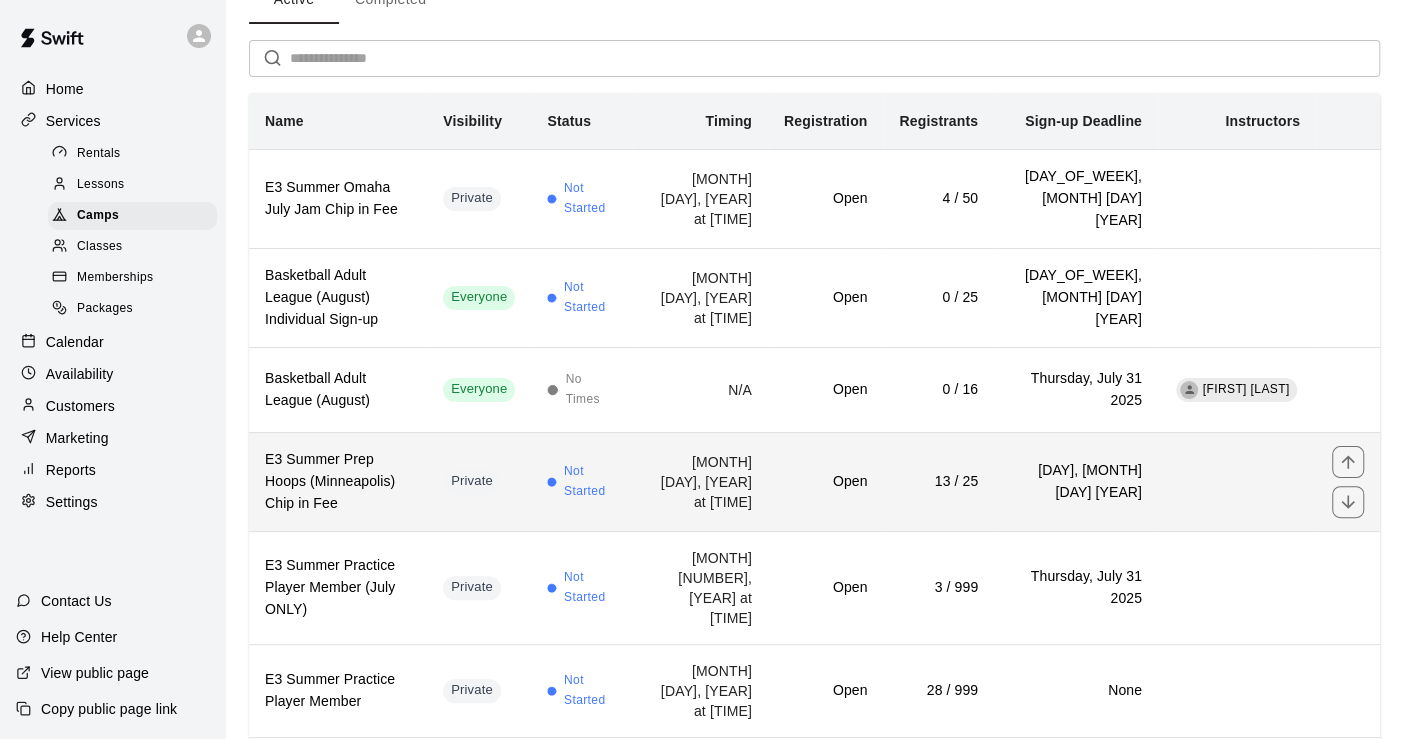 scroll, scrollTop: 0, scrollLeft: 0, axis: both 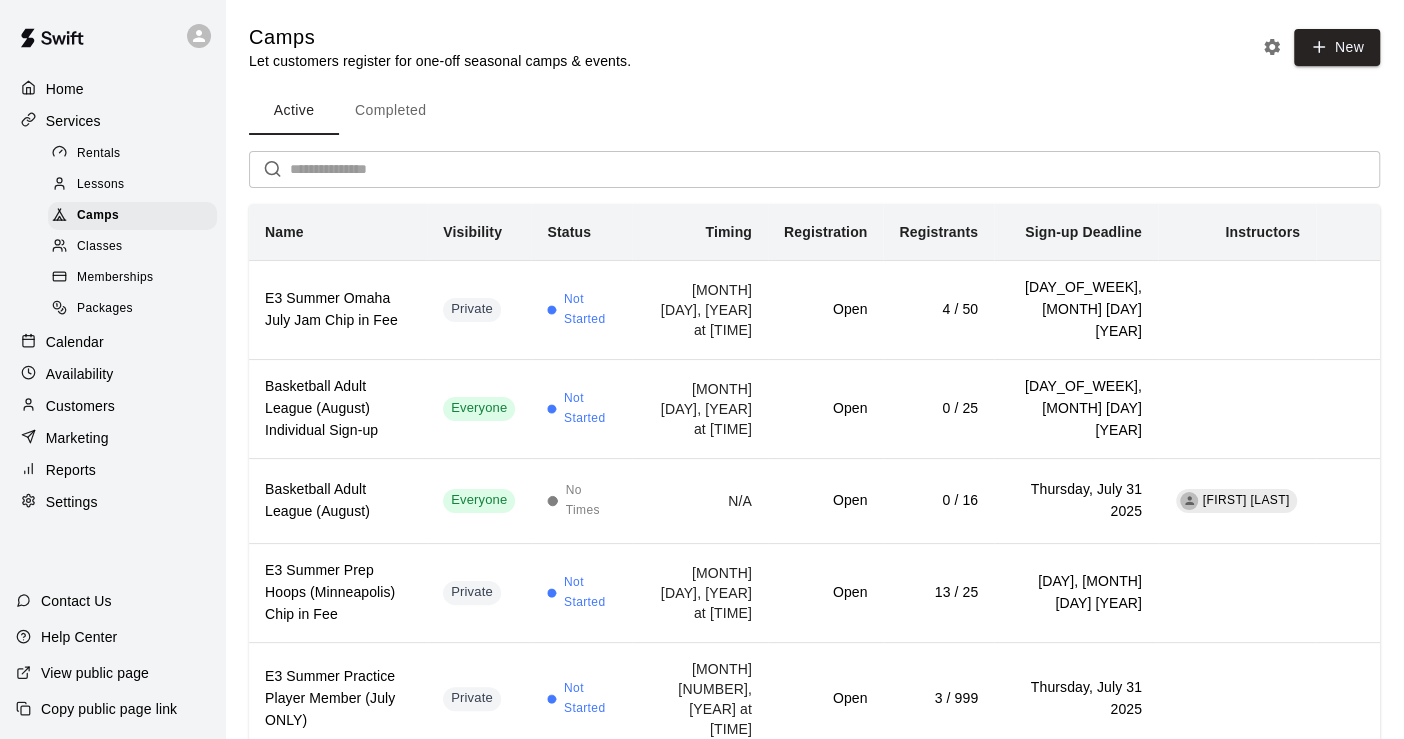 click on "Marketing" at bounding box center (77, 438) 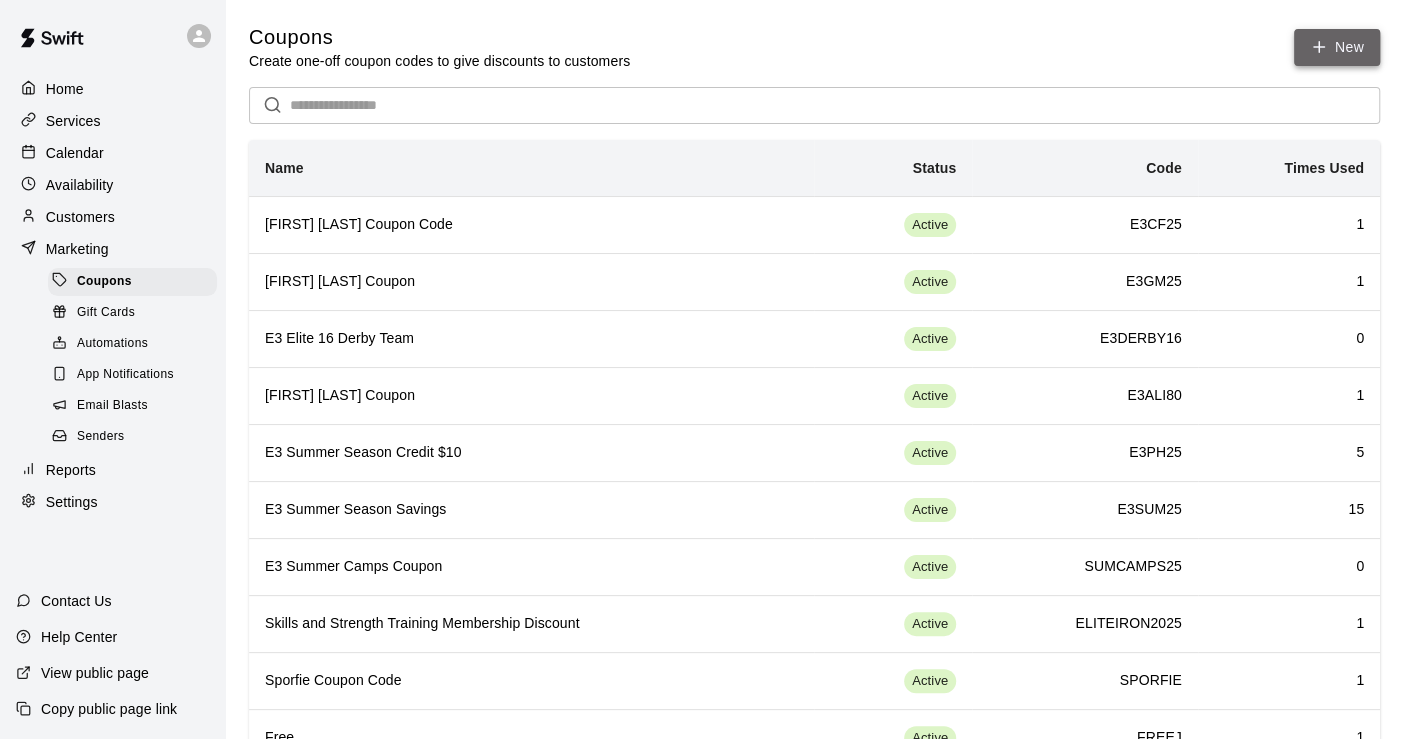 click 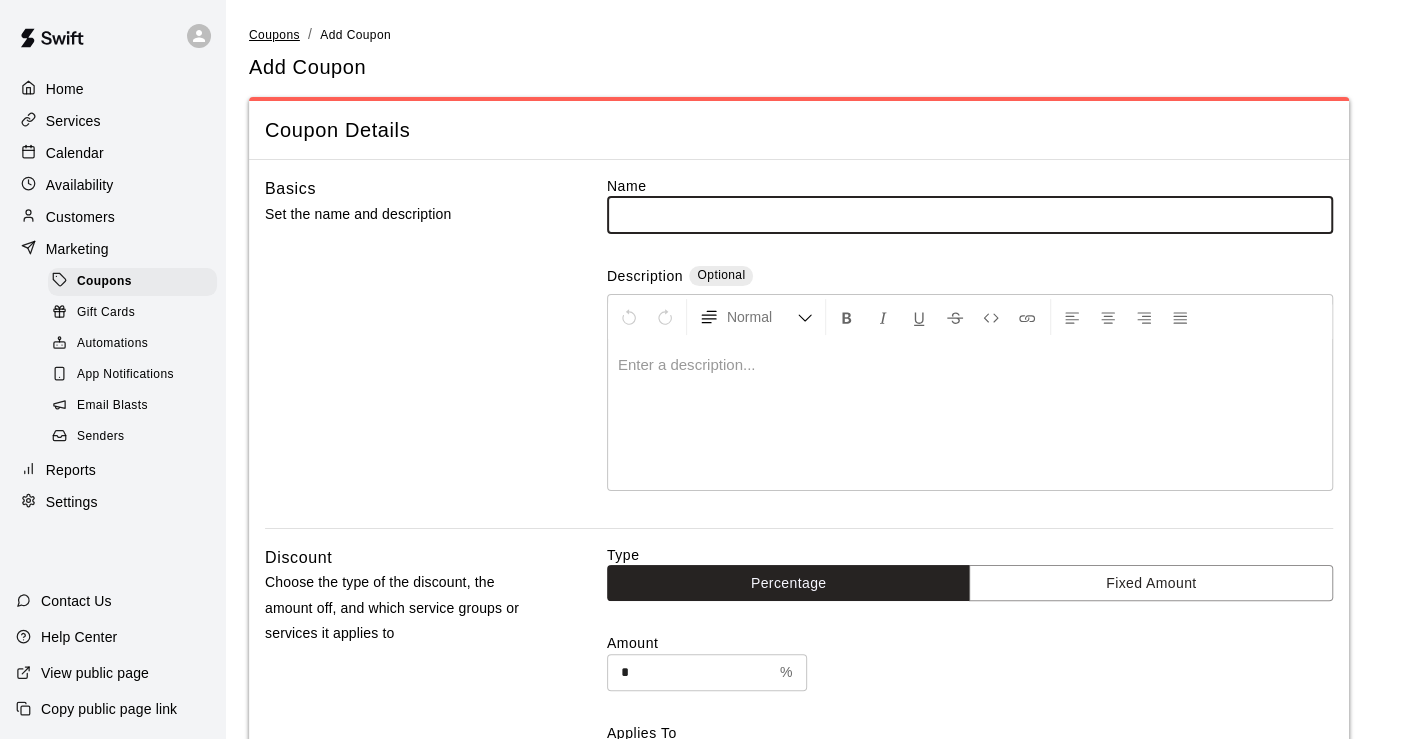 click on "Coupons" at bounding box center (274, 35) 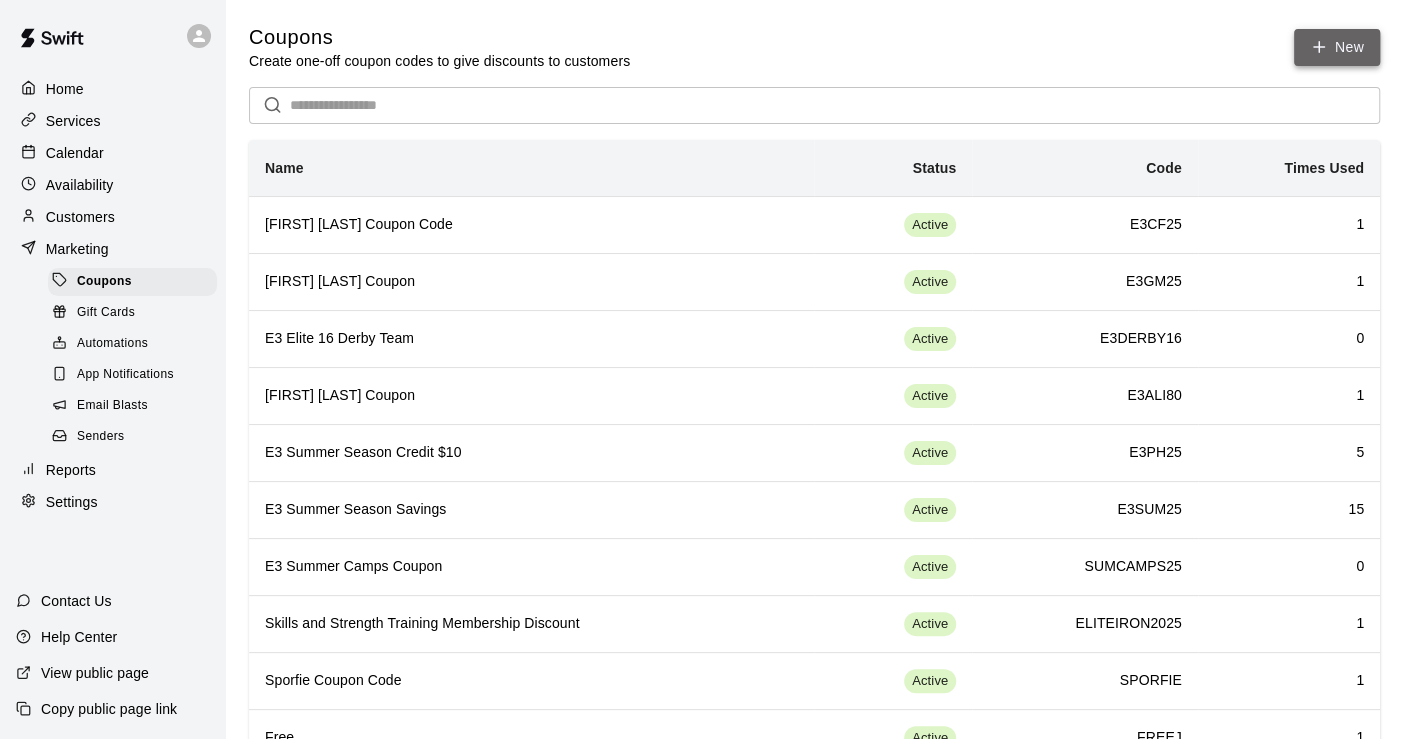click on "New" at bounding box center (1337, 47) 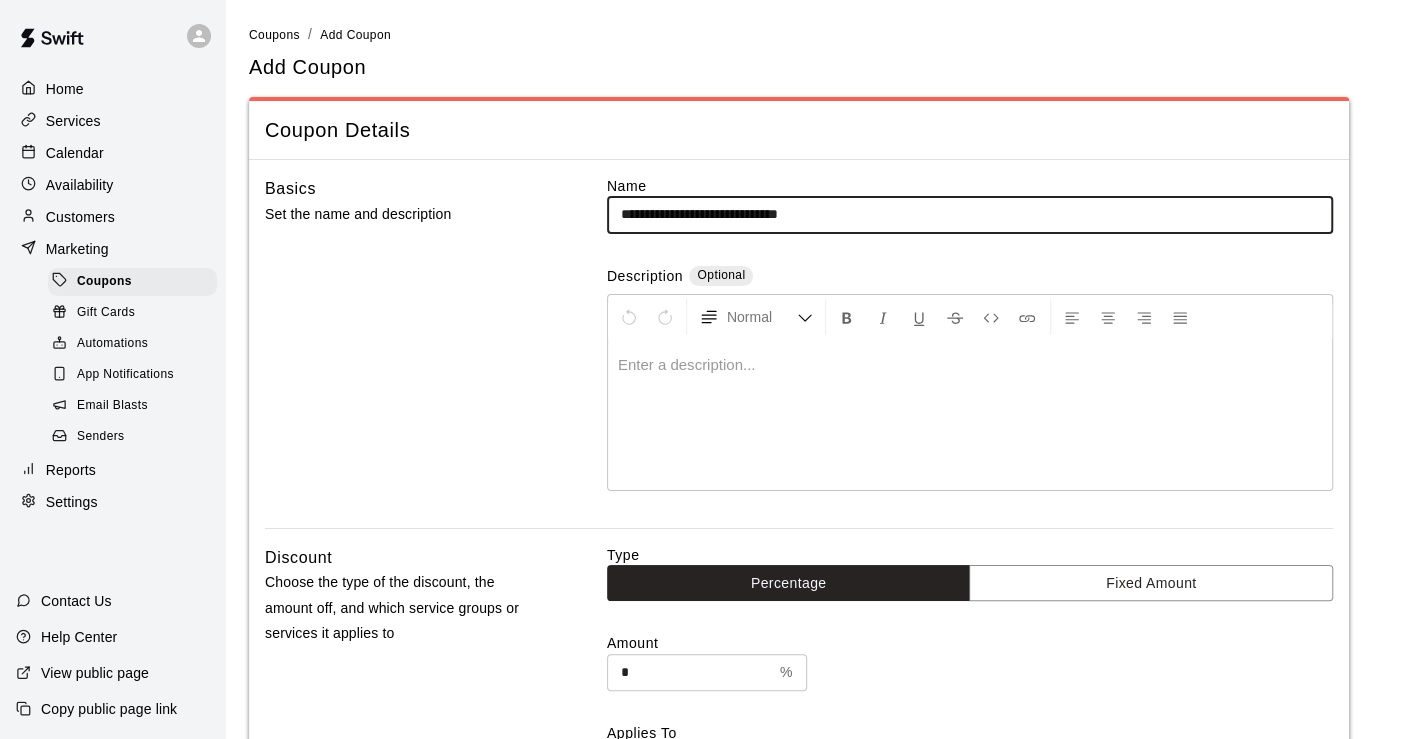 scroll, scrollTop: 111, scrollLeft: 0, axis: vertical 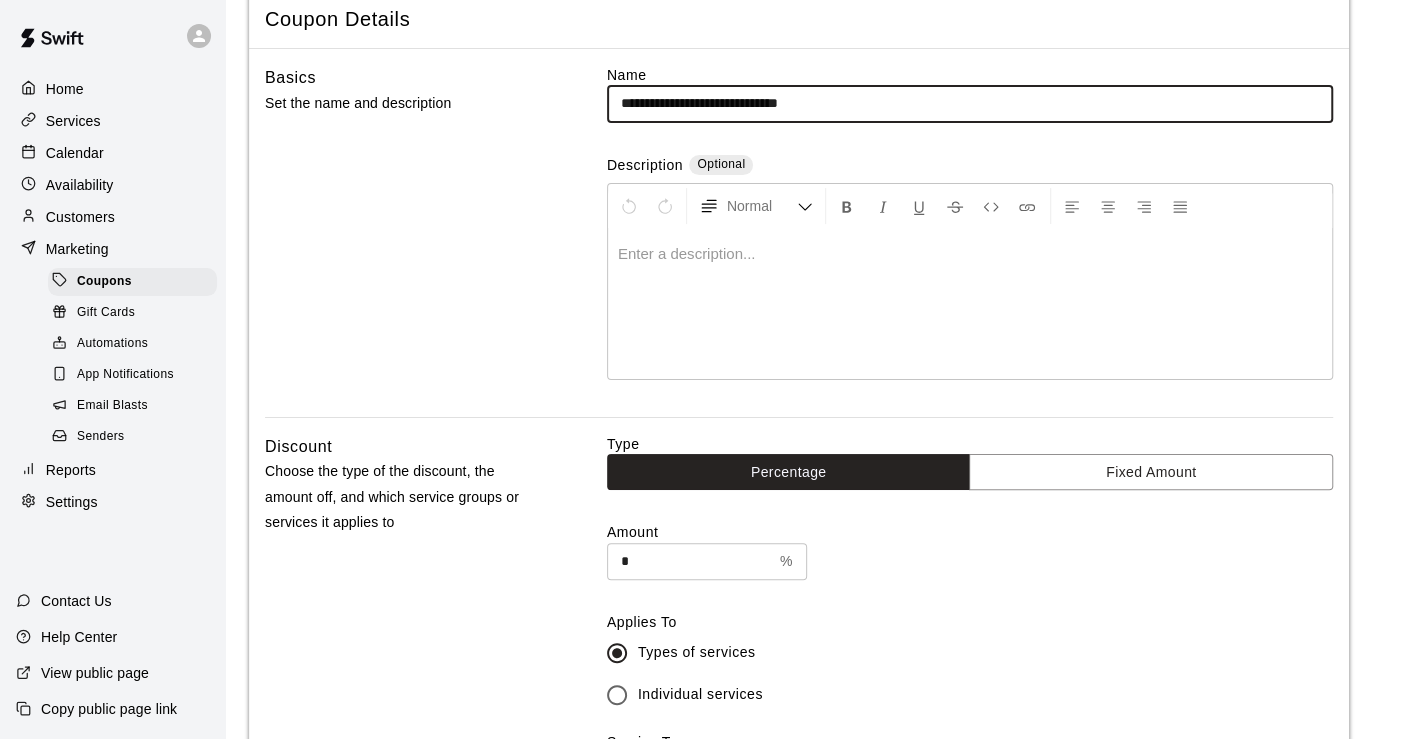 type on "**********" 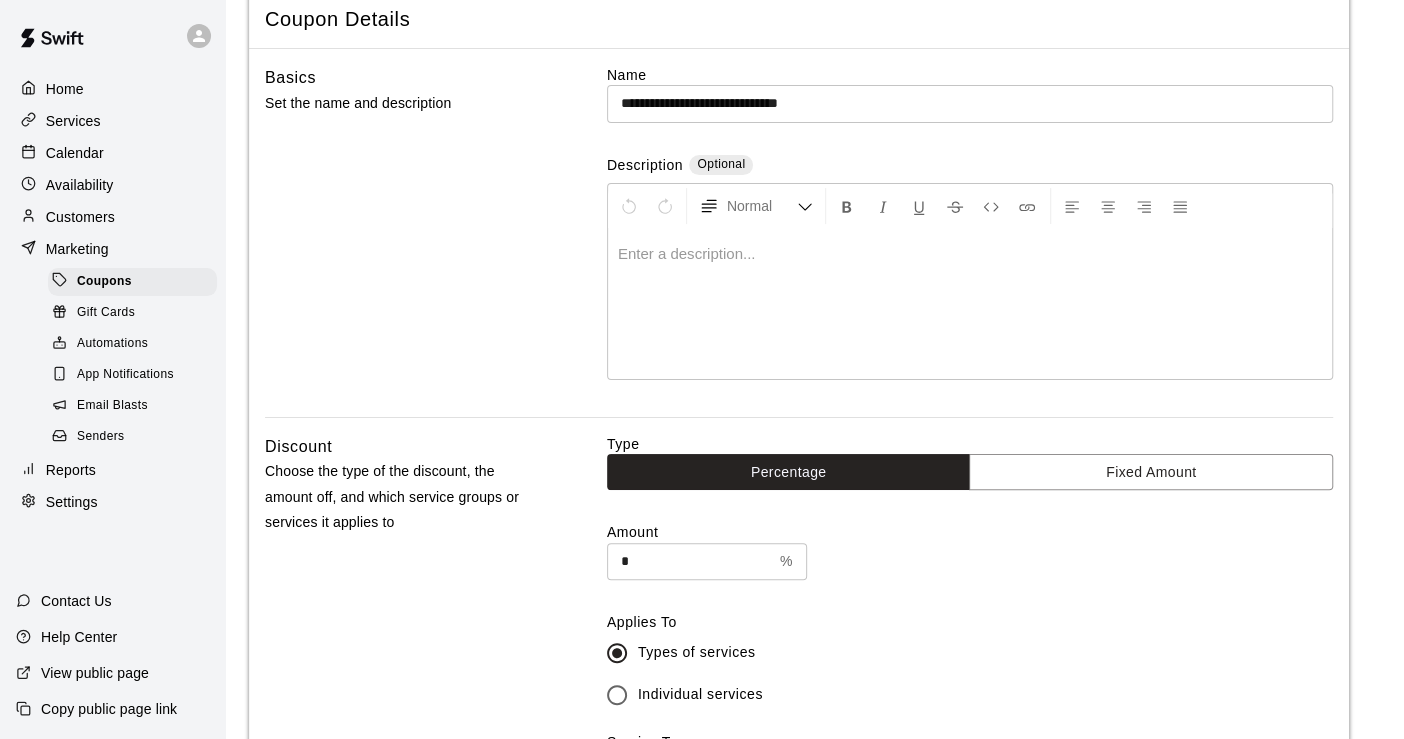 type 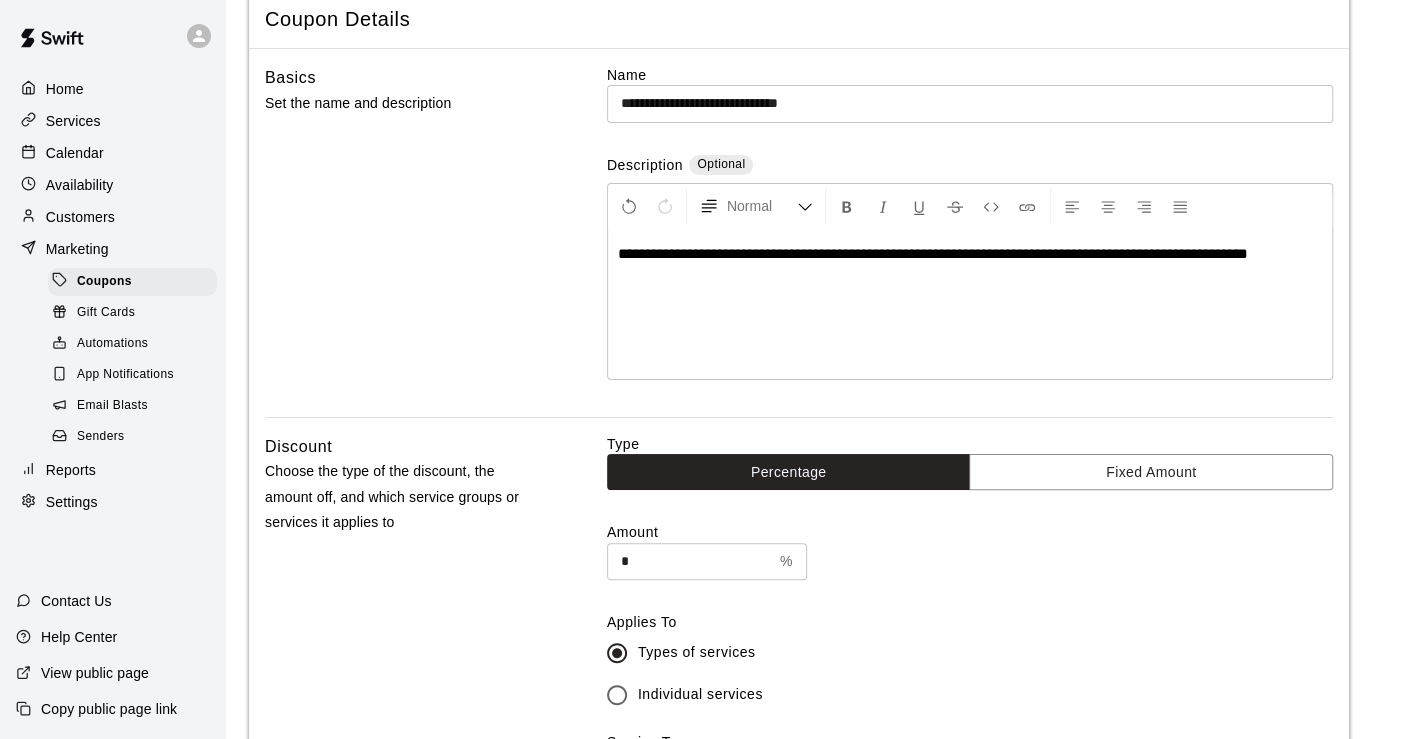 click on "**********" at bounding box center [933, 253] 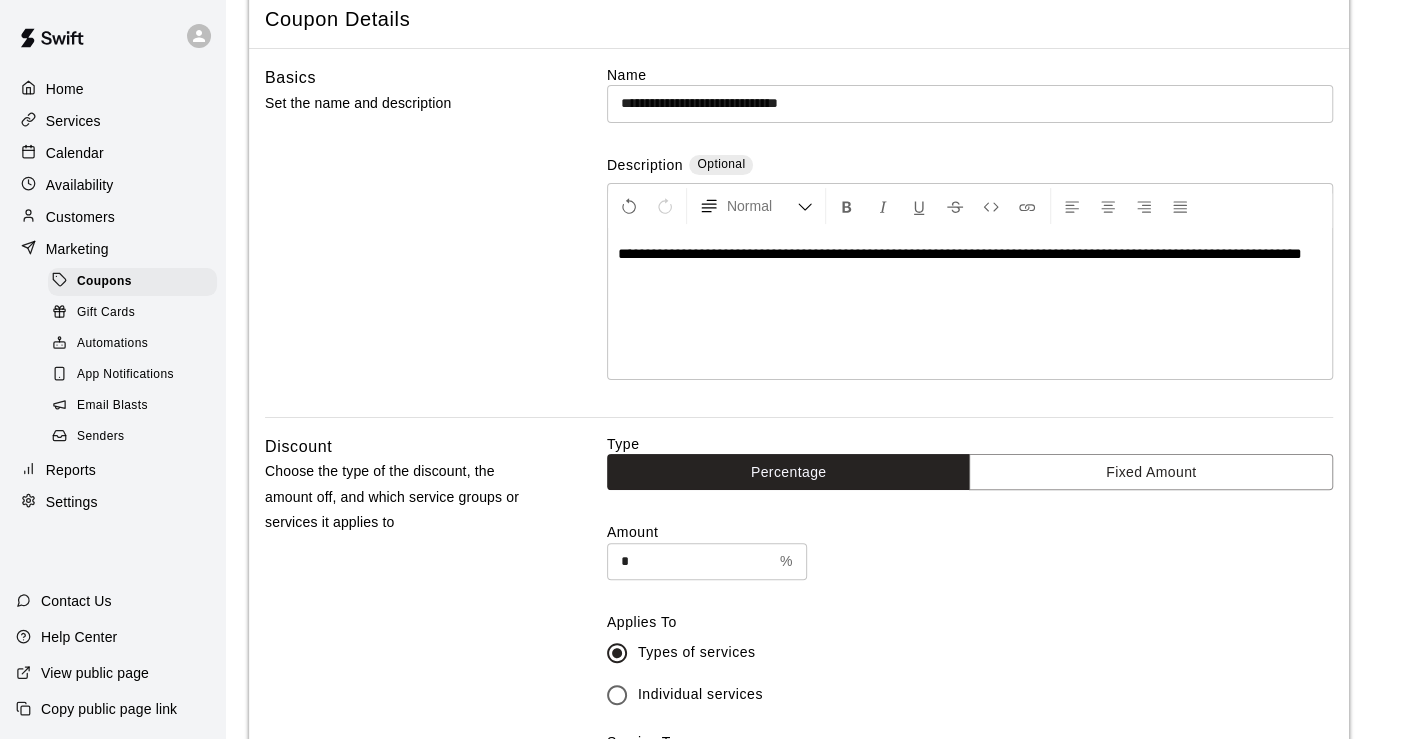 click on "**********" at bounding box center (970, 254) 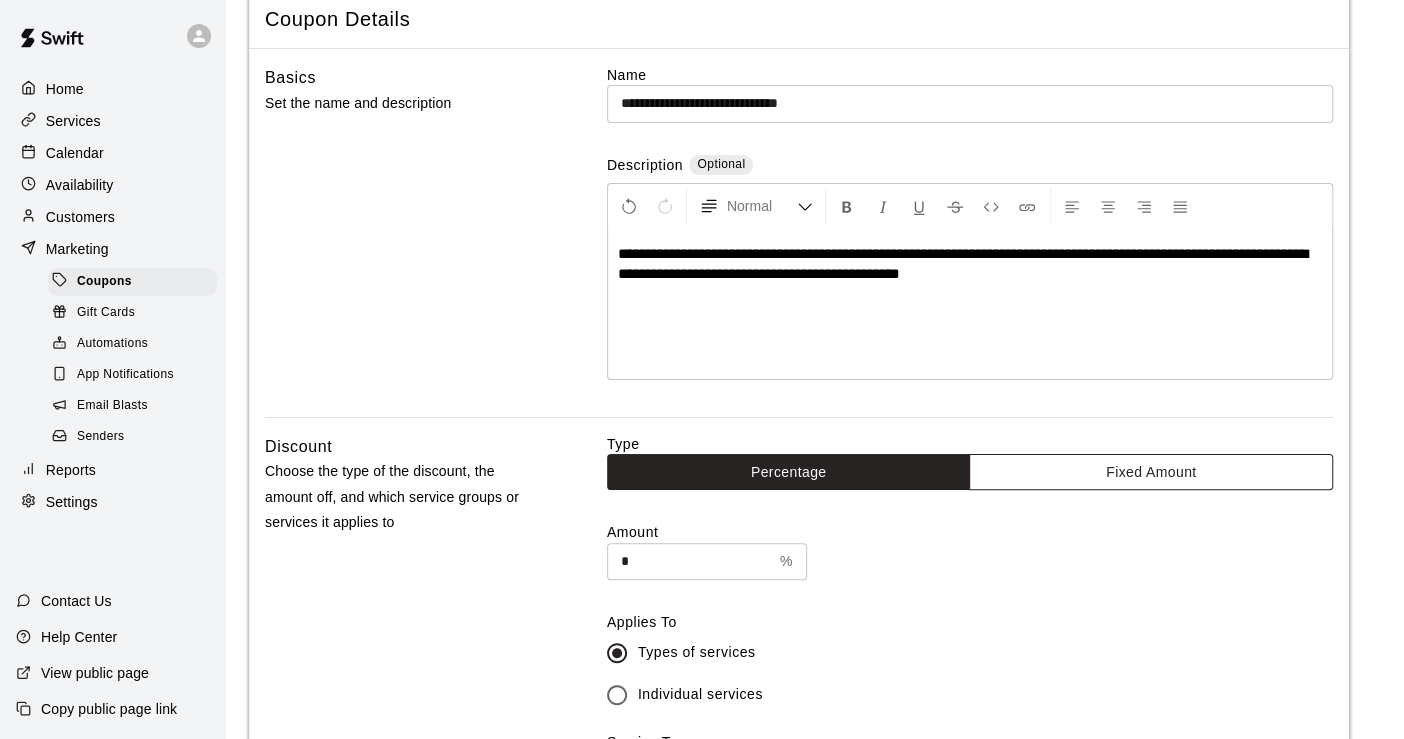 click on "Fixed Amount" at bounding box center [1151, 472] 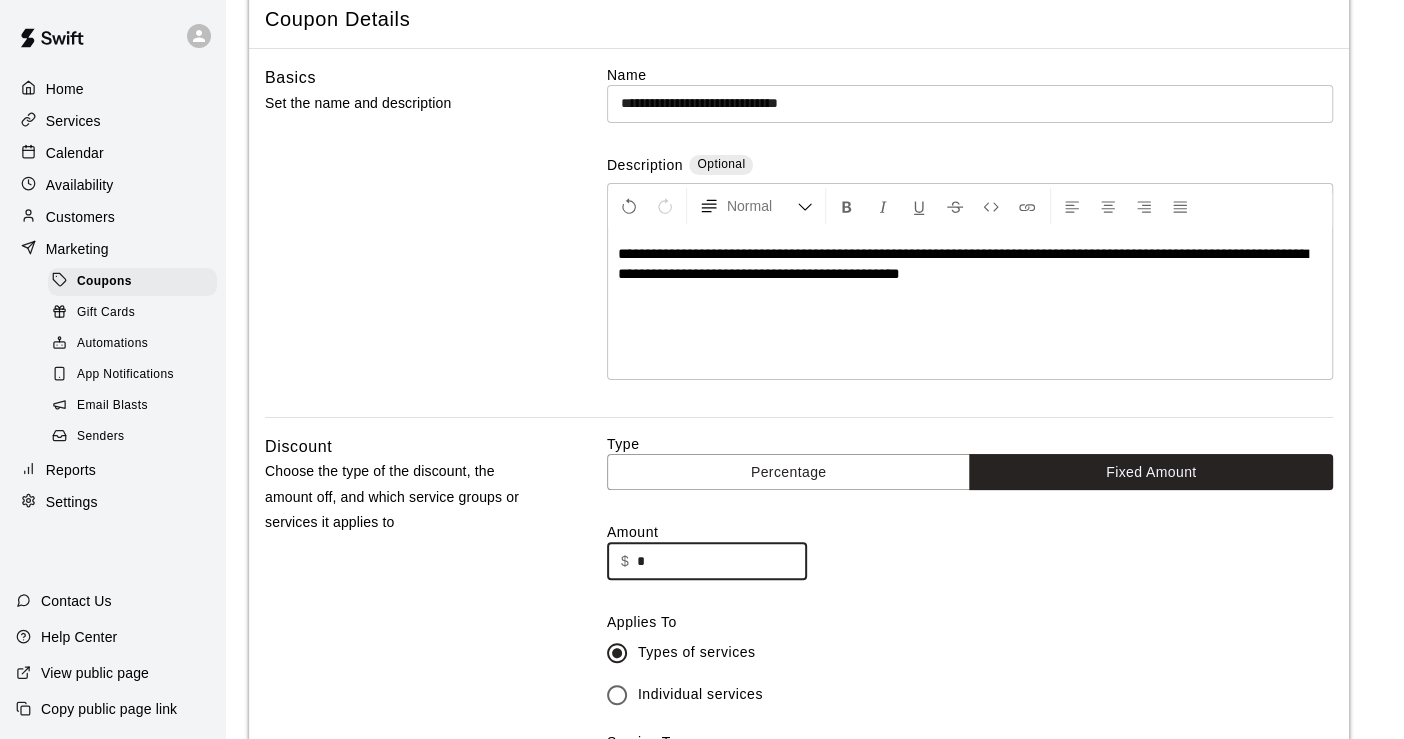 drag, startPoint x: 678, startPoint y: 547, endPoint x: 617, endPoint y: 552, distance: 61.204575 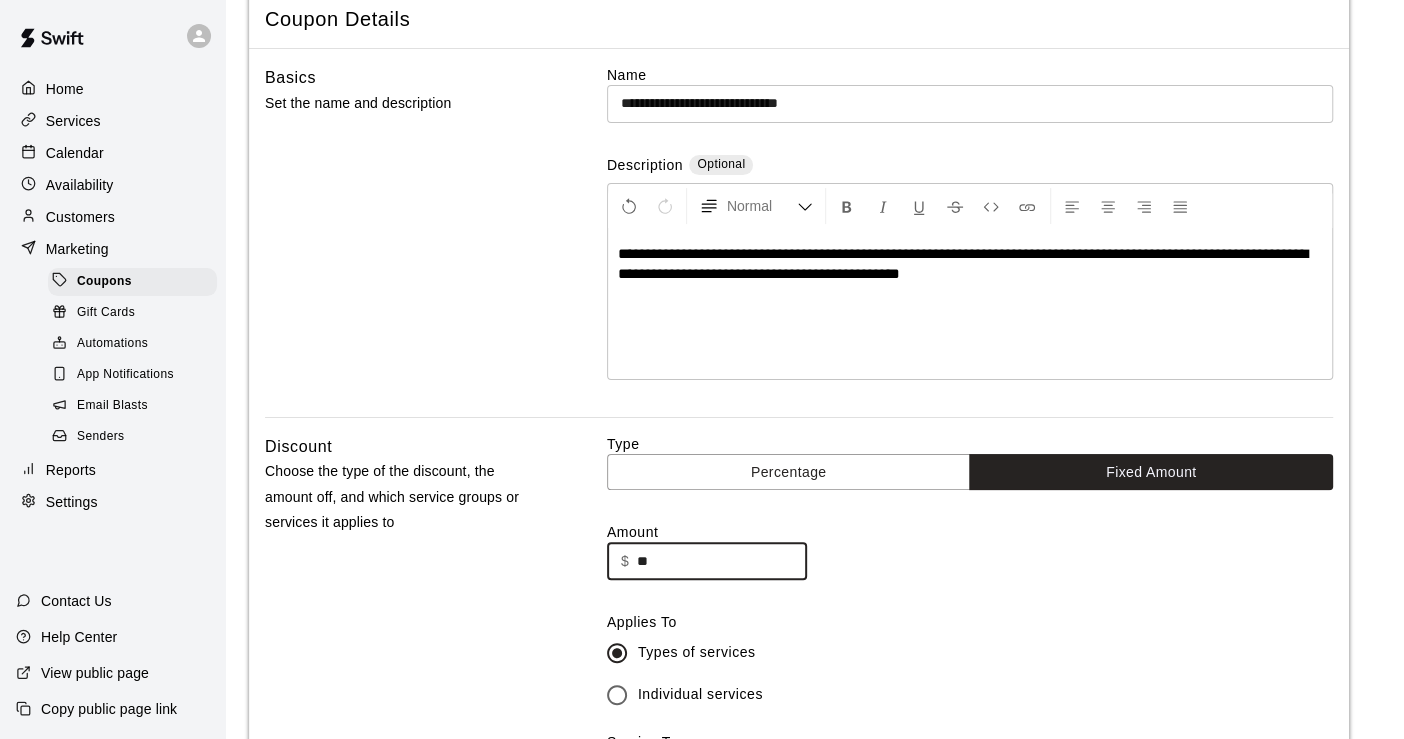 type on "**" 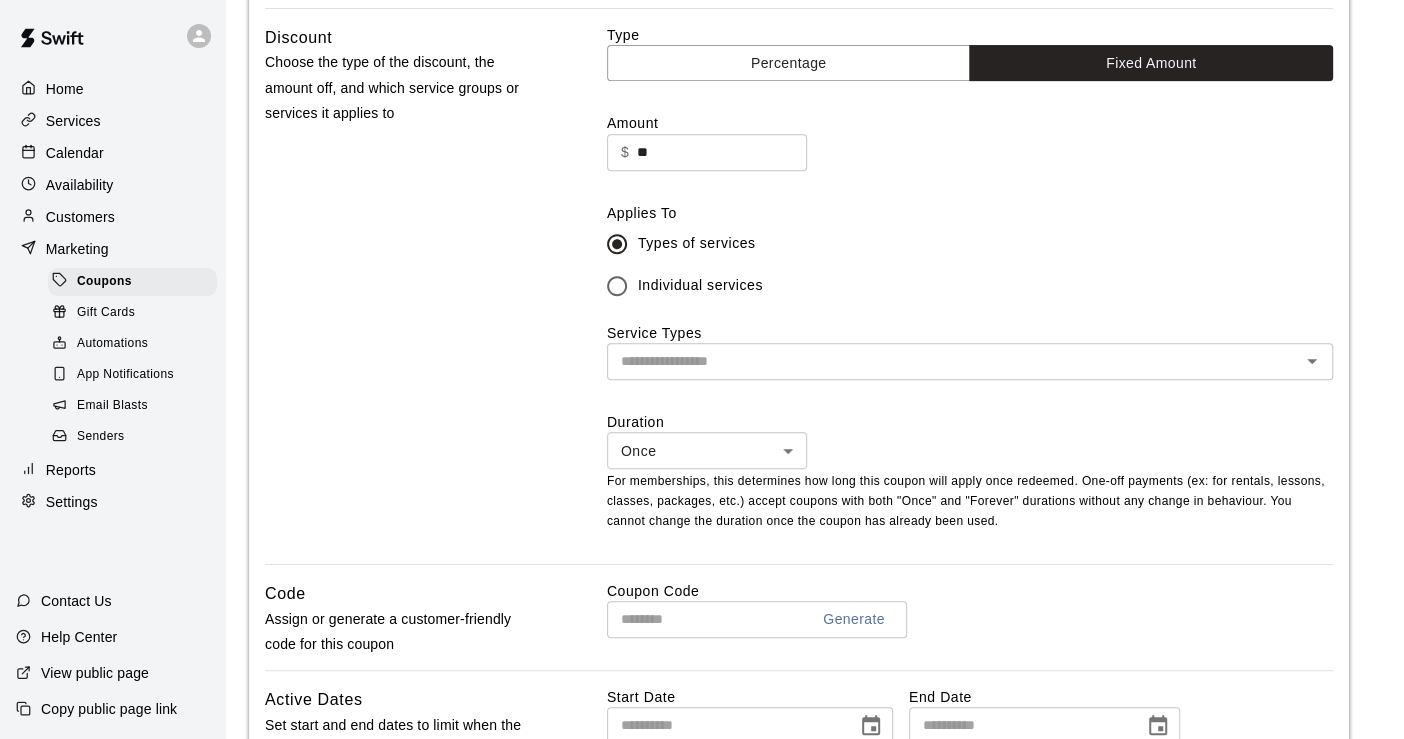 scroll, scrollTop: 555, scrollLeft: 0, axis: vertical 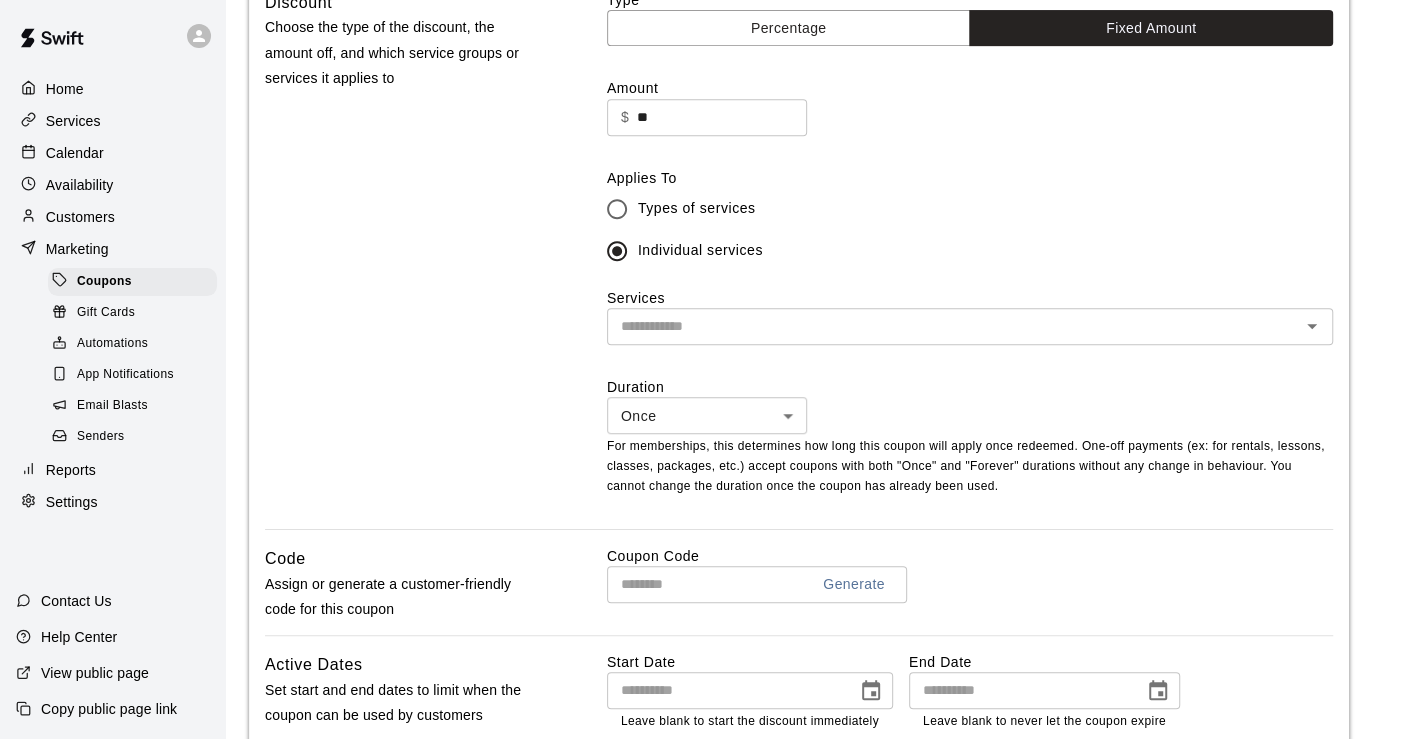 click at bounding box center [953, 326] 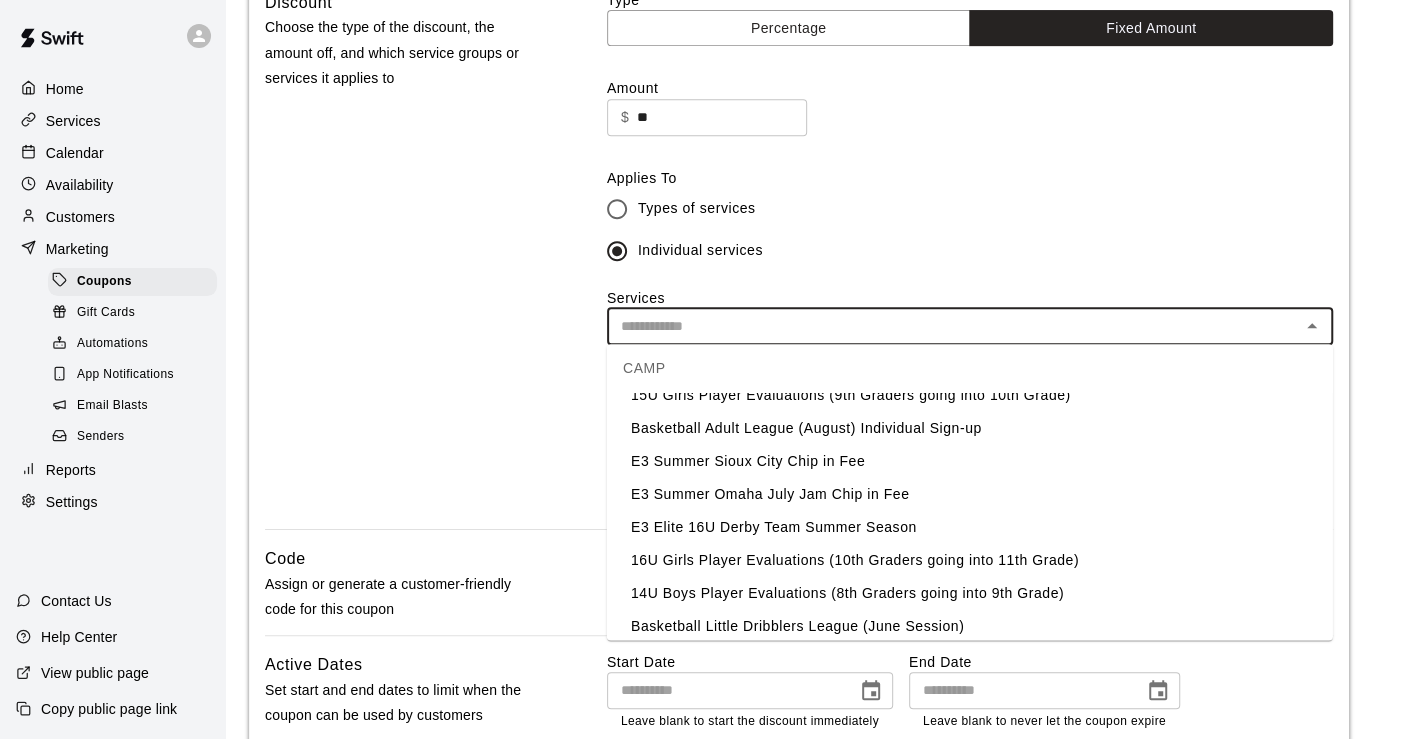 scroll, scrollTop: 2000, scrollLeft: 0, axis: vertical 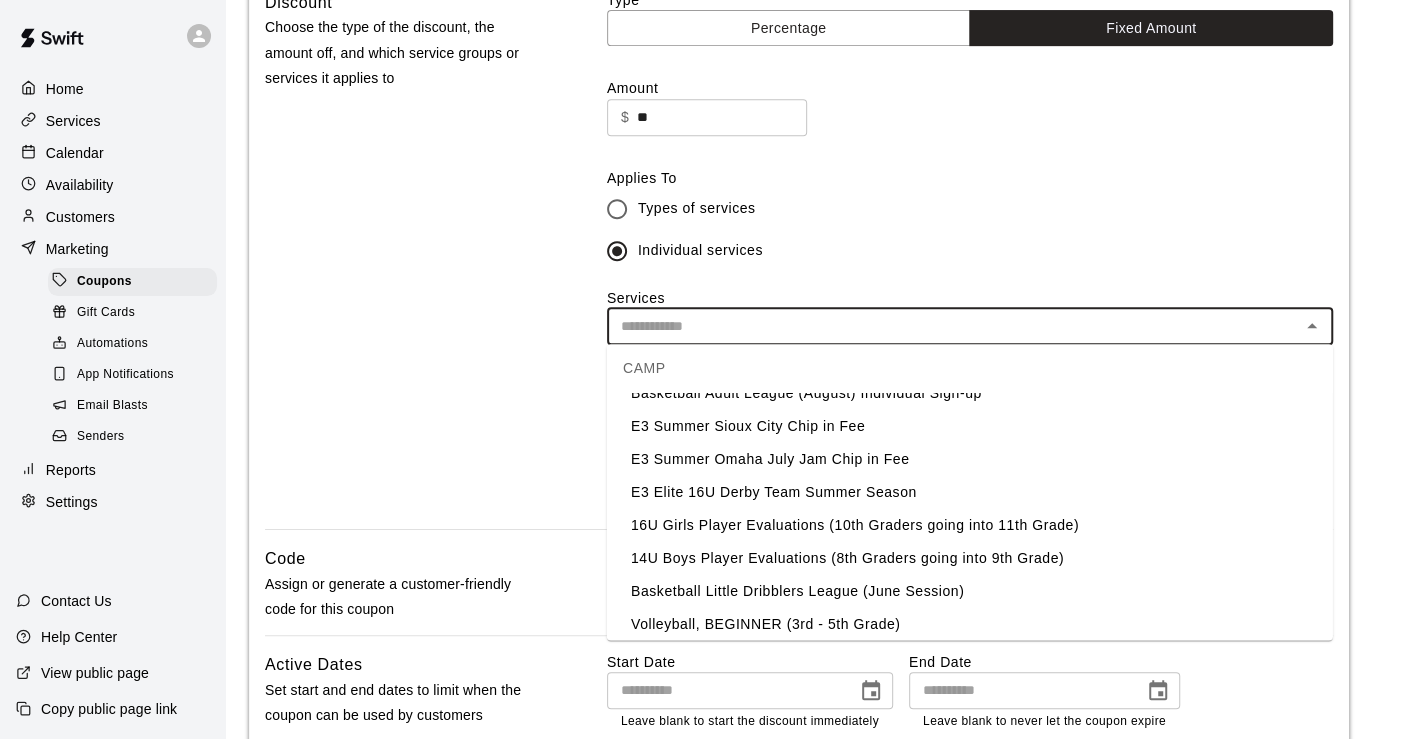 click on "E3 Summer Omaha July Jam Chip in Fee" at bounding box center [970, 459] 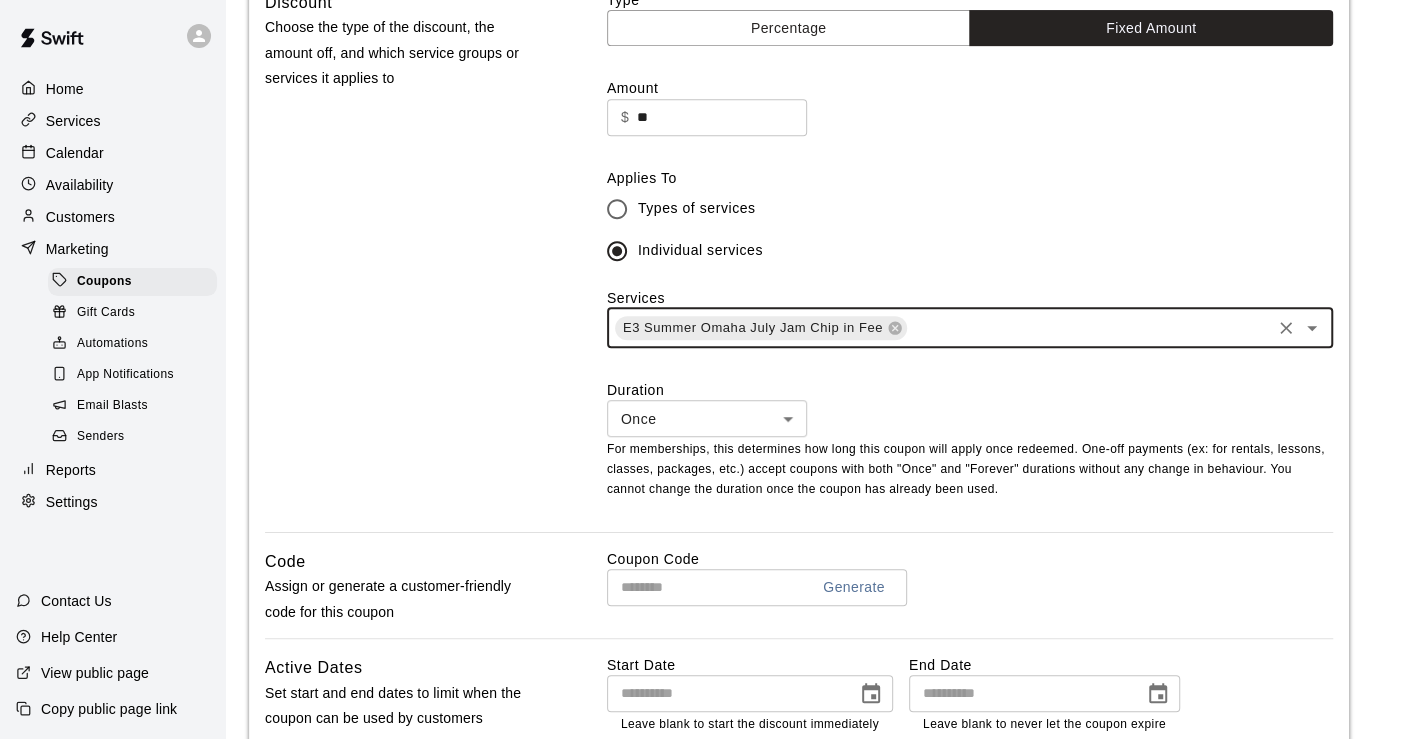 click on "Discount Choose the type of the discount, the amount off, and which service groups or services it applies to" at bounding box center (404, 261) 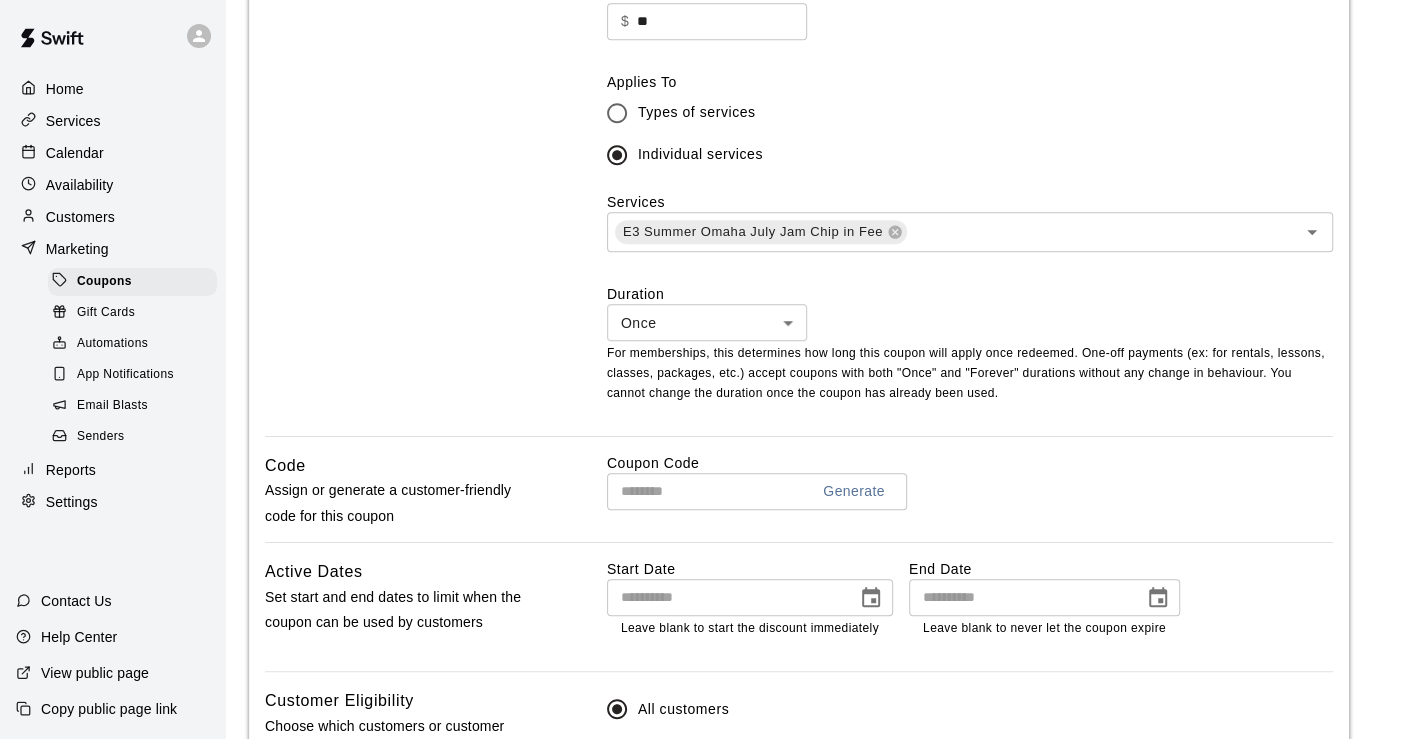 scroll, scrollTop: 777, scrollLeft: 0, axis: vertical 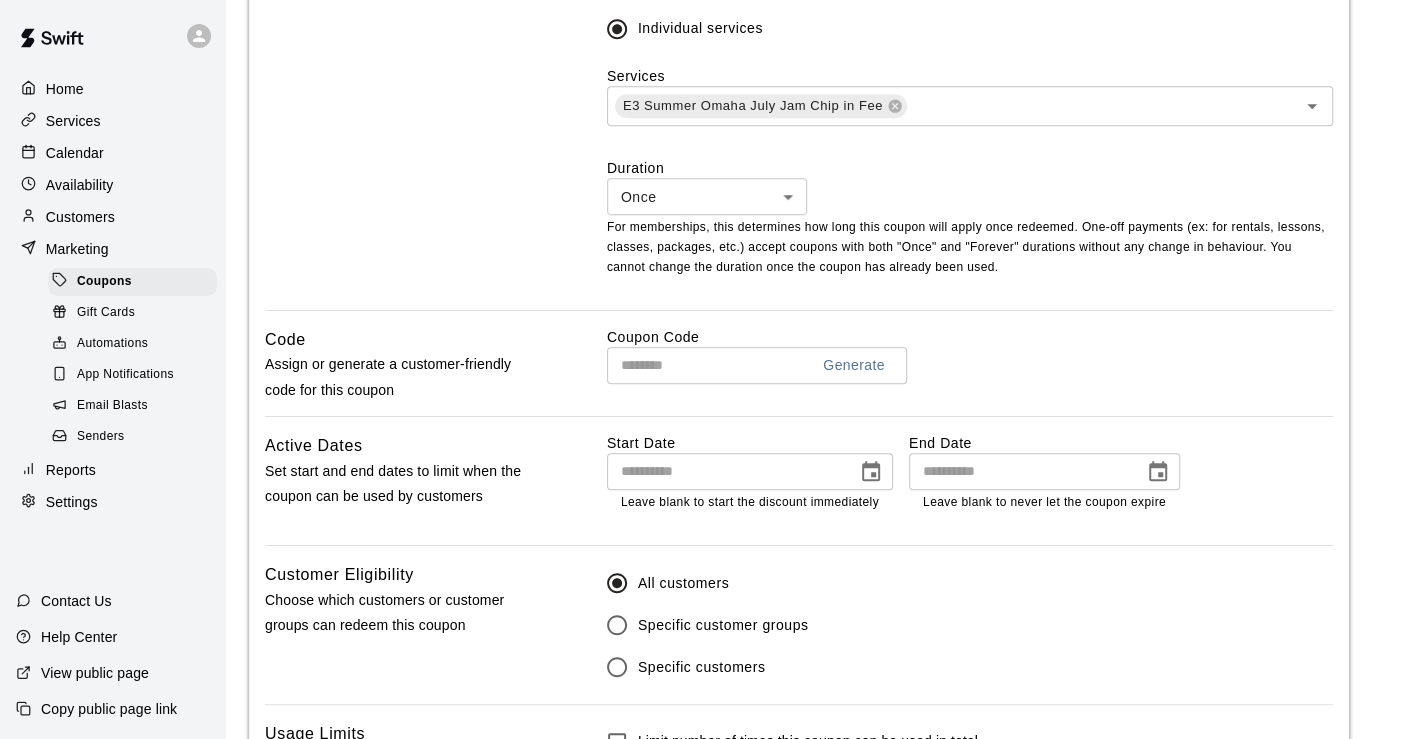 click at bounding box center (700, 365) 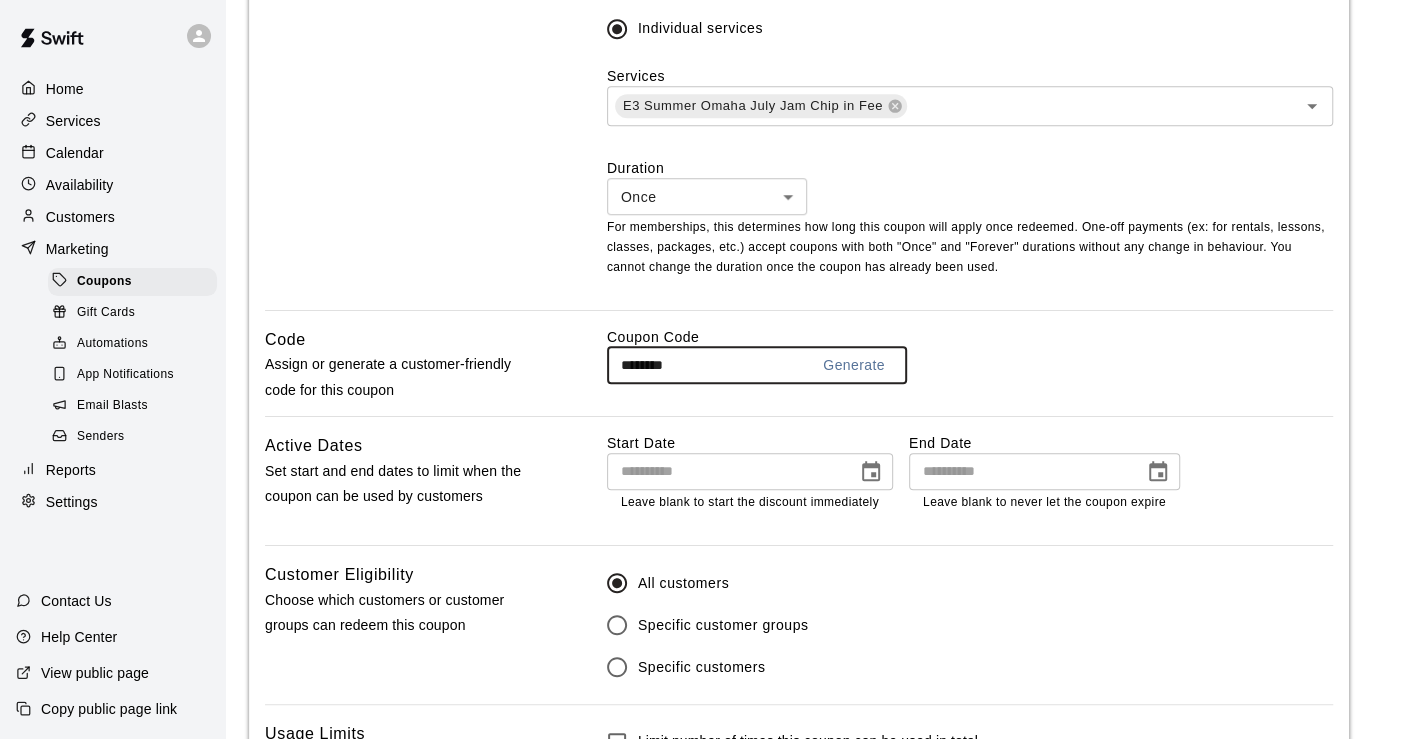 click on "********" at bounding box center [700, 365] 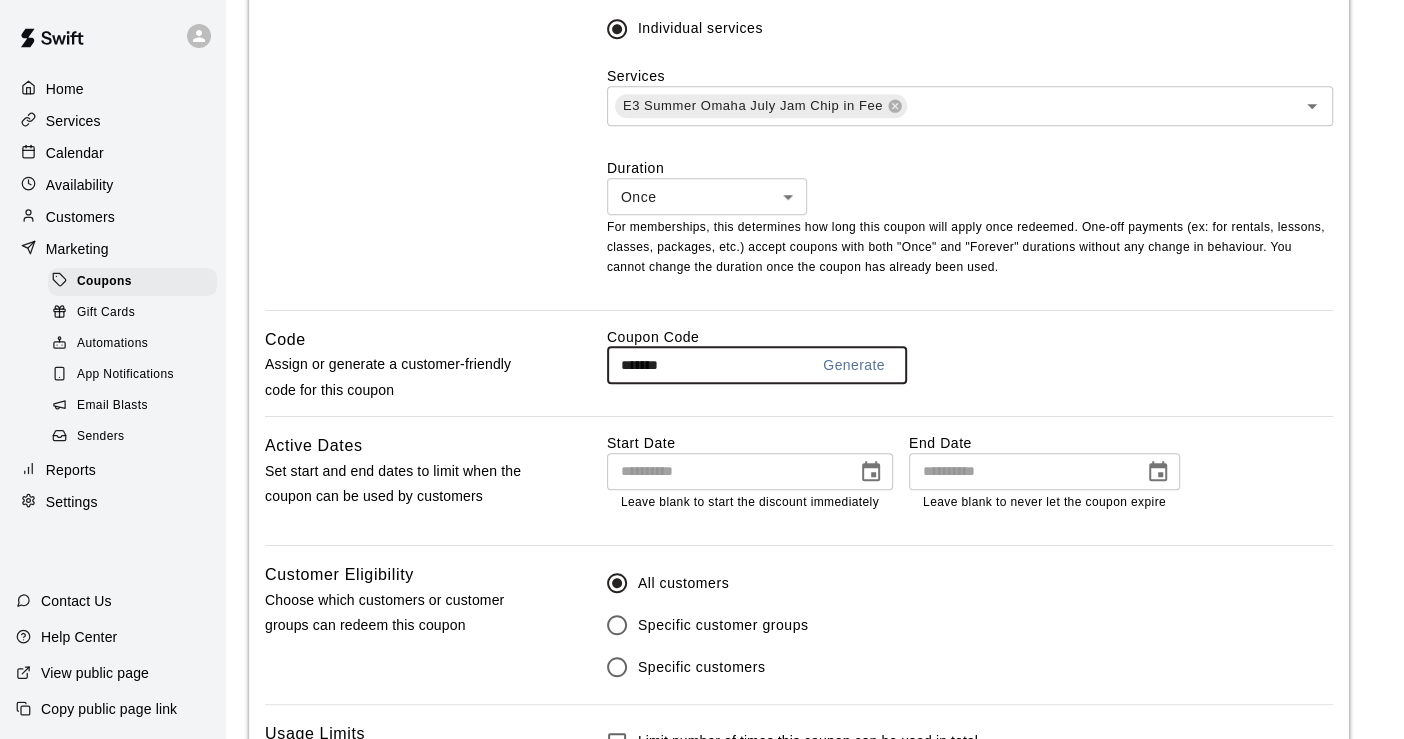 type on "*******" 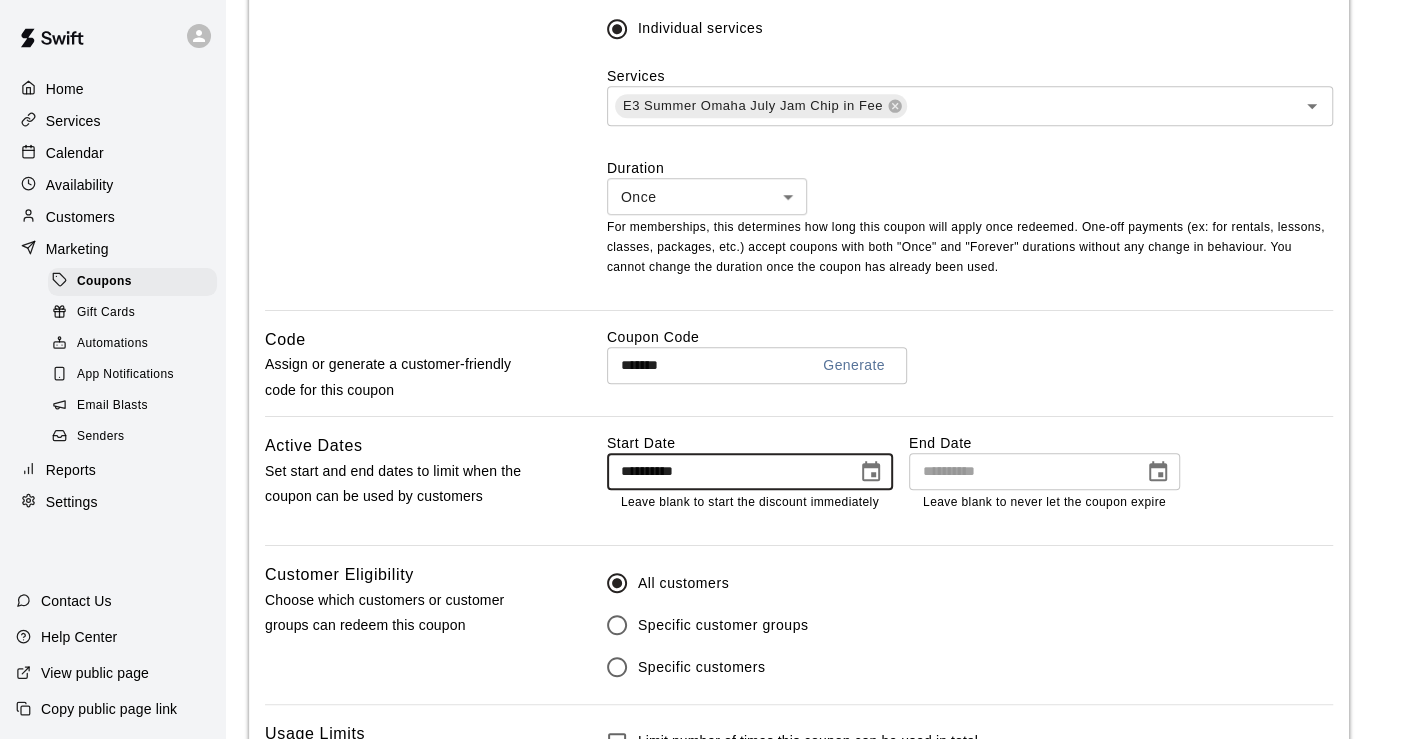 click on "**********" at bounding box center [725, 471] 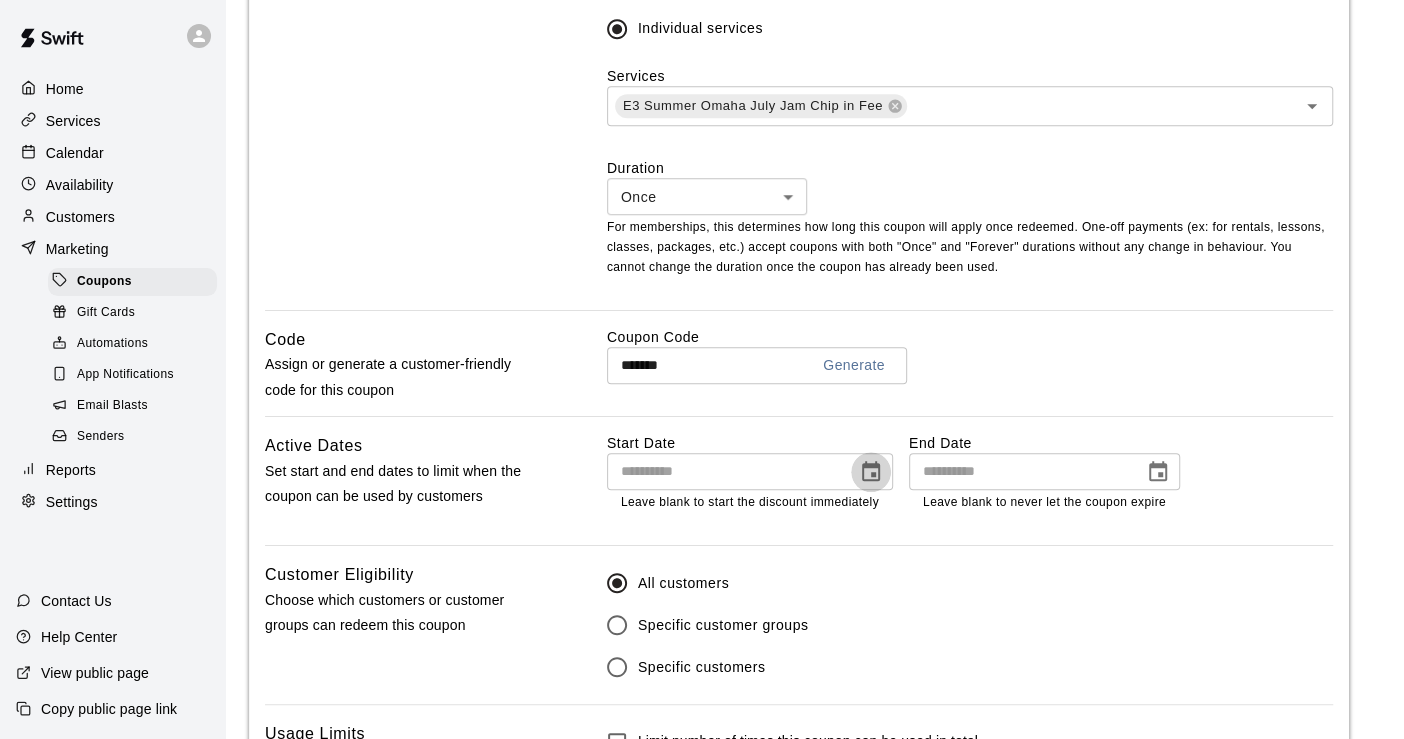 click 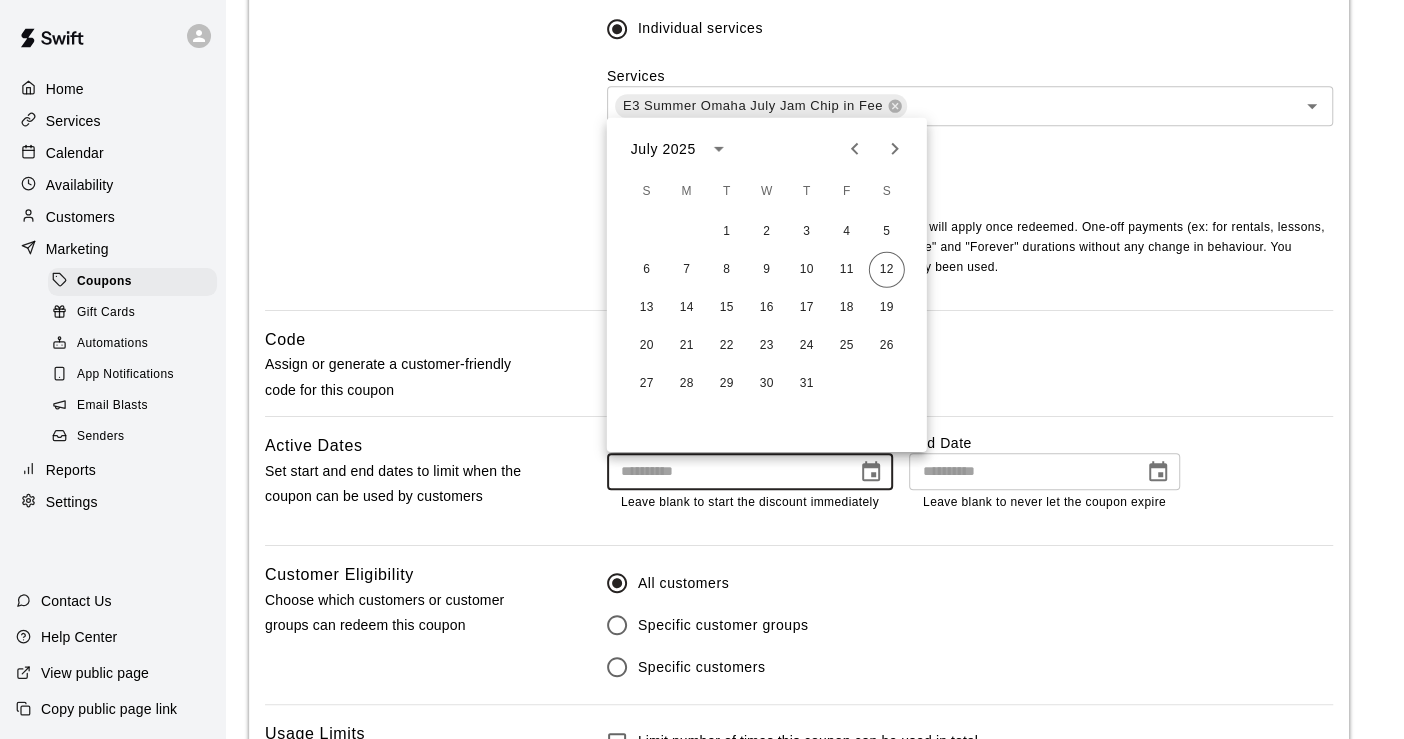 click on "6 7 8 9 10 11 12" at bounding box center (767, 270) 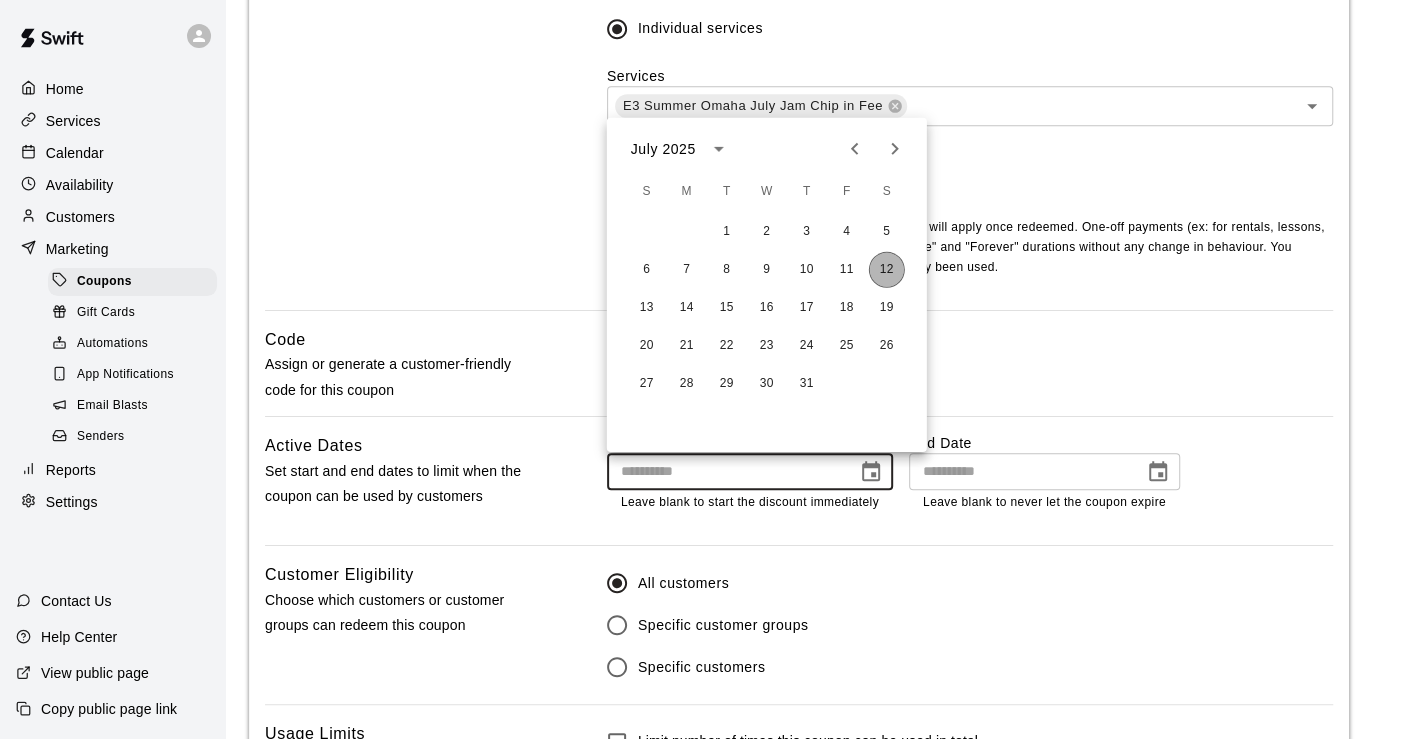 click on "12" at bounding box center [887, 270] 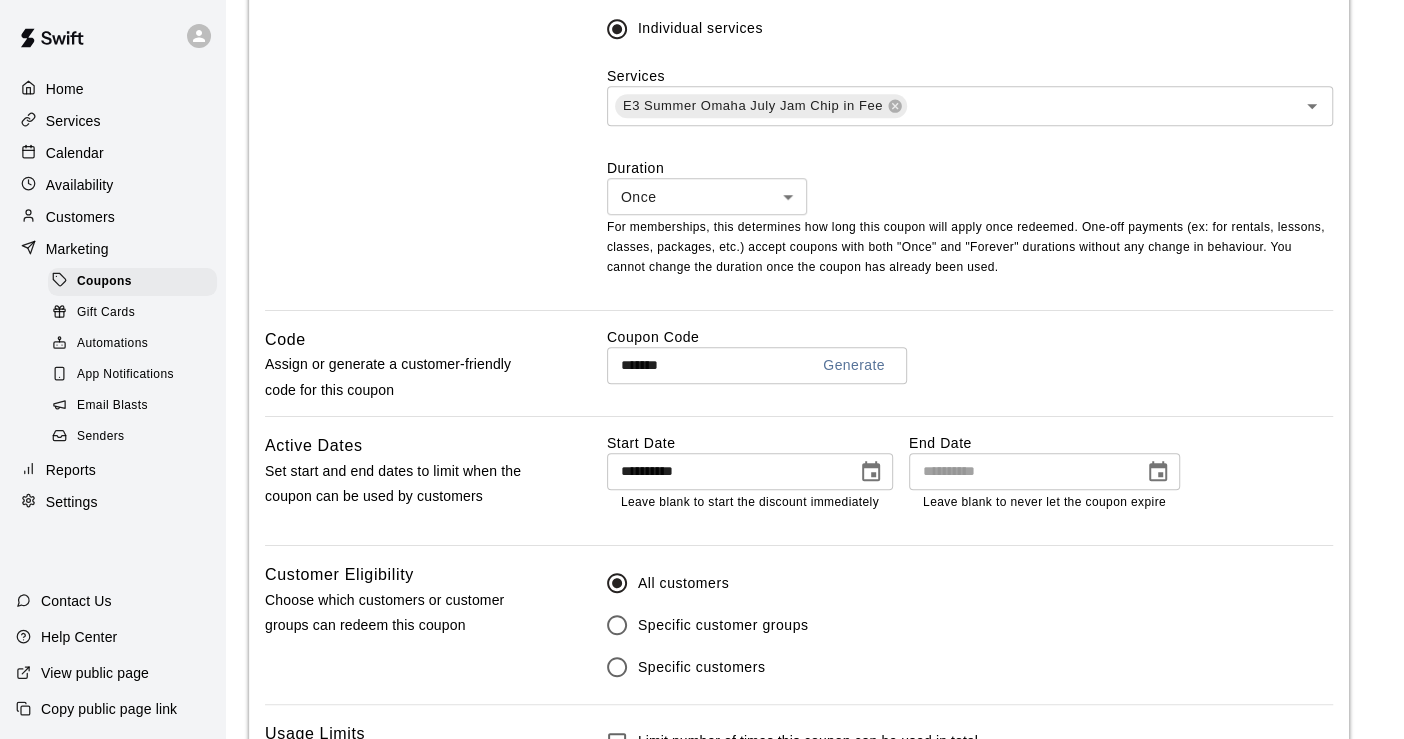 type on "**********" 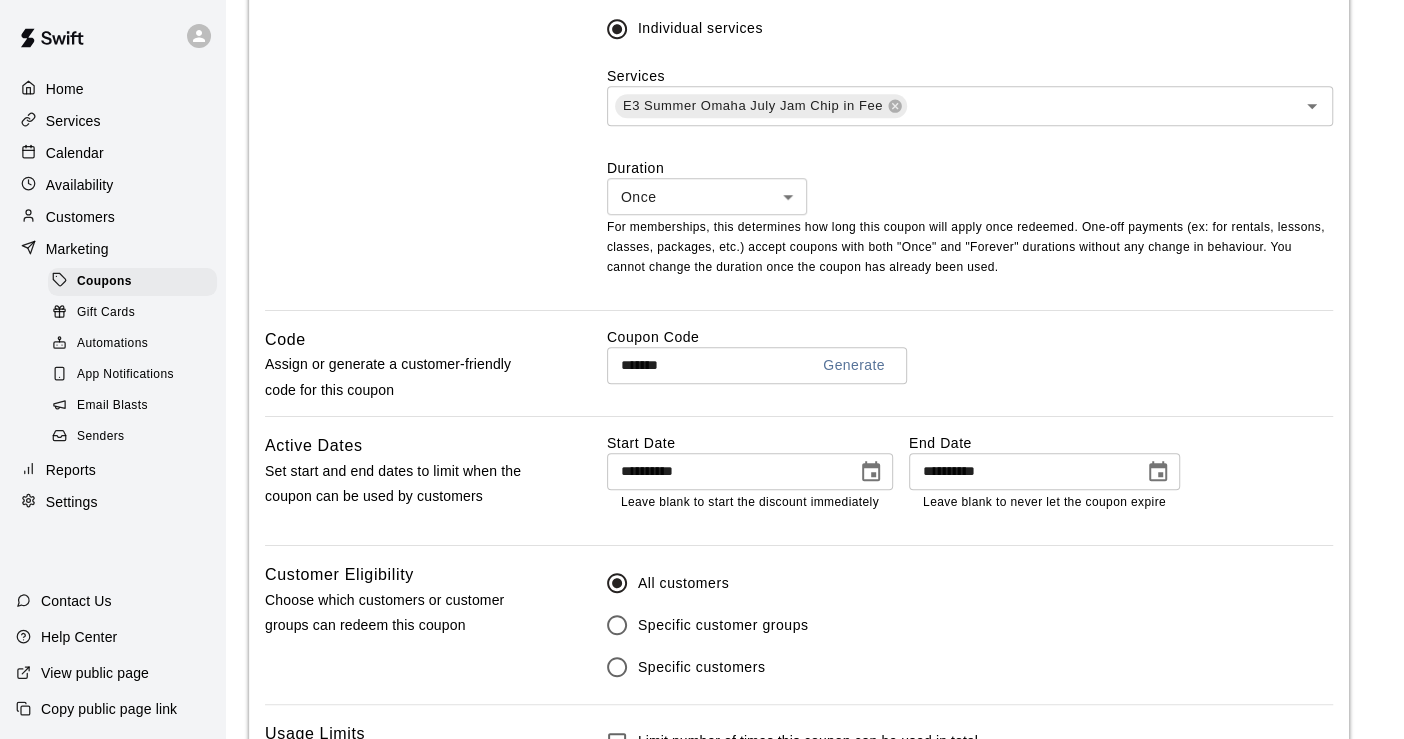 click on "**********" at bounding box center [1019, 471] 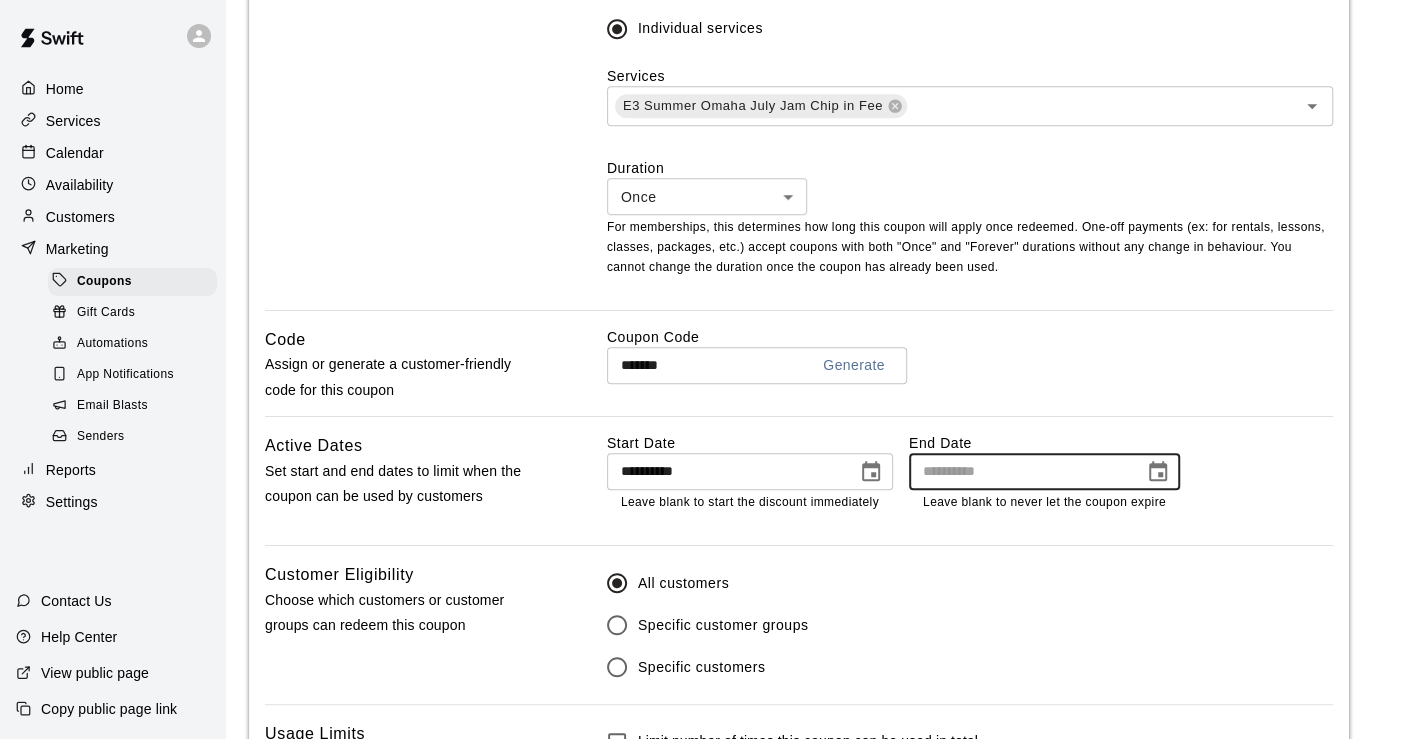 click 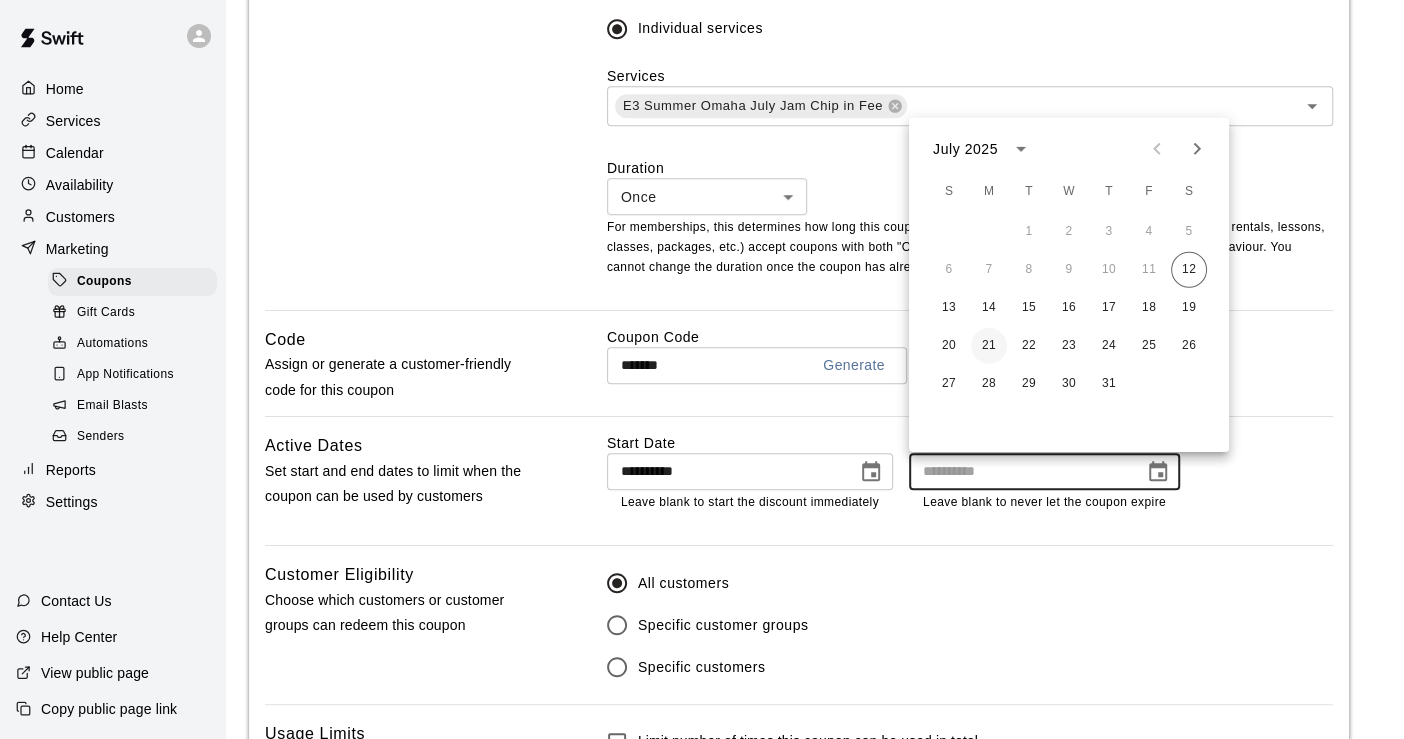 click on "21" at bounding box center (989, 346) 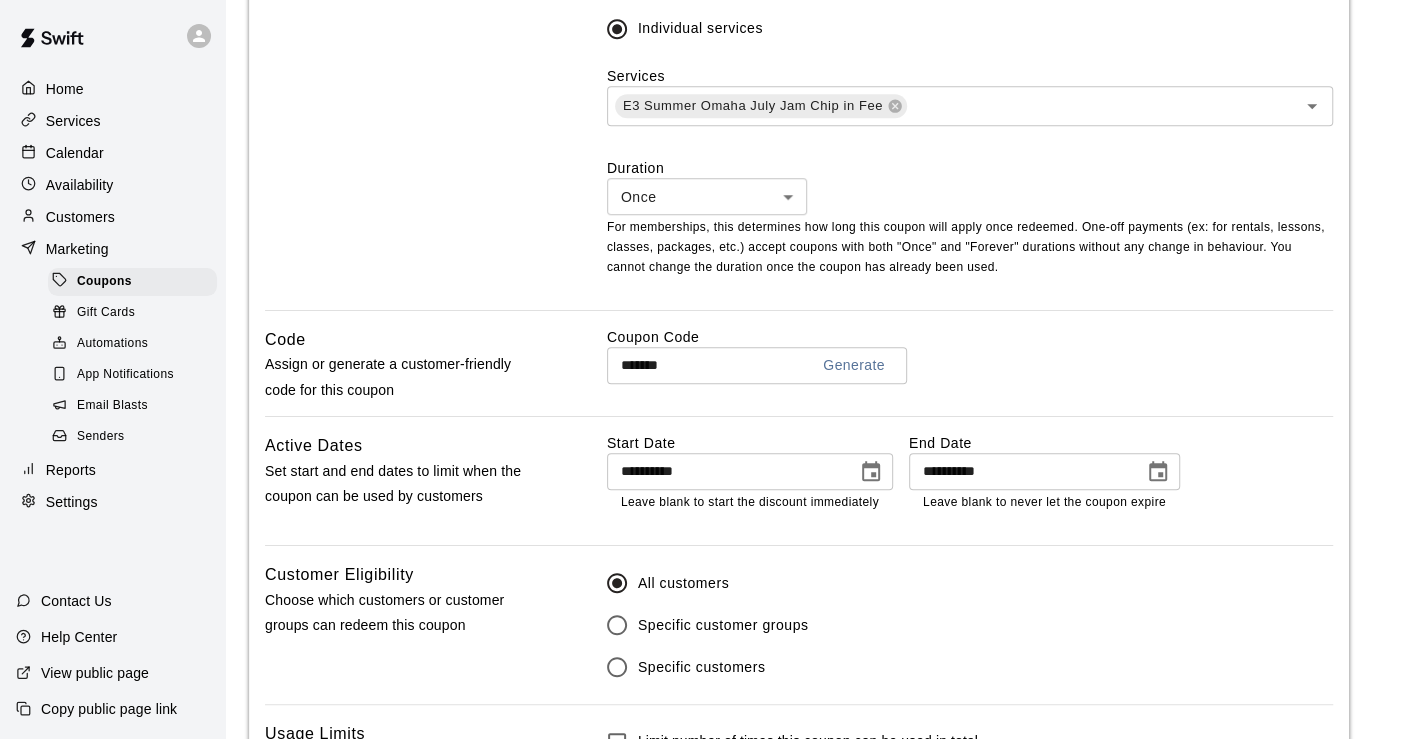click on "**********" at bounding box center (799, 126) 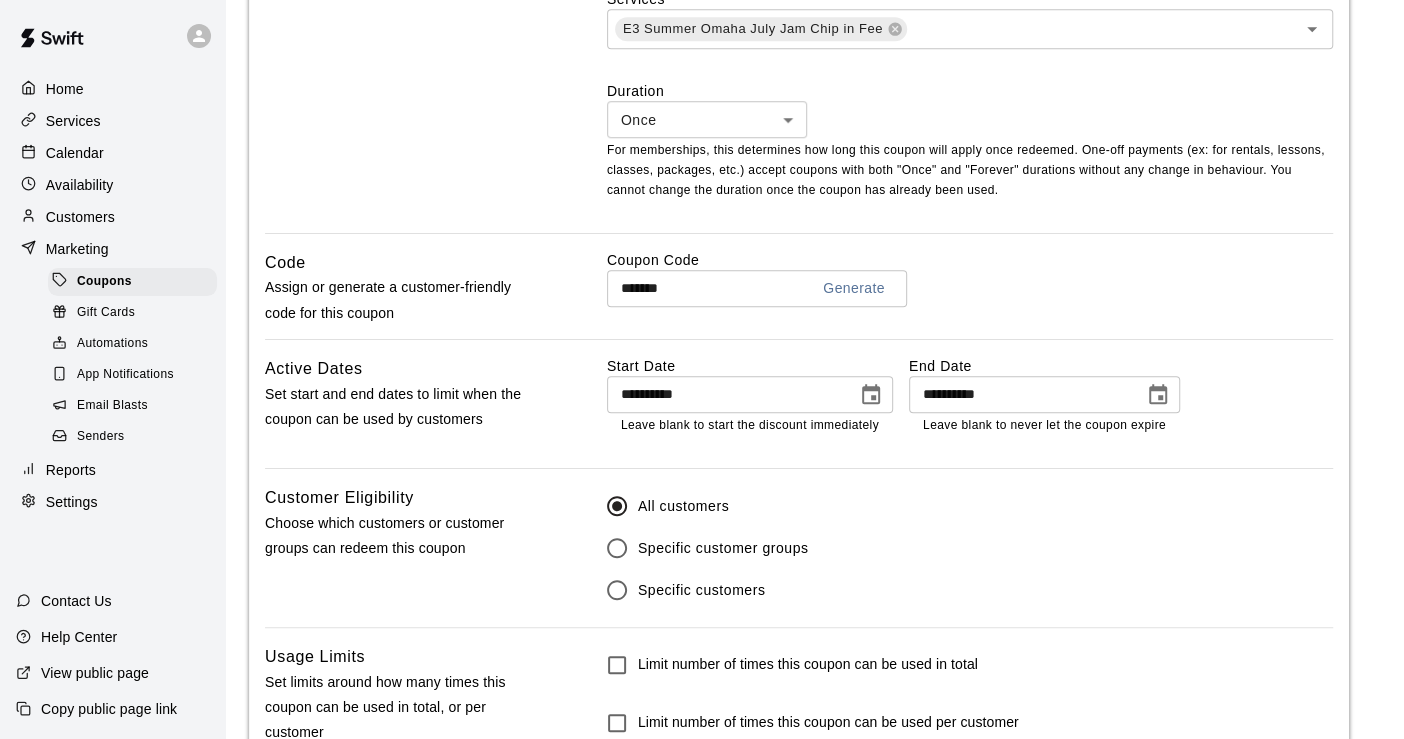 scroll, scrollTop: 888, scrollLeft: 0, axis: vertical 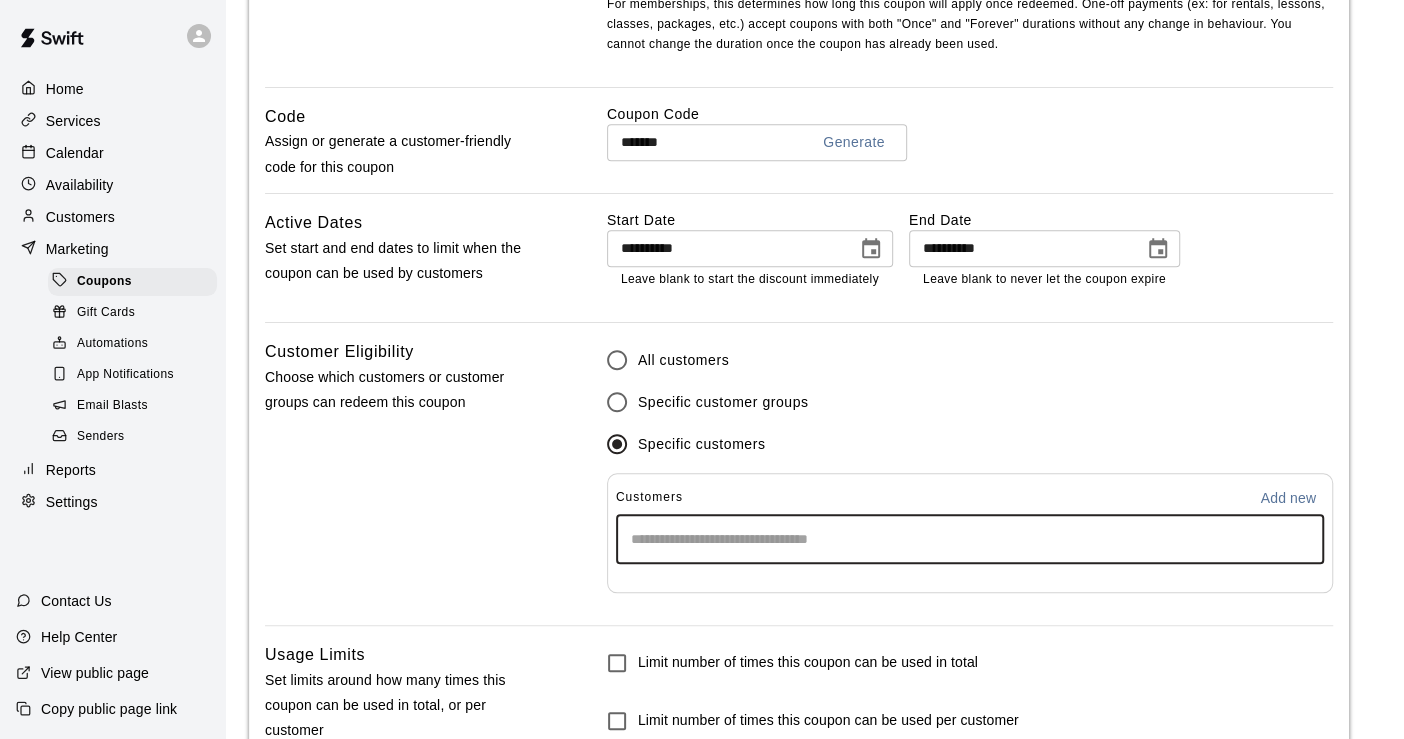 click at bounding box center [970, 539] 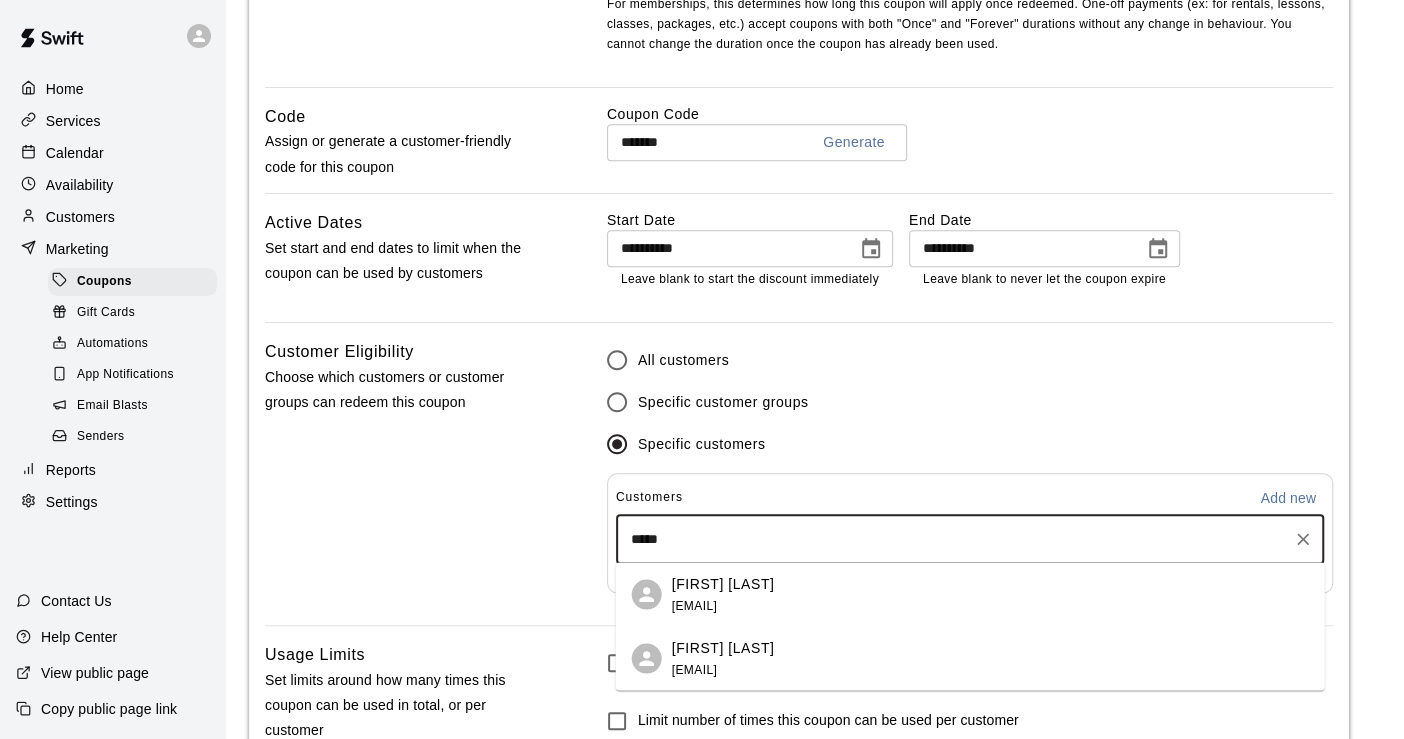 type on "****" 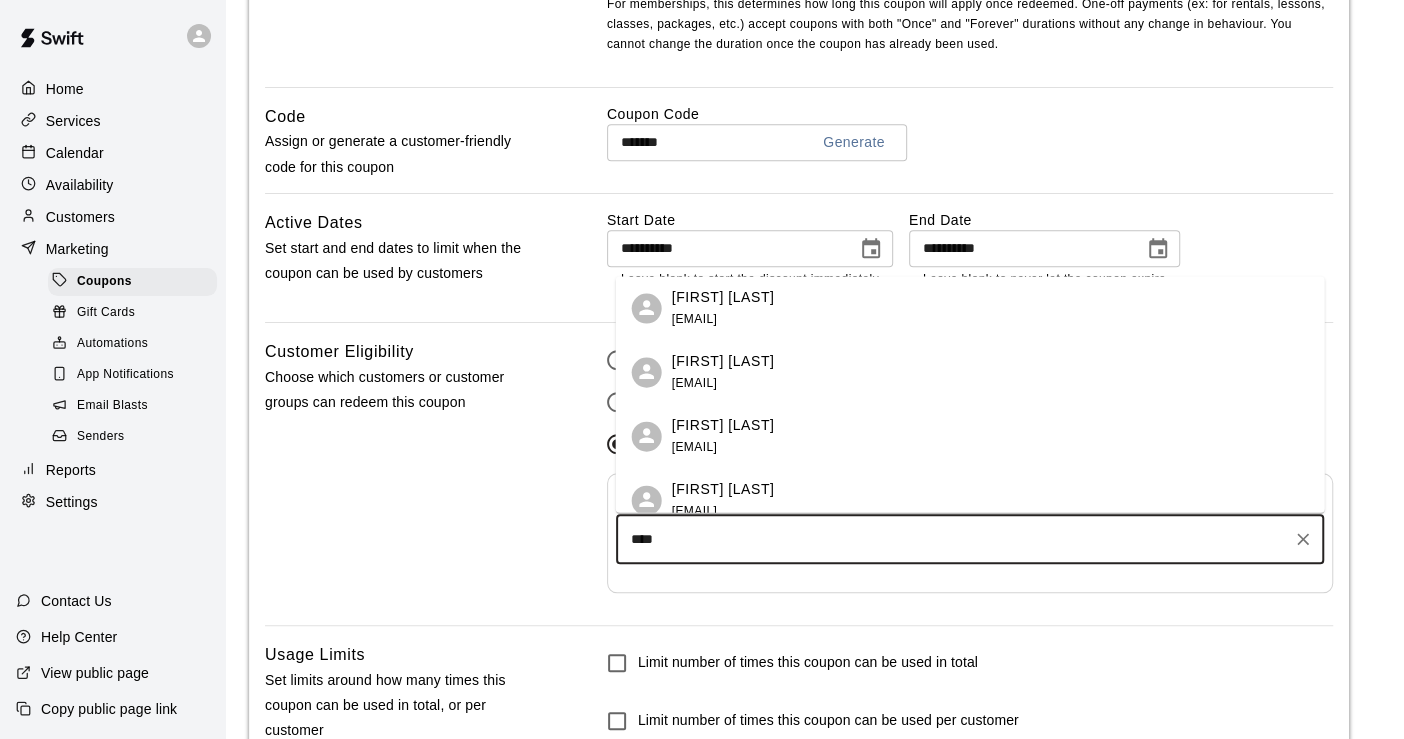click on "[FIRST] [LAST]" at bounding box center (723, 296) 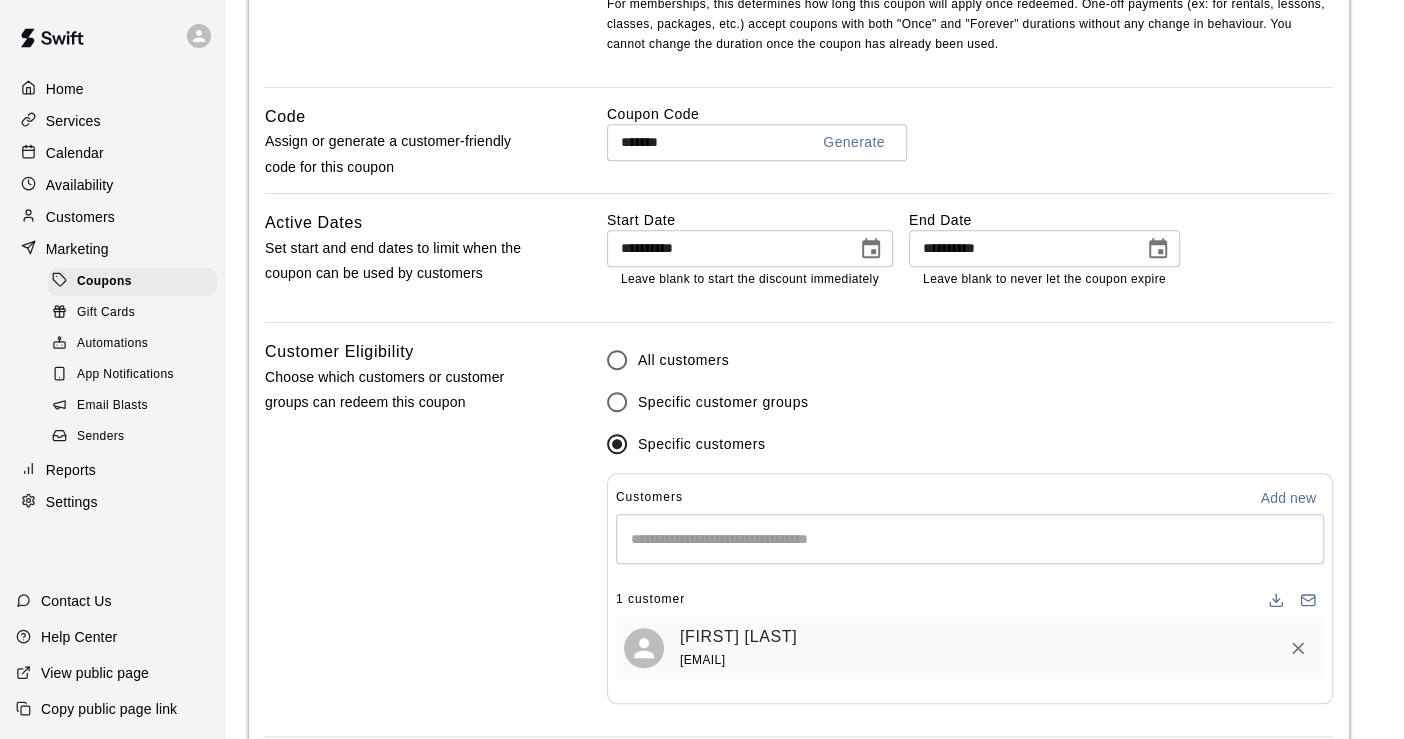 click at bounding box center (970, 539) 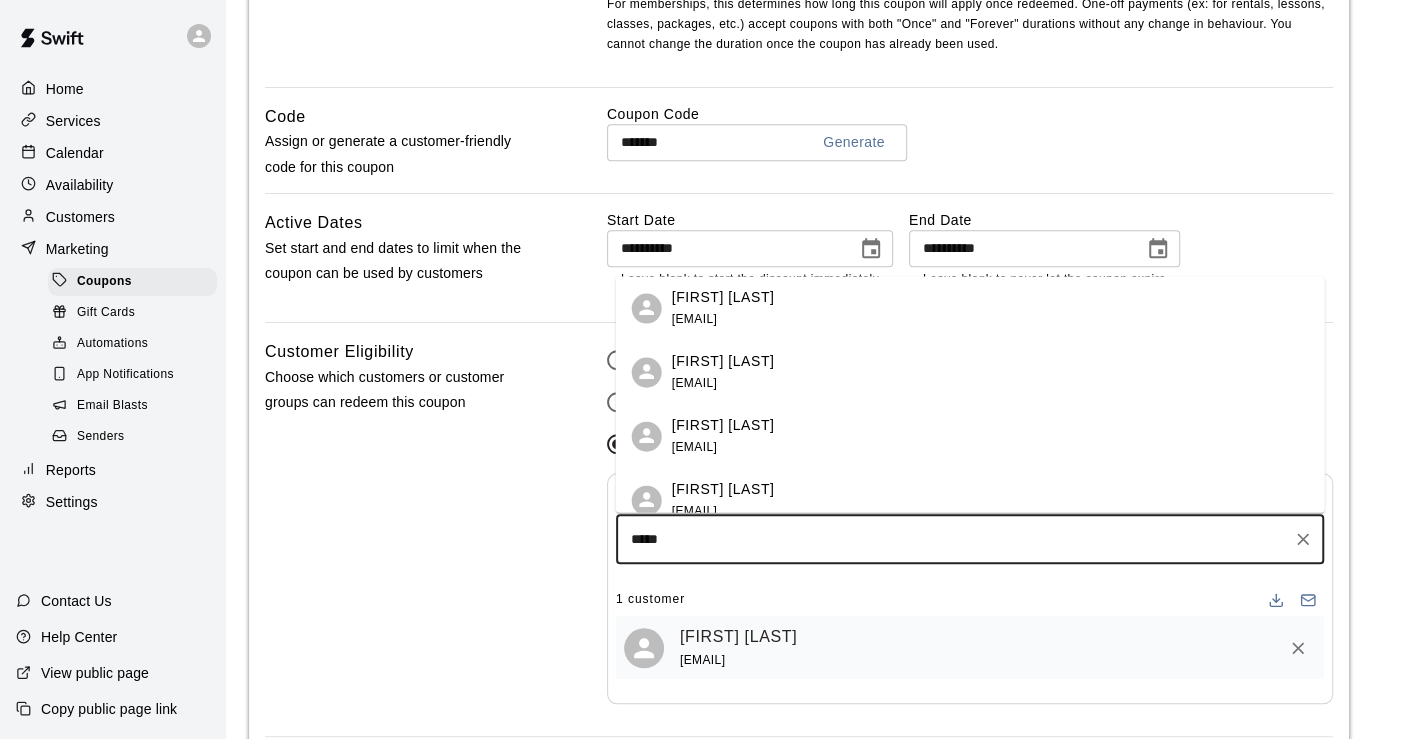 type on "******" 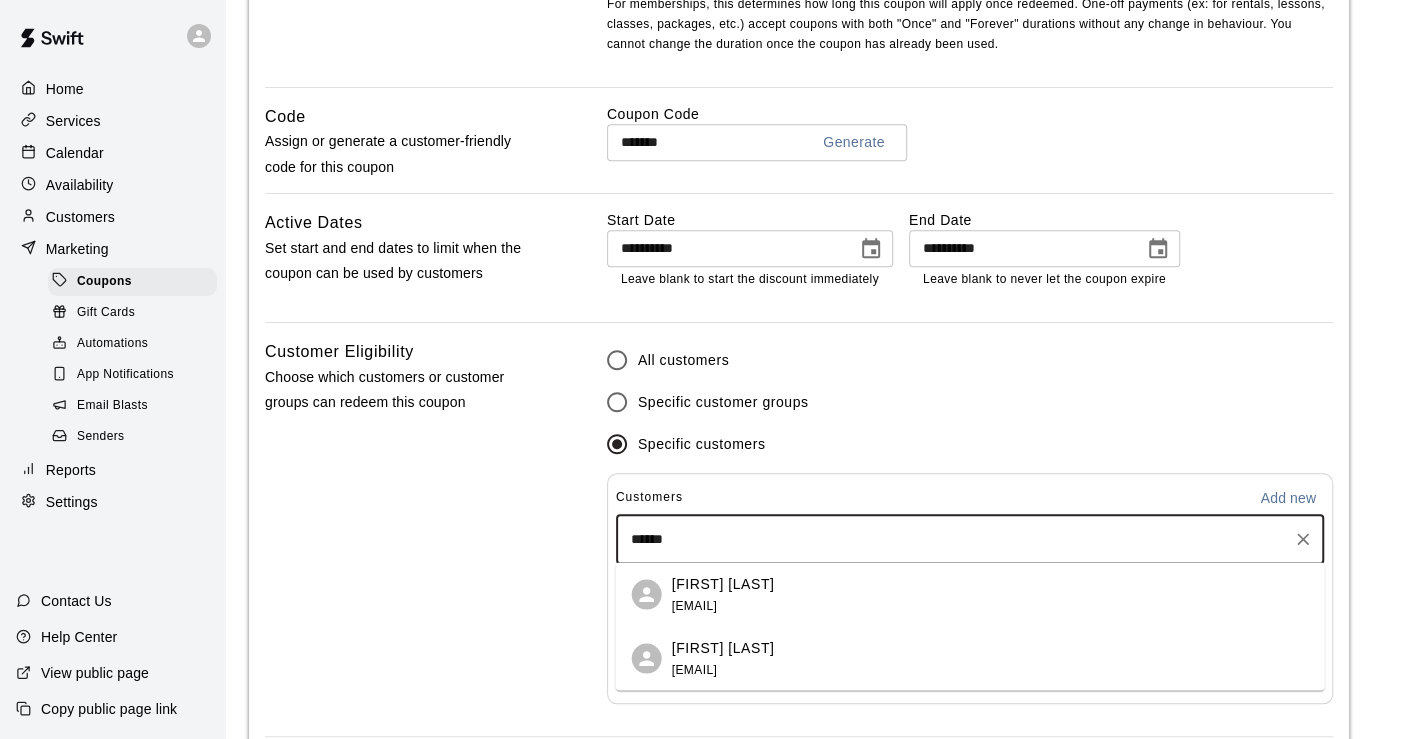click on "[FIRST] [LAST]" at bounding box center [723, 647] 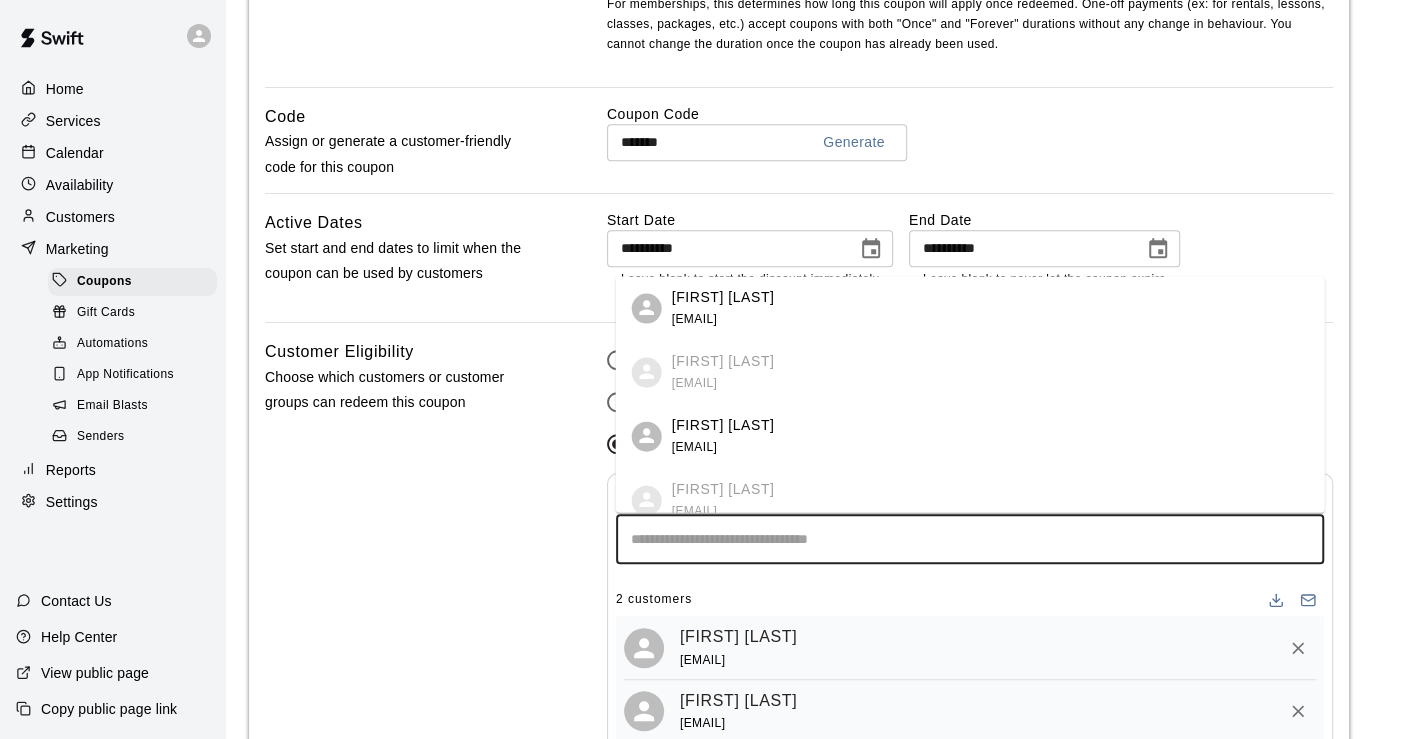 click at bounding box center (970, 539) 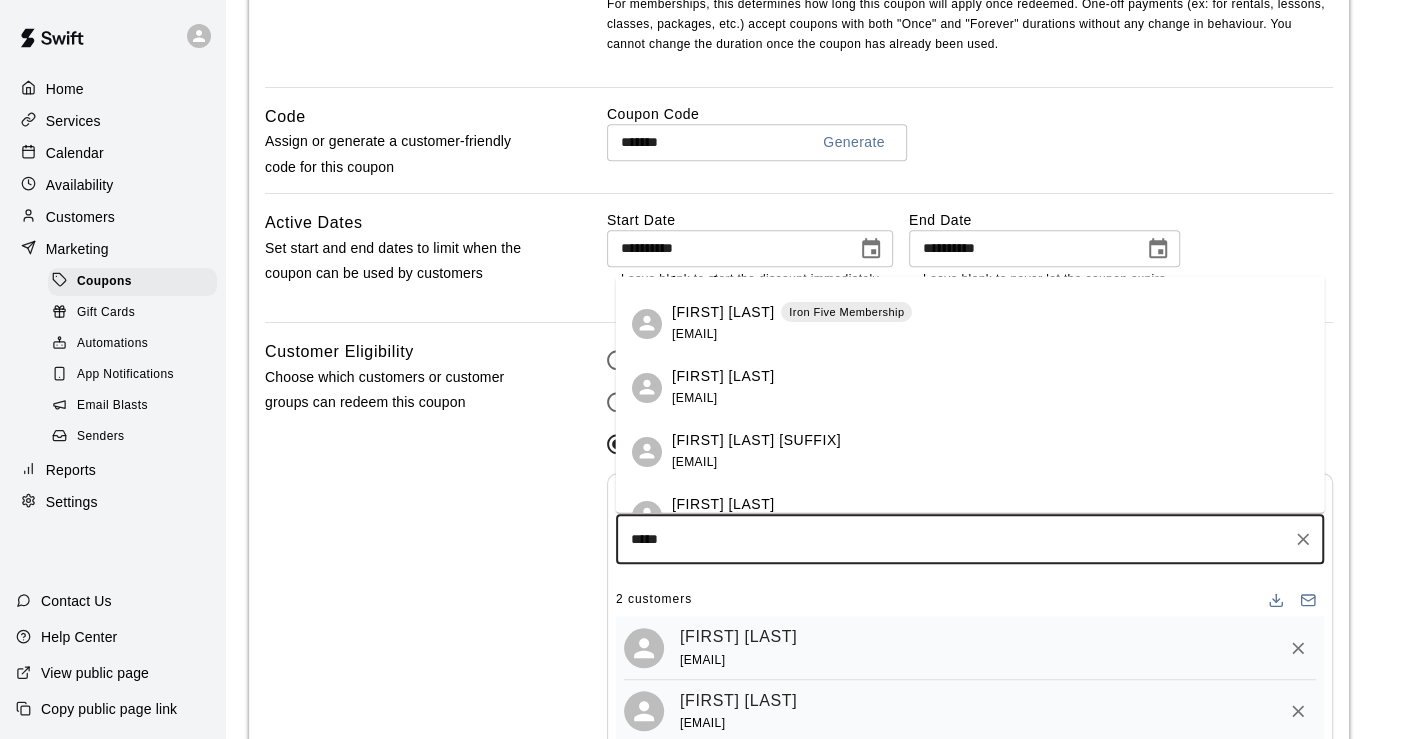 scroll, scrollTop: 211, scrollLeft: 0, axis: vertical 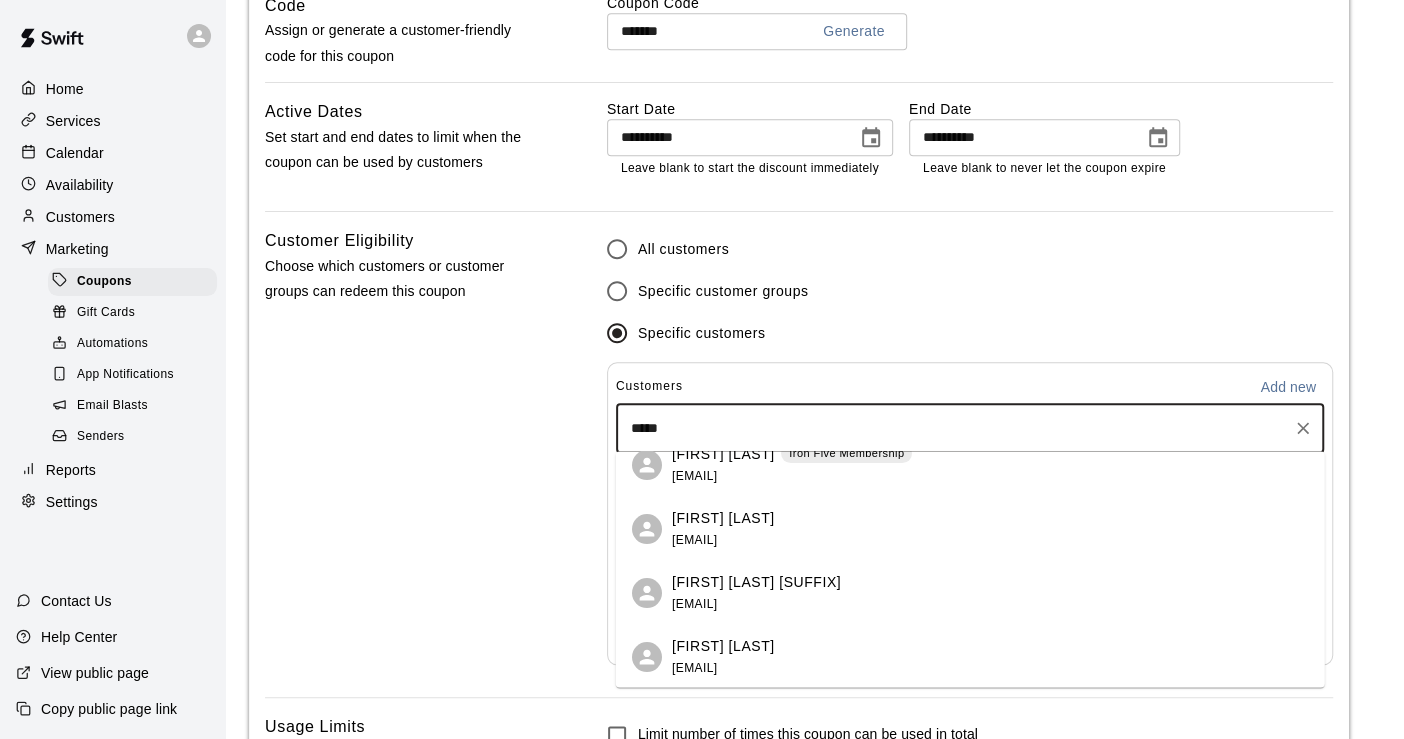 drag, startPoint x: 634, startPoint y: 416, endPoint x: 621, endPoint y: 418, distance: 13.152946 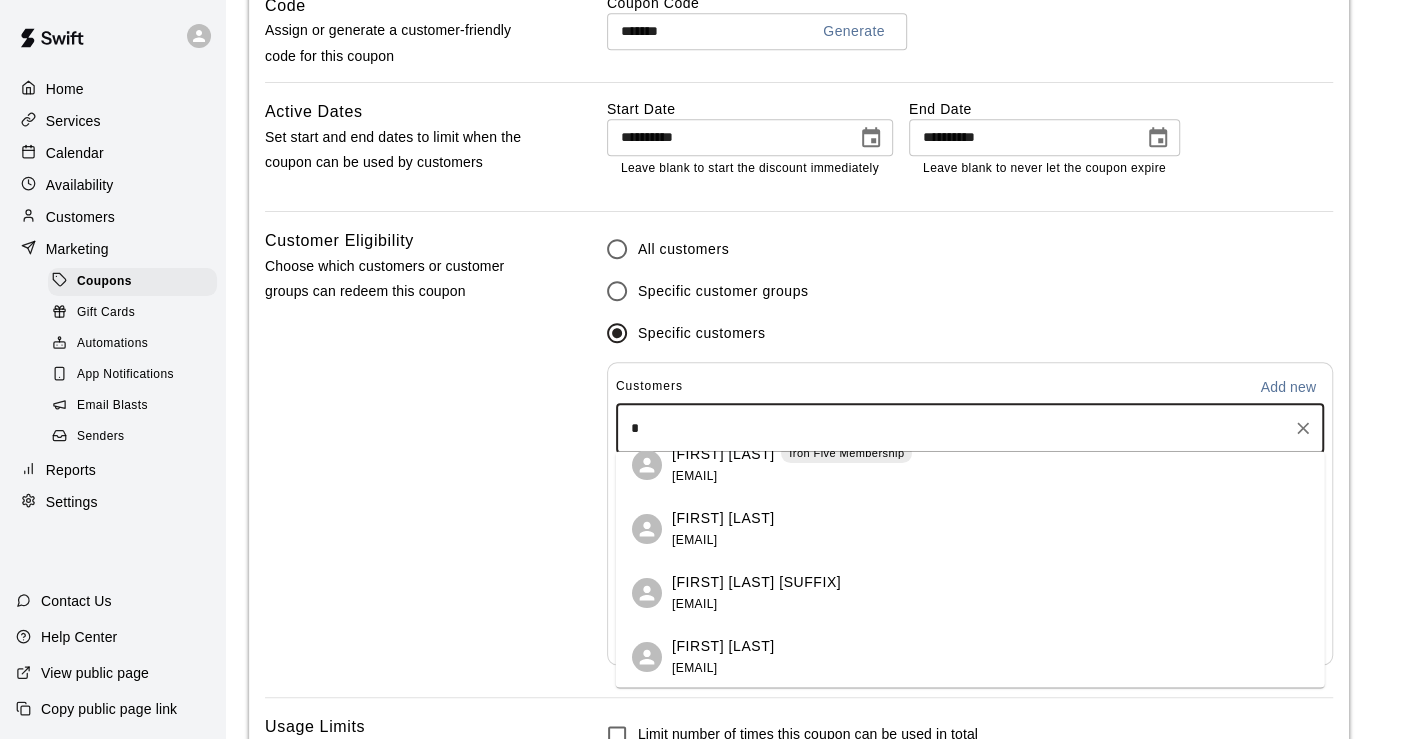 scroll, scrollTop: 0, scrollLeft: 0, axis: both 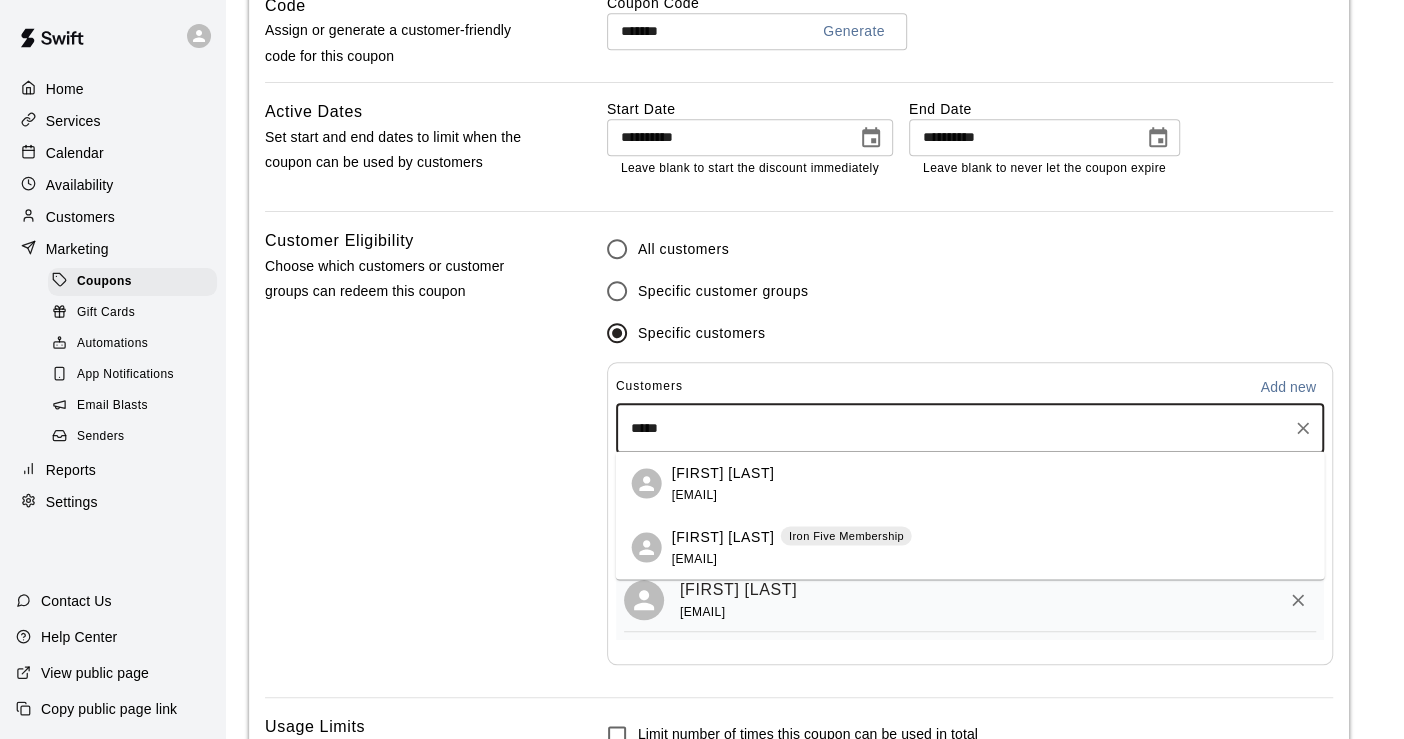 type on "******" 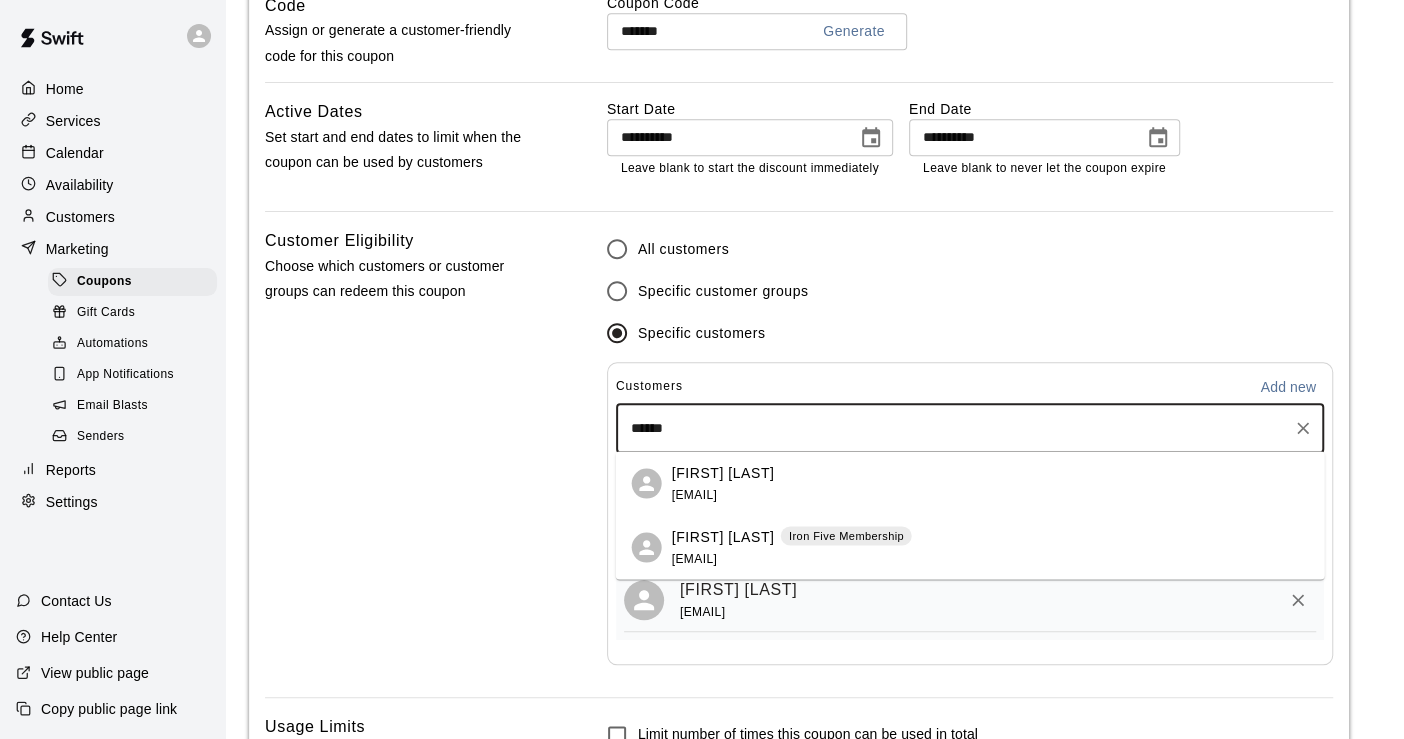 click on "[FIRST] [LAST]" at bounding box center [723, 472] 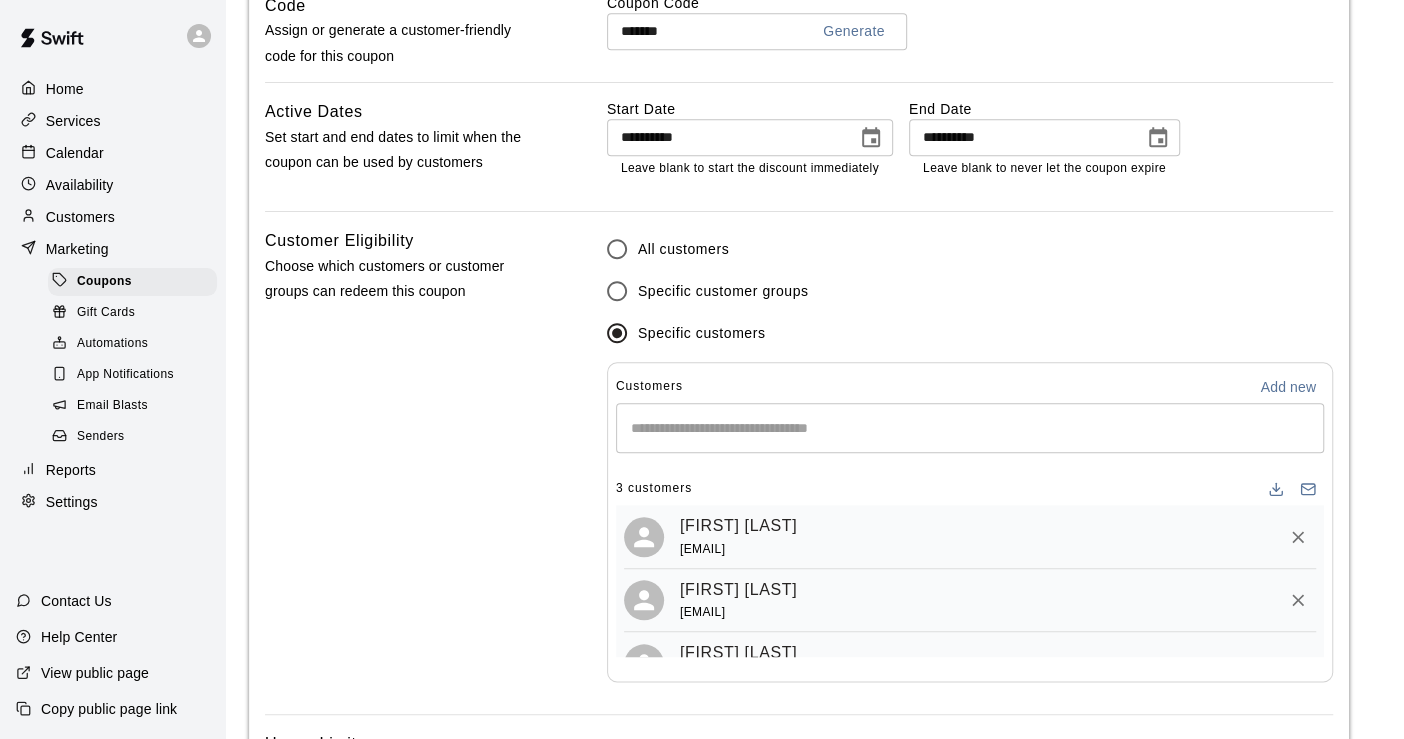click on "Customer Eligibility Choose which customers or customer groups can redeem this coupon" at bounding box center (404, 471) 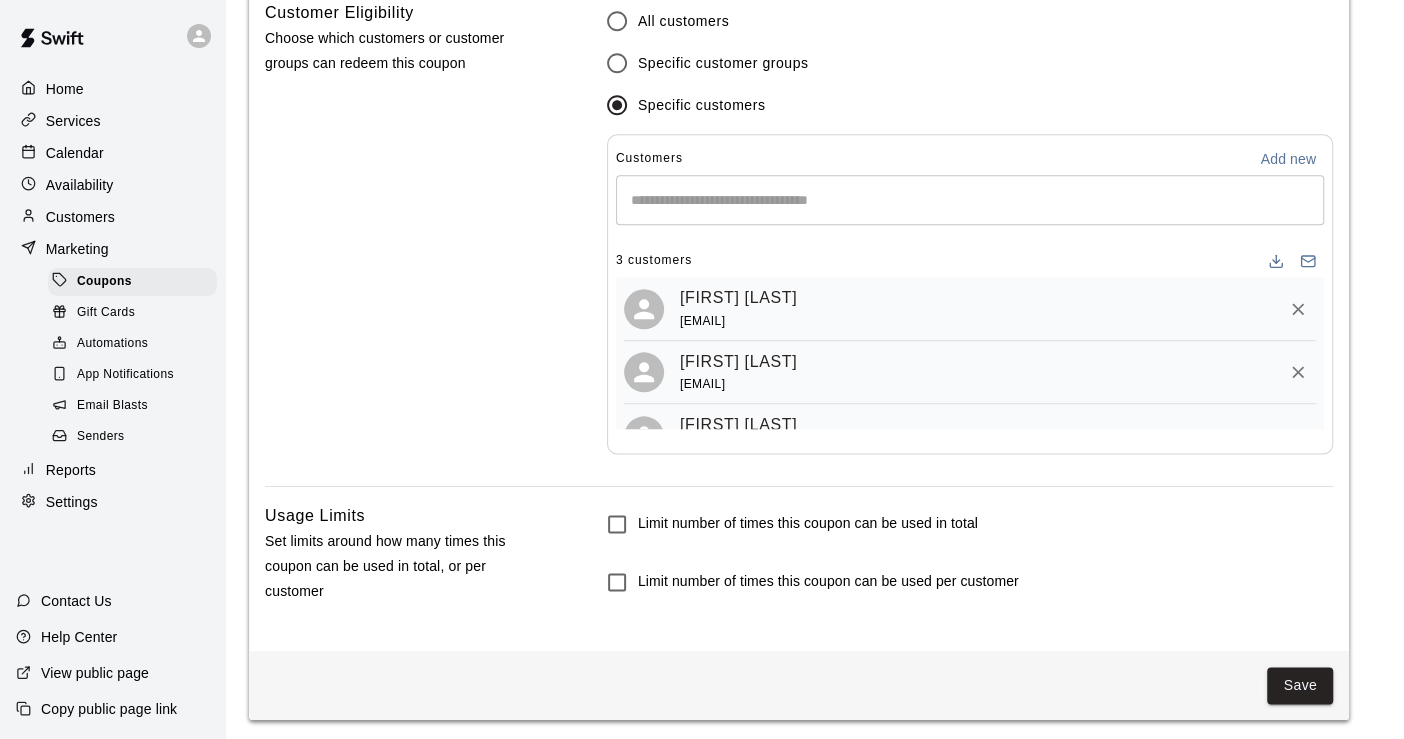 scroll, scrollTop: 1340, scrollLeft: 0, axis: vertical 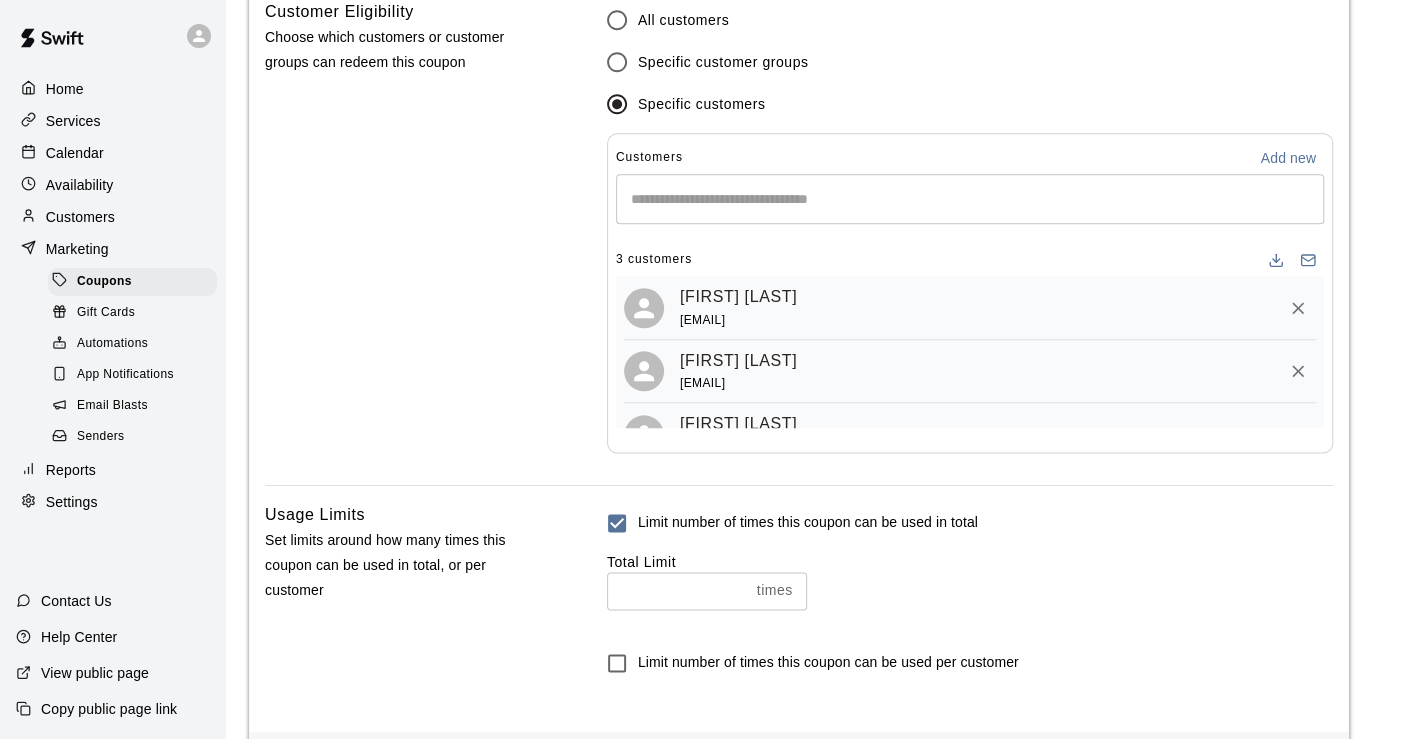 click at bounding box center (678, 590) 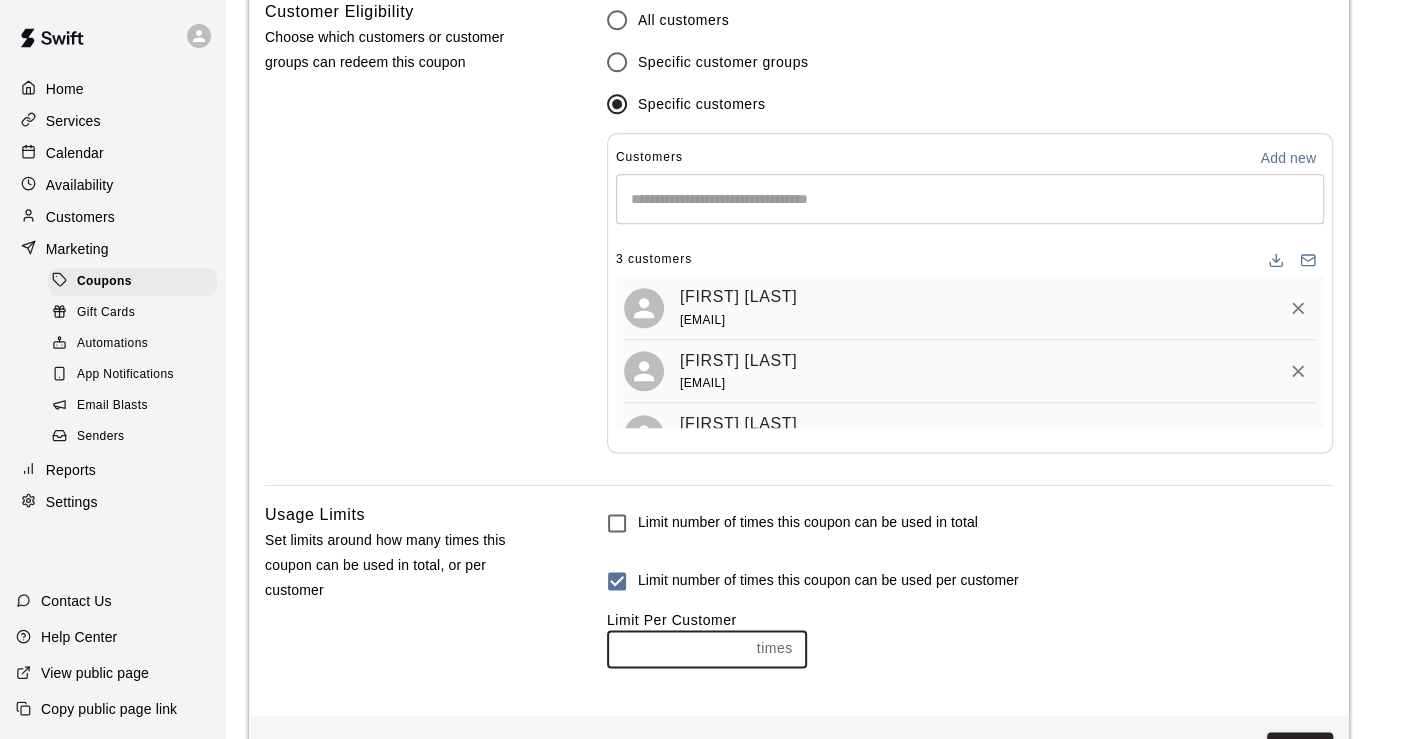 click at bounding box center [678, 648] 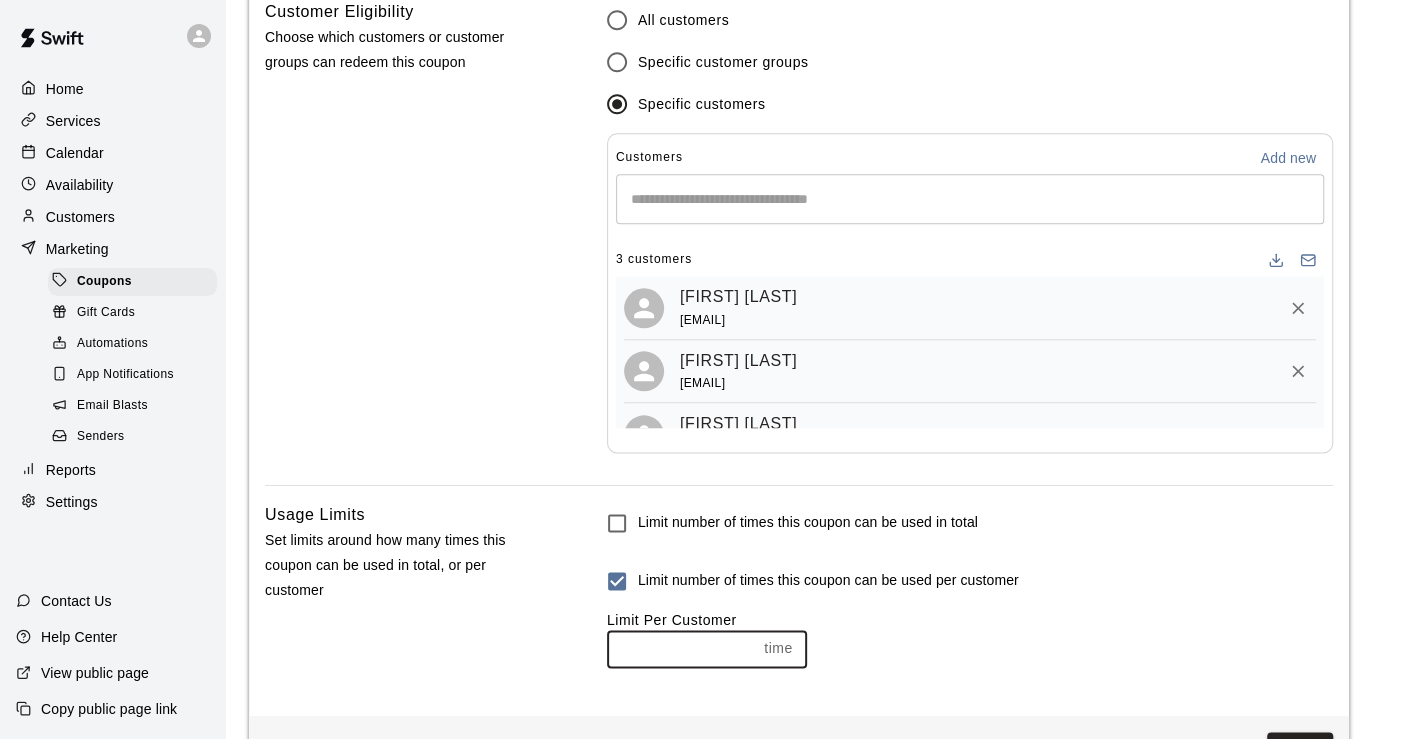 type on "*" 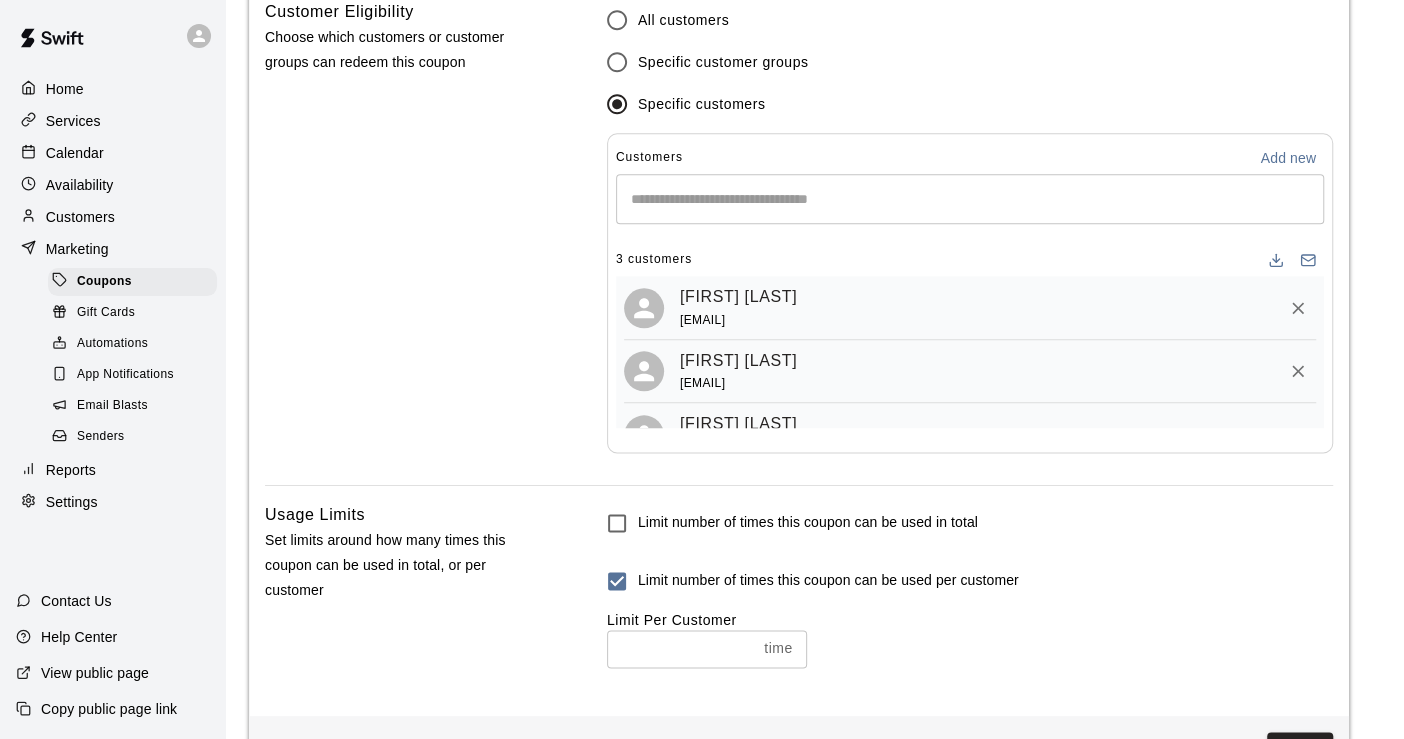 click on "Usage Limits Set limits around how many times this coupon can be used in total, or per customer" at bounding box center (404, 600) 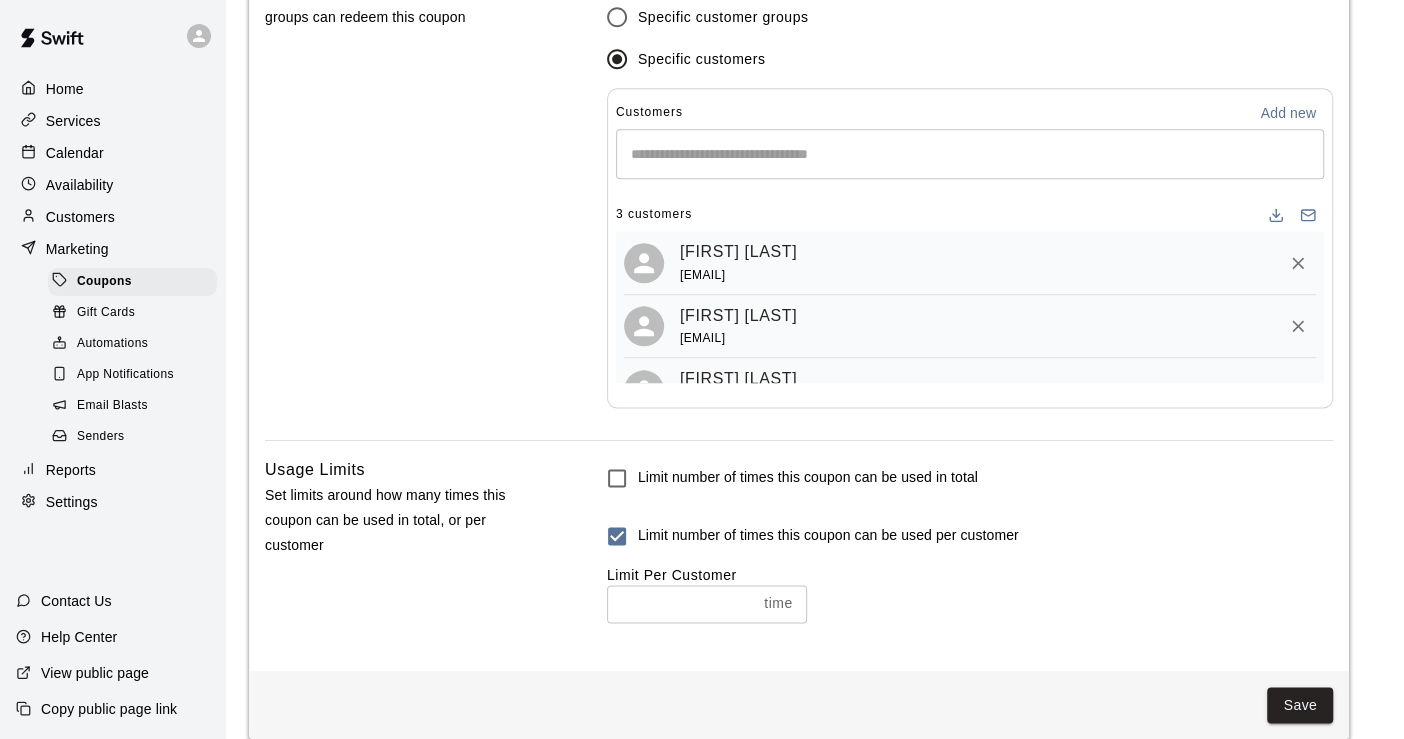 scroll, scrollTop: 1408, scrollLeft: 0, axis: vertical 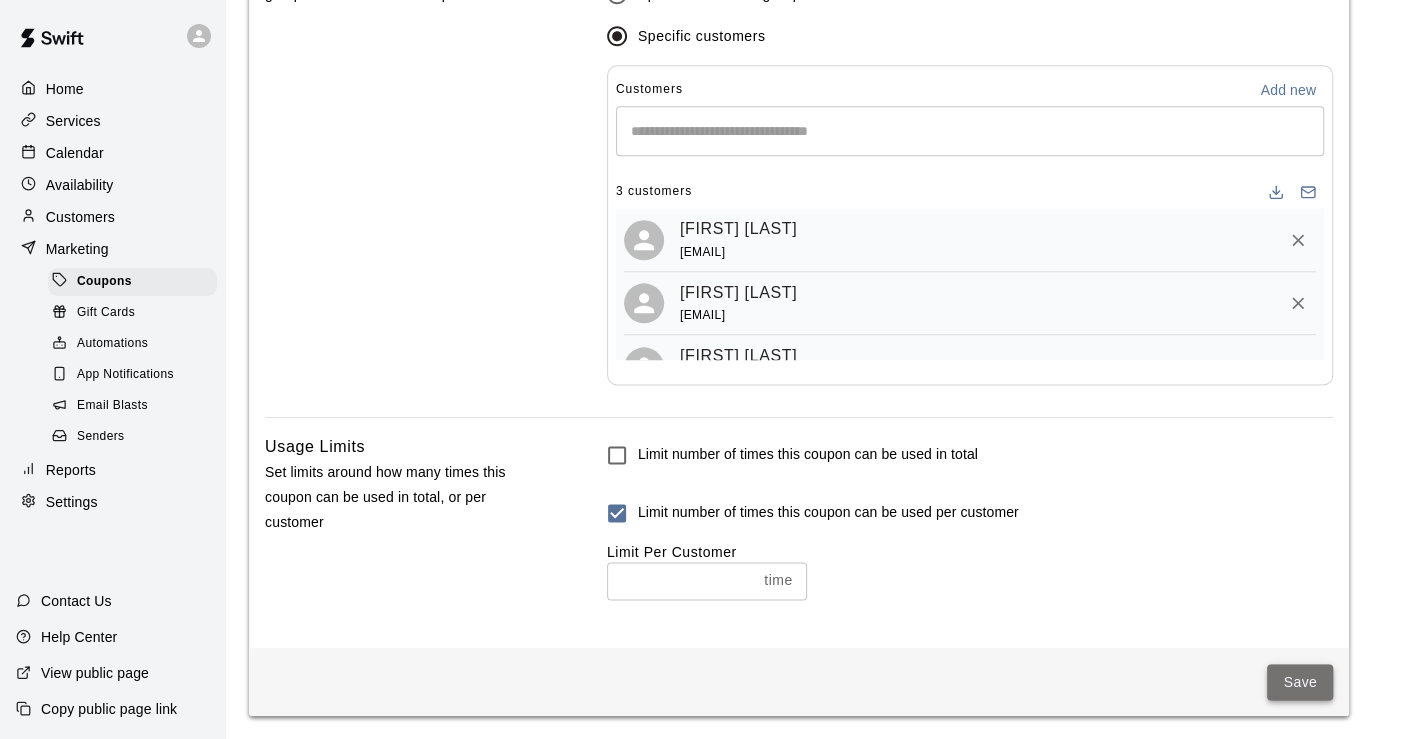 click on "Save" at bounding box center (1300, 682) 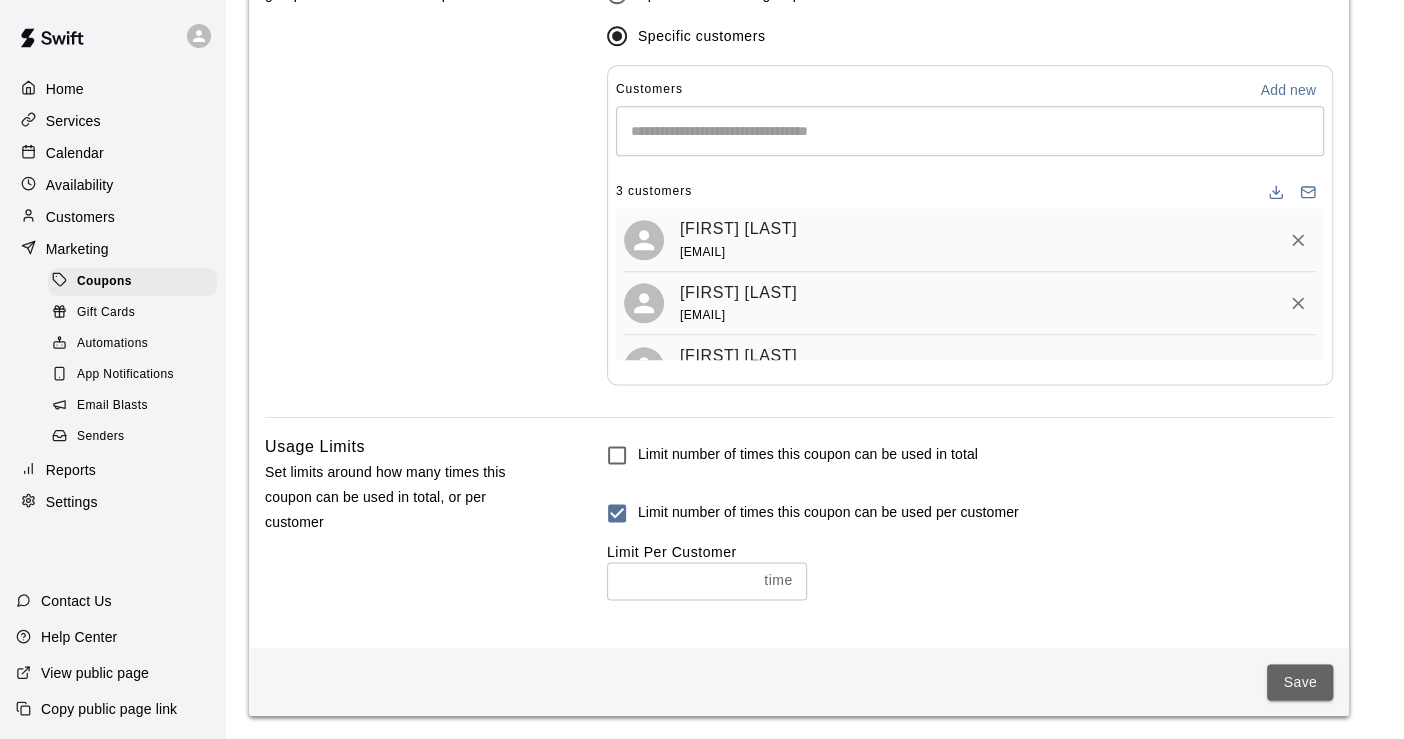 scroll, scrollTop: 1407, scrollLeft: 0, axis: vertical 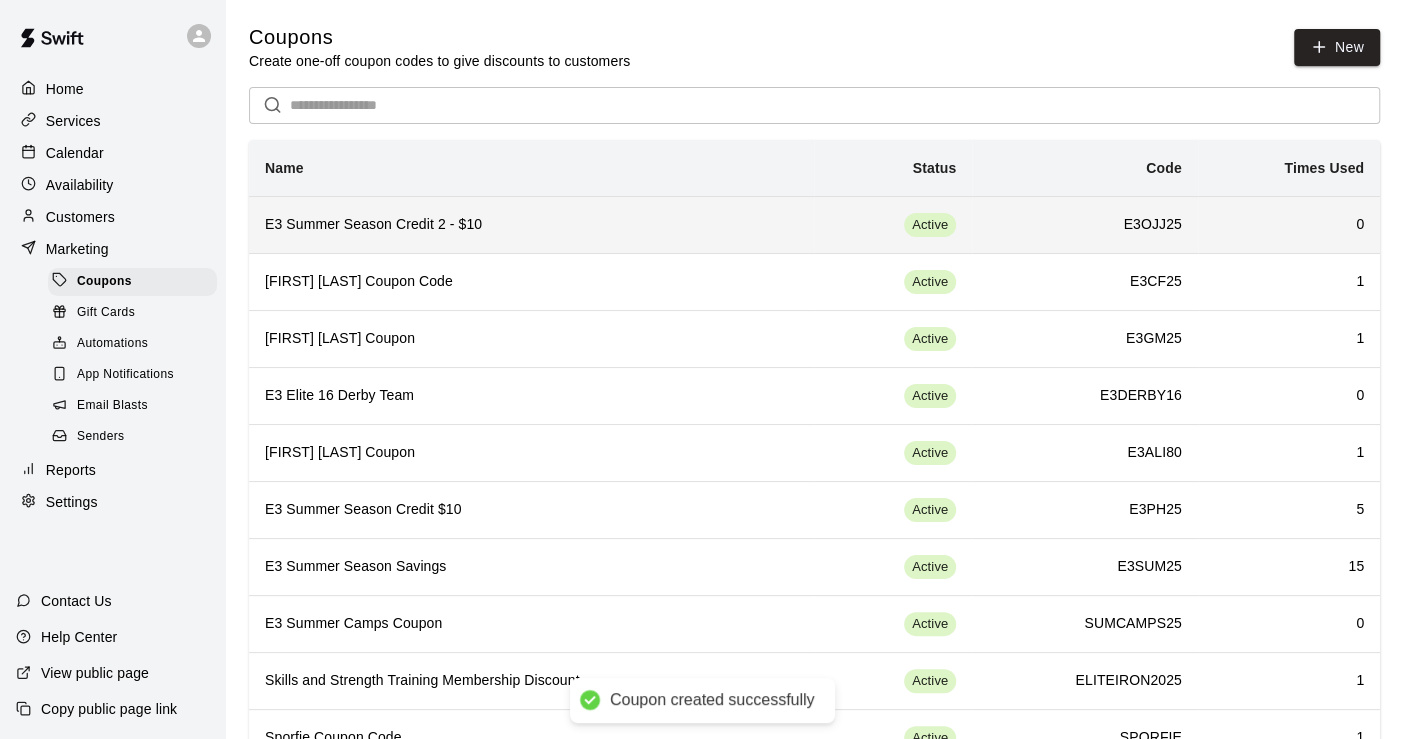 click on "E3 Summer Season Credit 2 - $10" at bounding box center [531, 225] 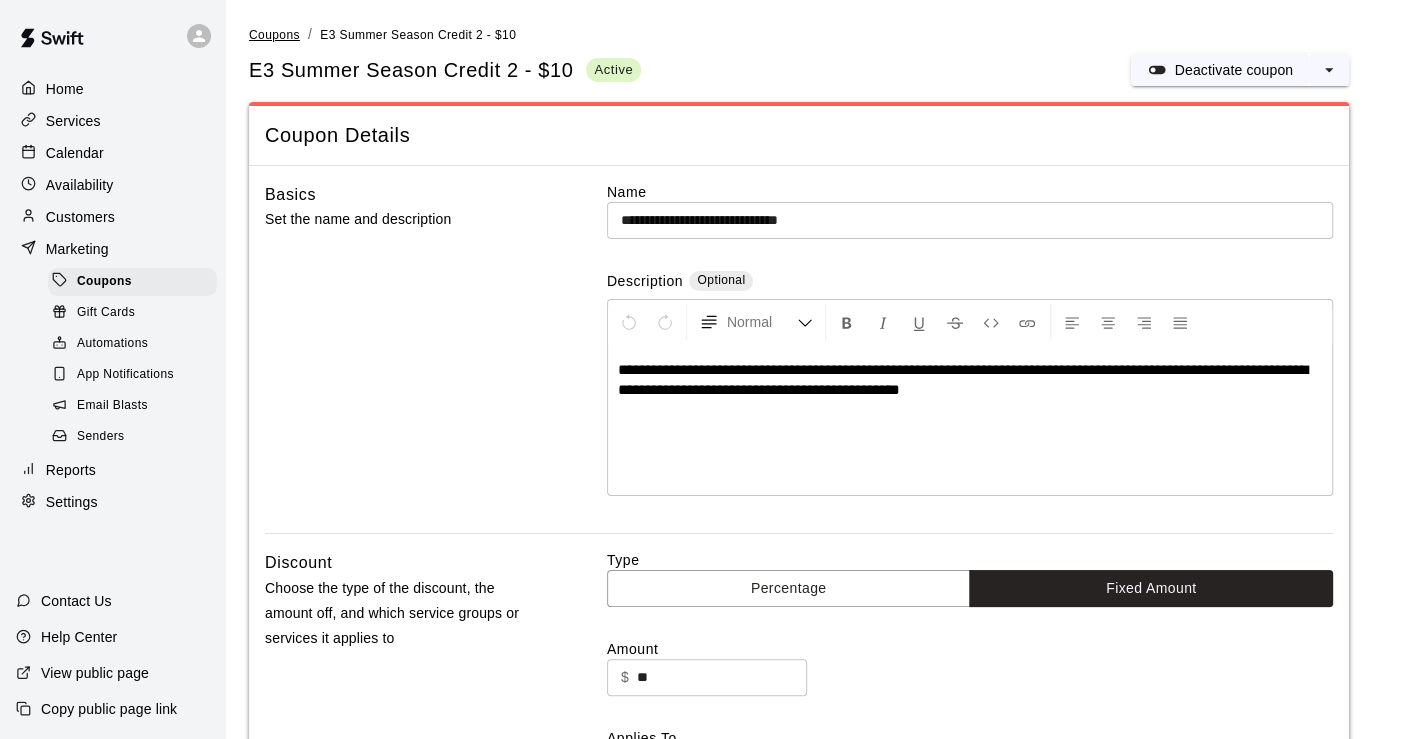 click on "Coupons" at bounding box center [274, 35] 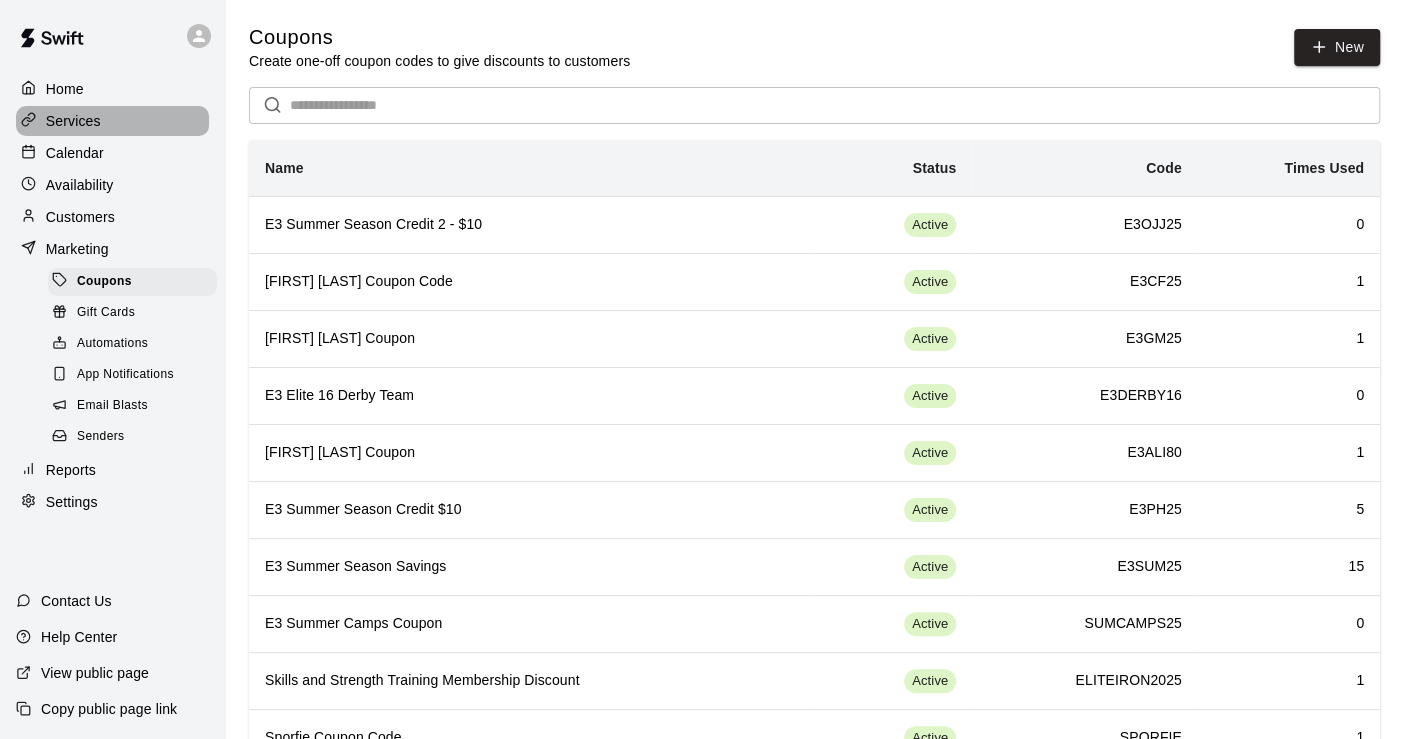 click on "Services" at bounding box center (73, 121) 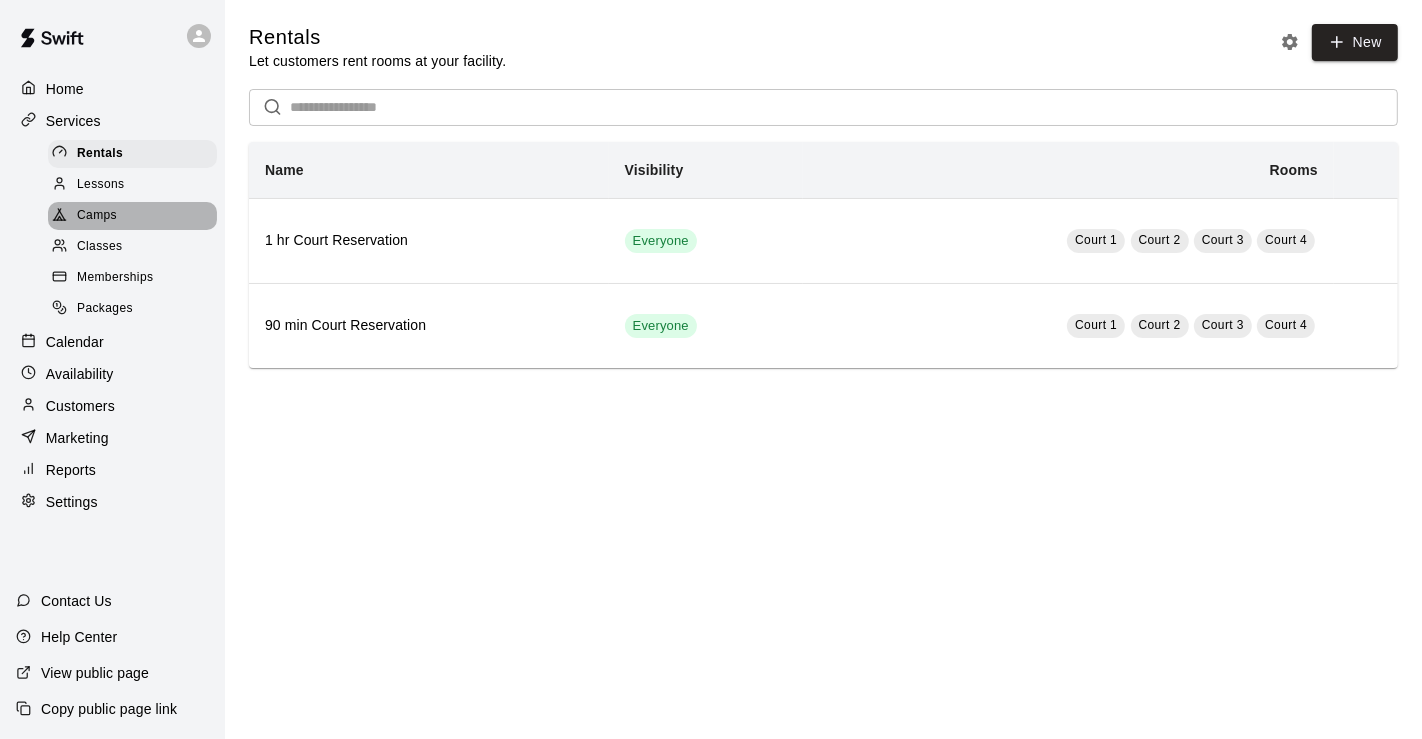 click on "Camps" at bounding box center [97, 216] 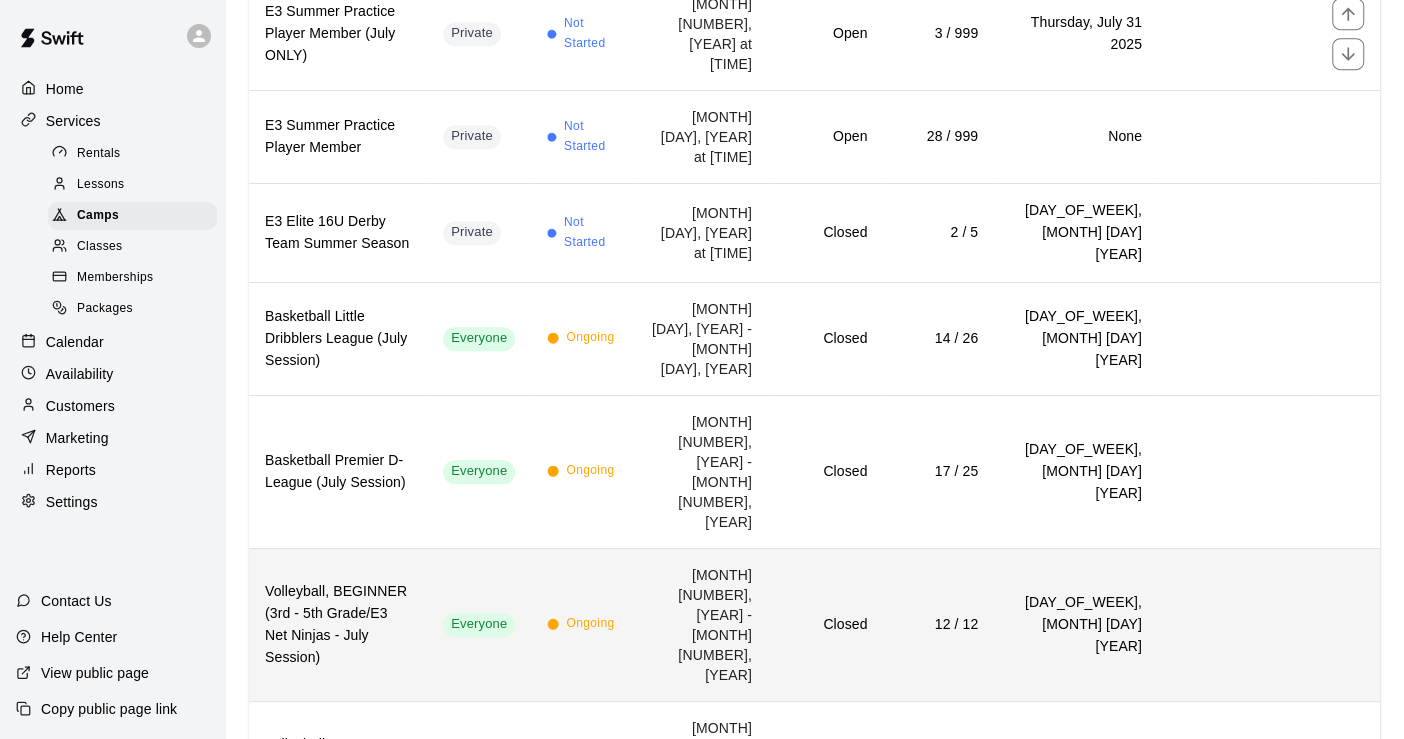 scroll, scrollTop: 666, scrollLeft: 0, axis: vertical 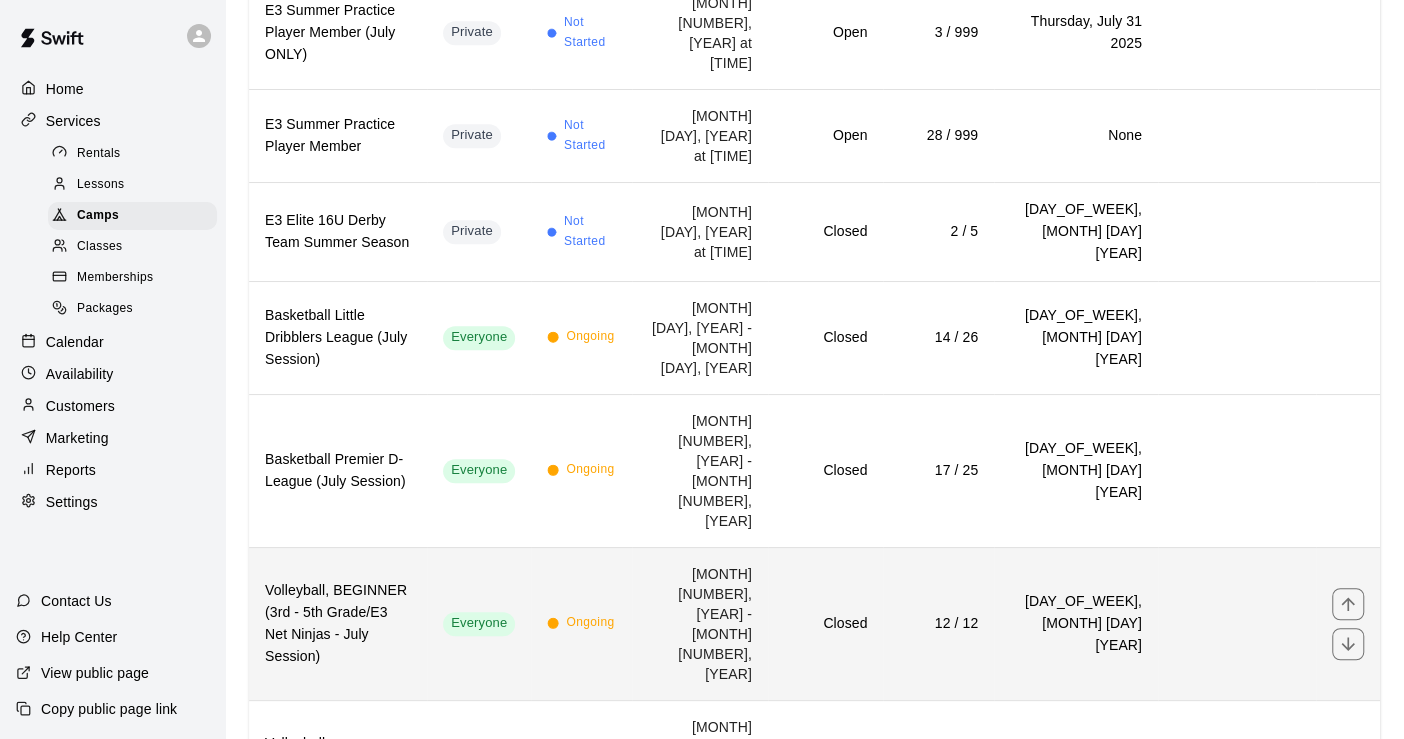 click on "Volleyball, BEGINNER (3rd - 5th Grade/E3 Net Ninjas - July Session)" at bounding box center [338, 624] 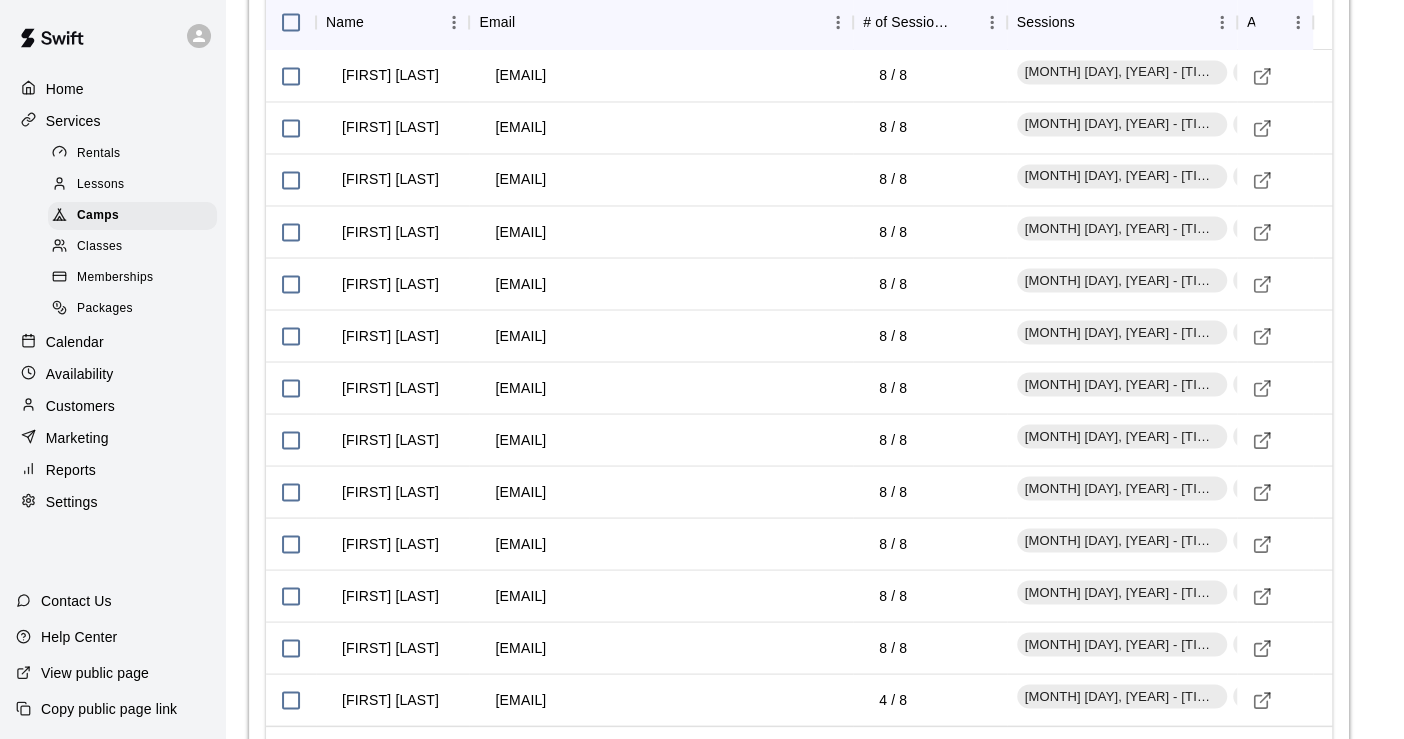 scroll, scrollTop: 2163, scrollLeft: 0, axis: vertical 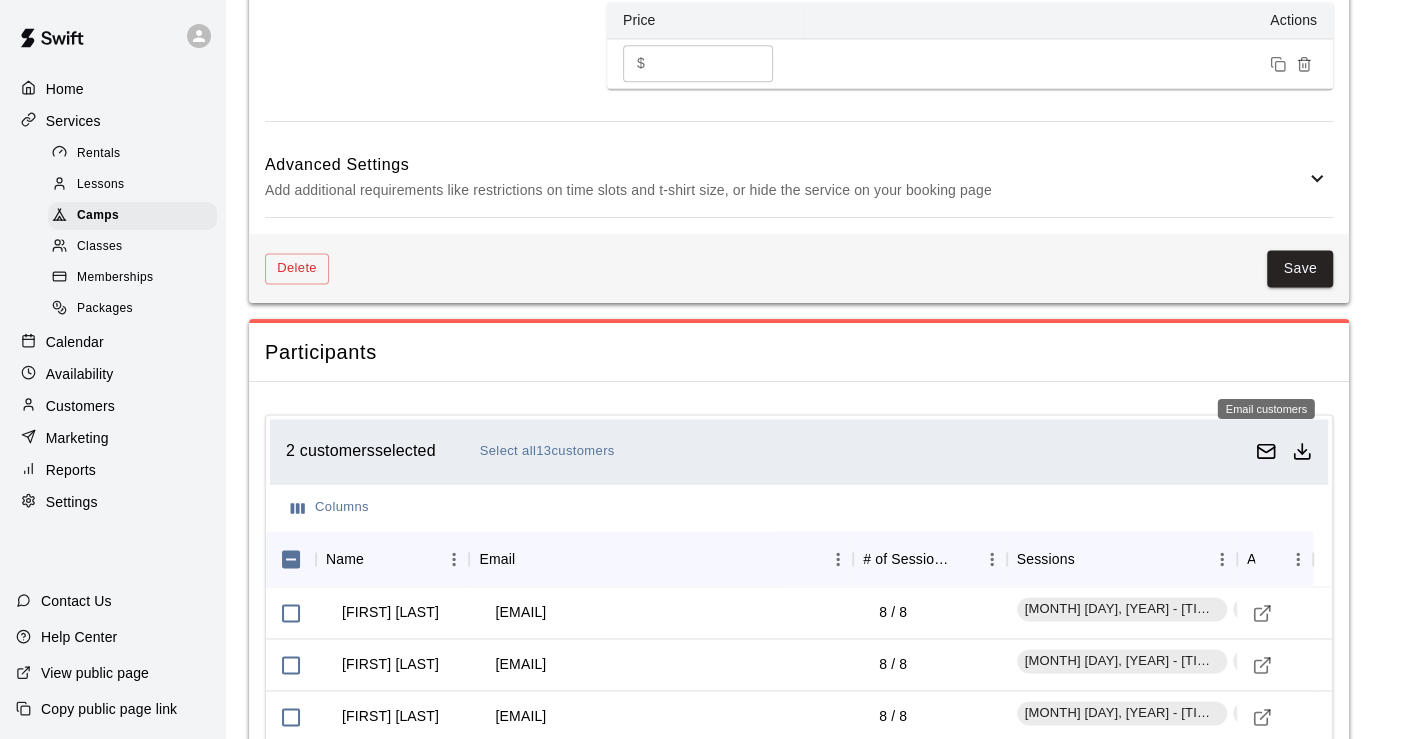 click 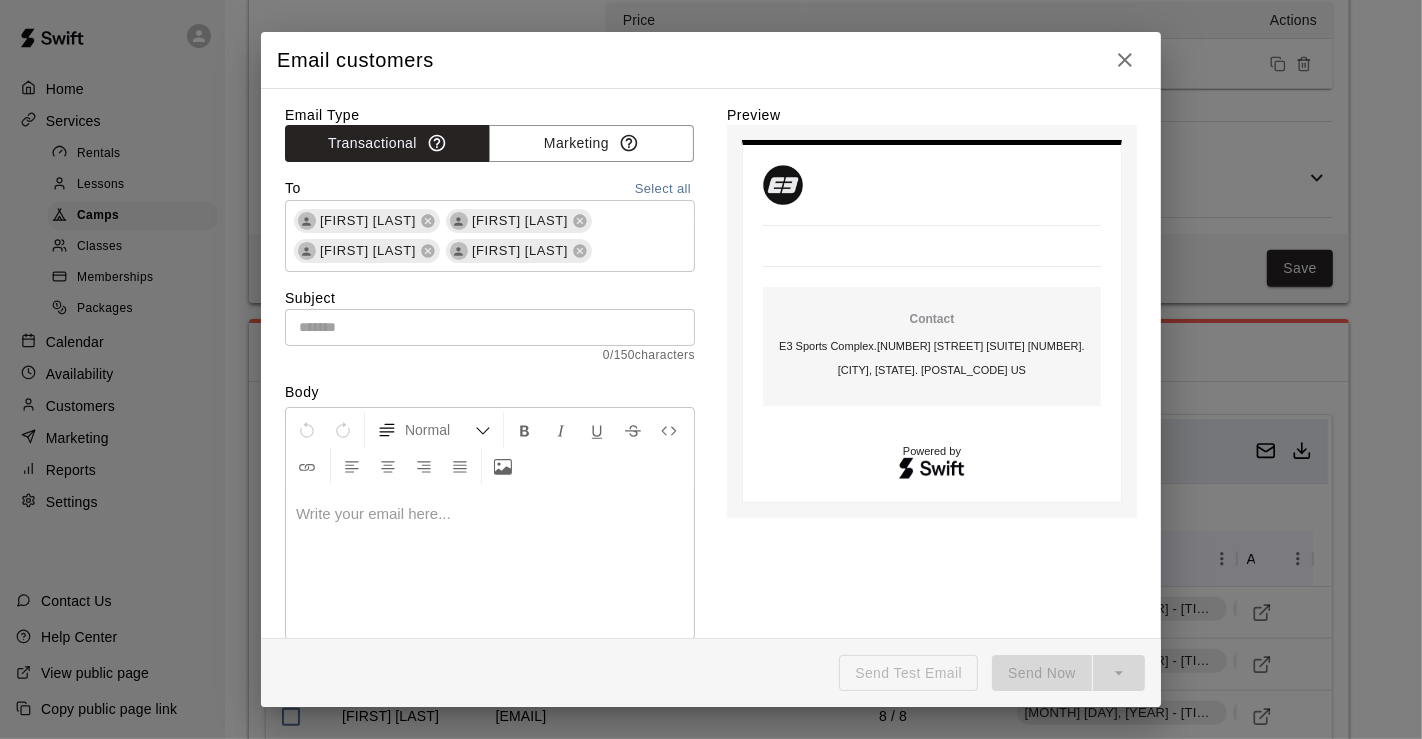 click at bounding box center (490, 327) 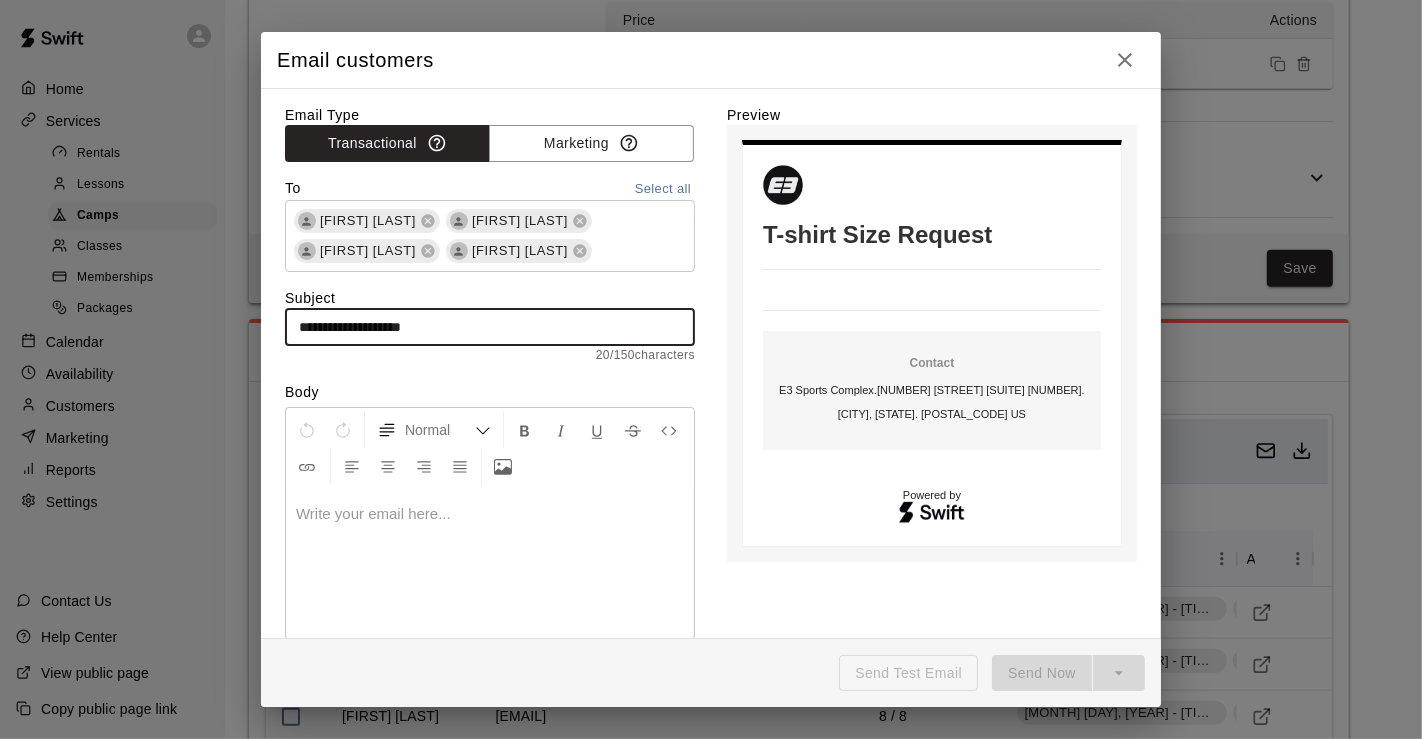 type on "**********" 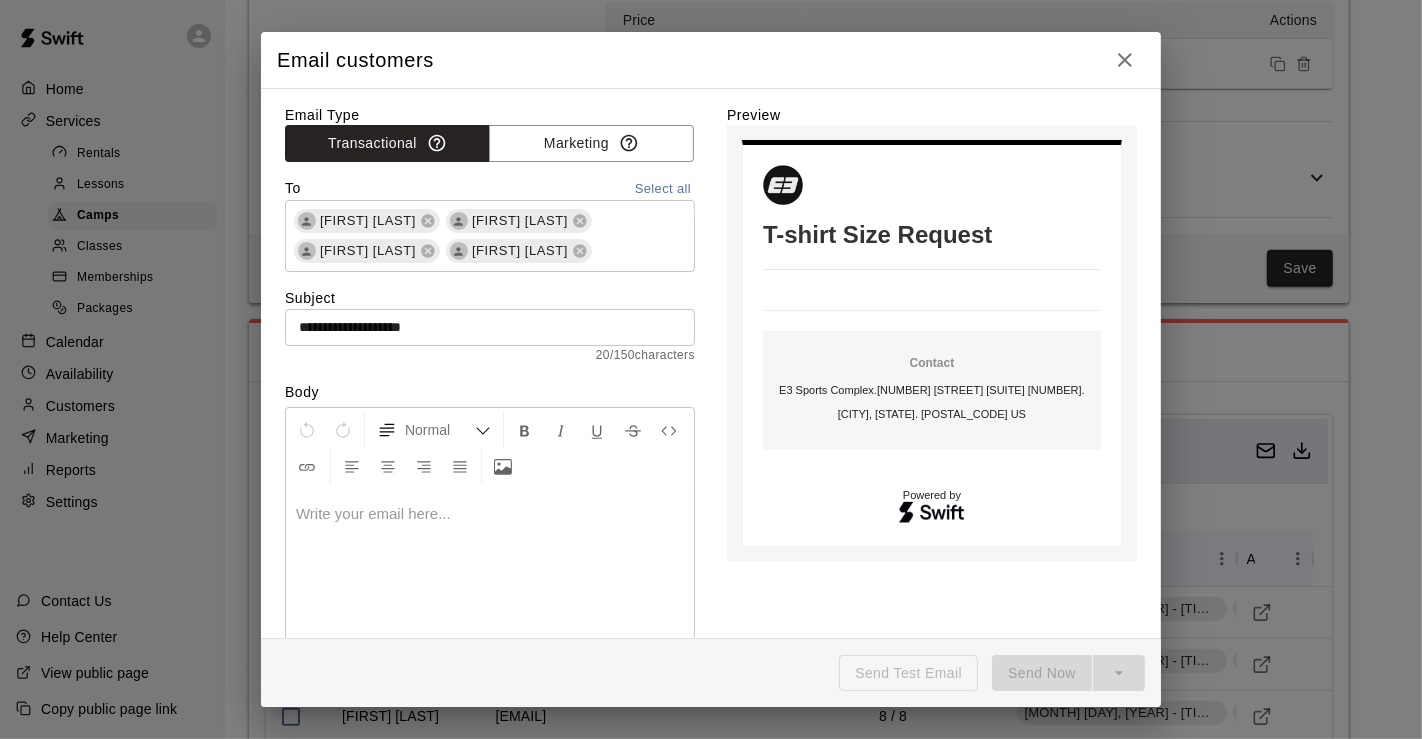 click at bounding box center (490, 514) 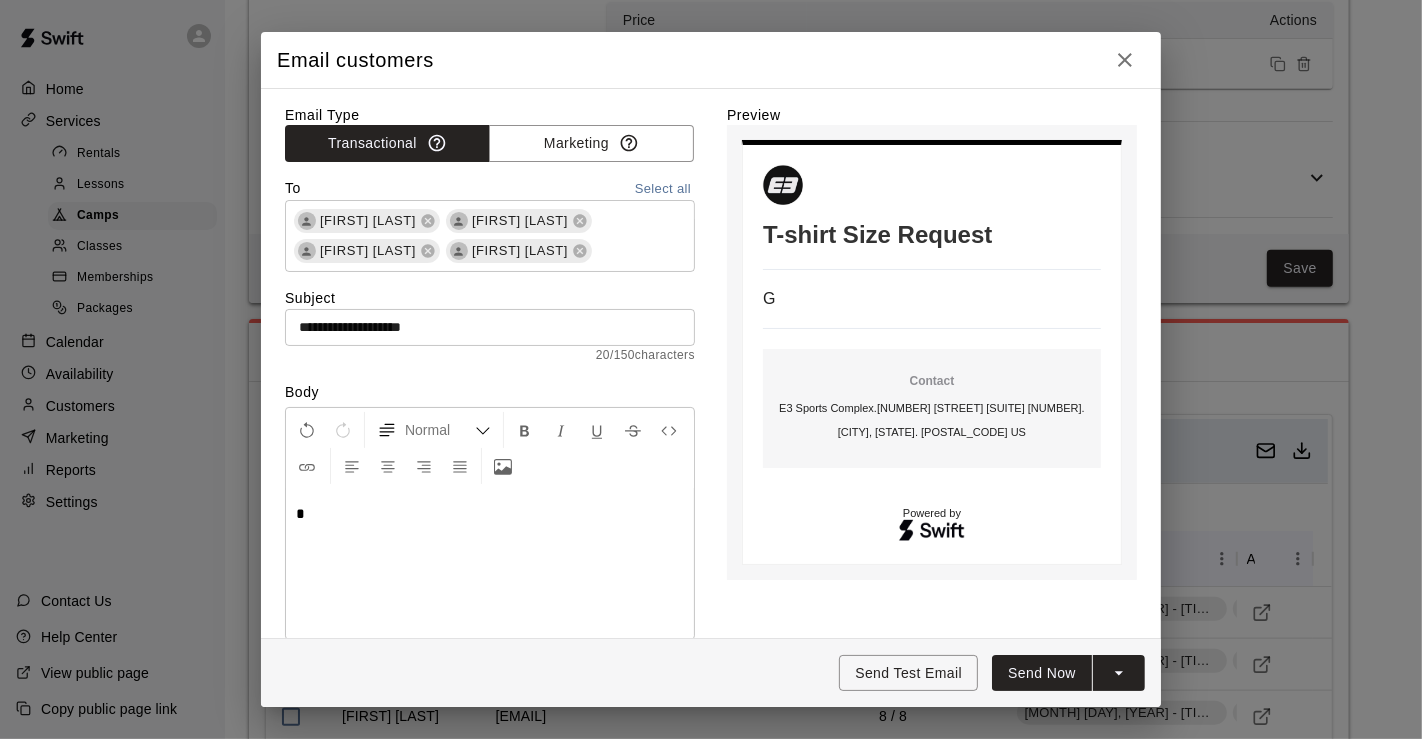 type 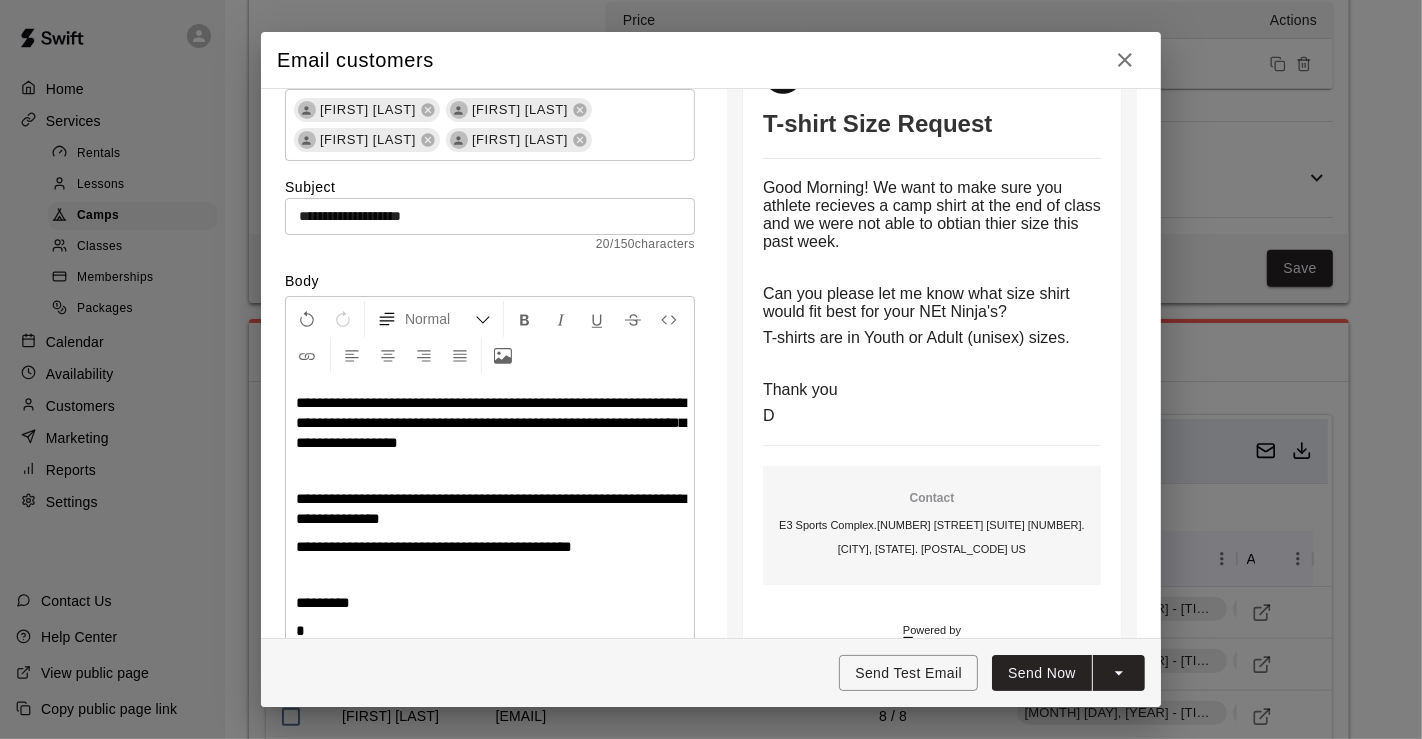 scroll, scrollTop: 113, scrollLeft: 0, axis: vertical 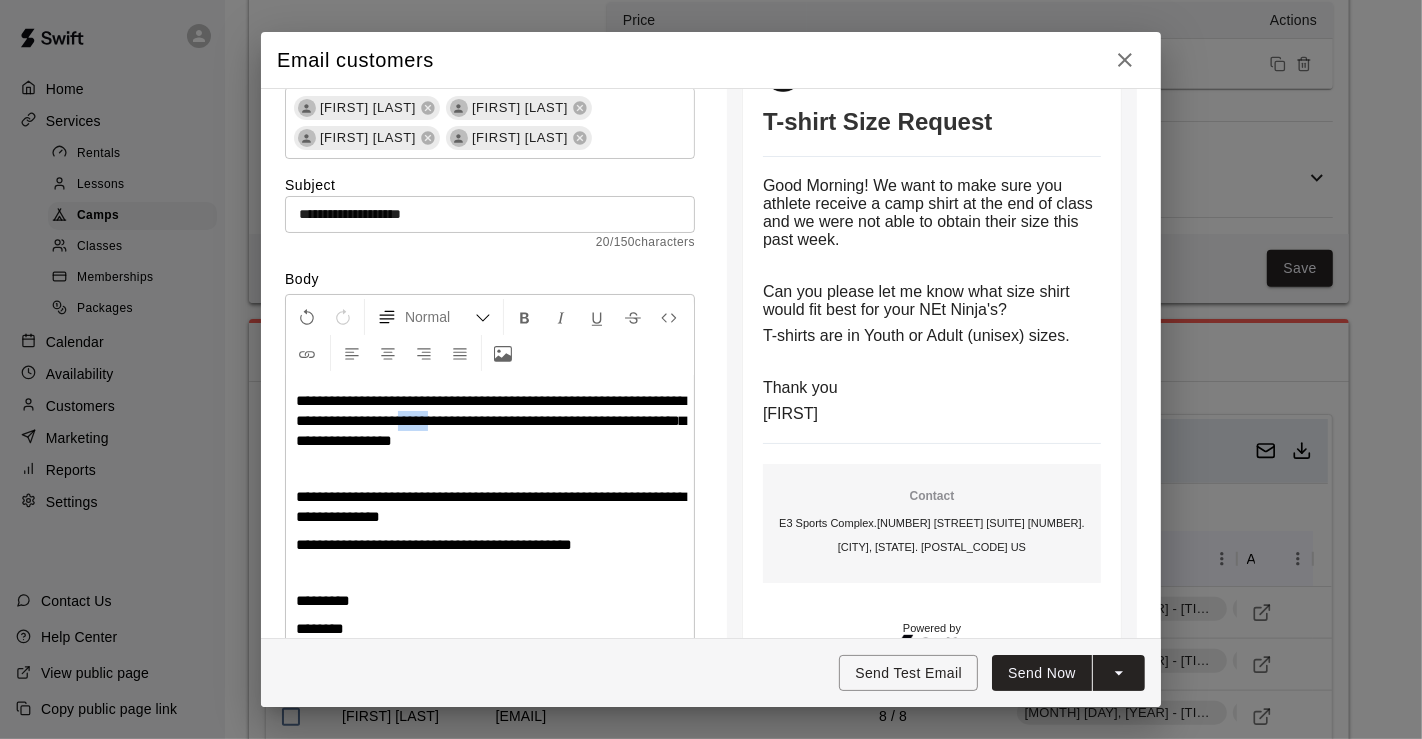 drag, startPoint x: 551, startPoint y: 420, endPoint x: 525, endPoint y: 417, distance: 26.172504 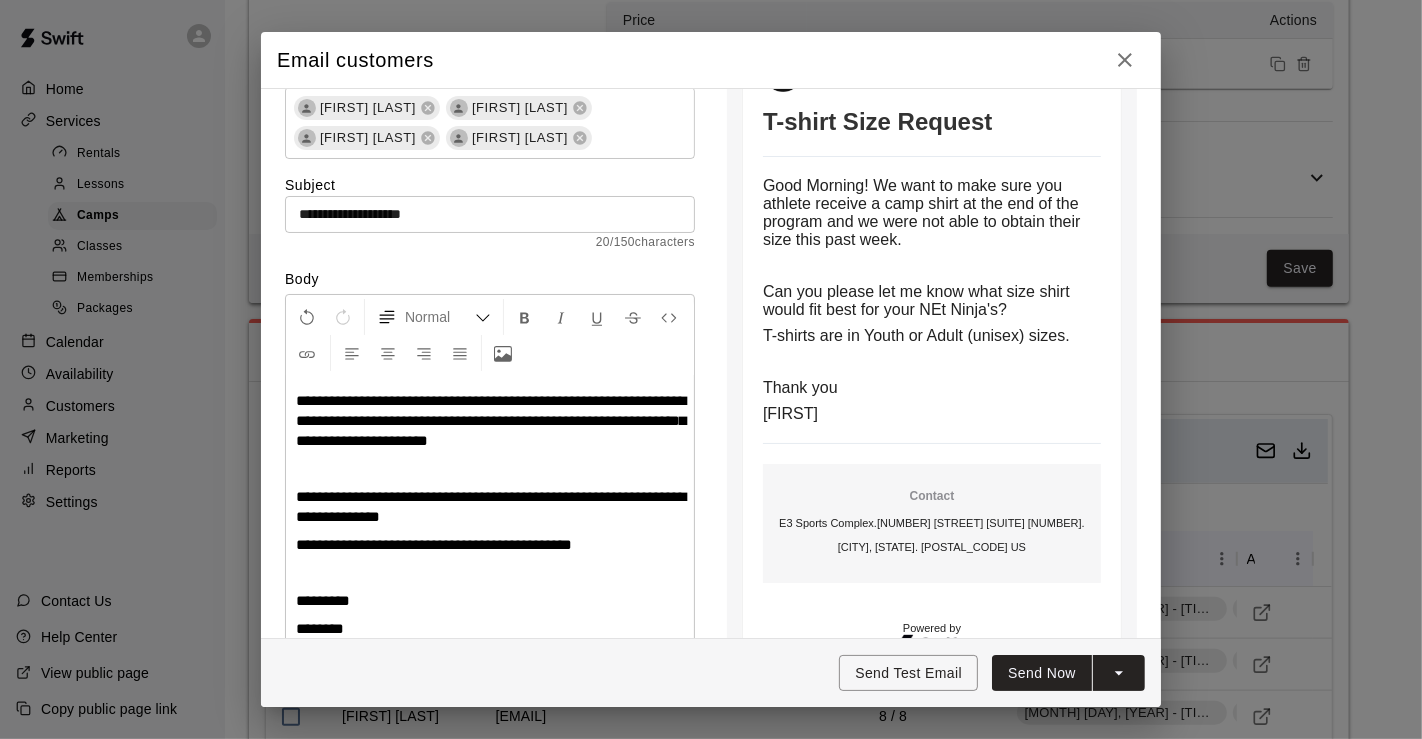 drag, startPoint x: 380, startPoint y: 513, endPoint x: 362, endPoint y: 522, distance: 20.12461 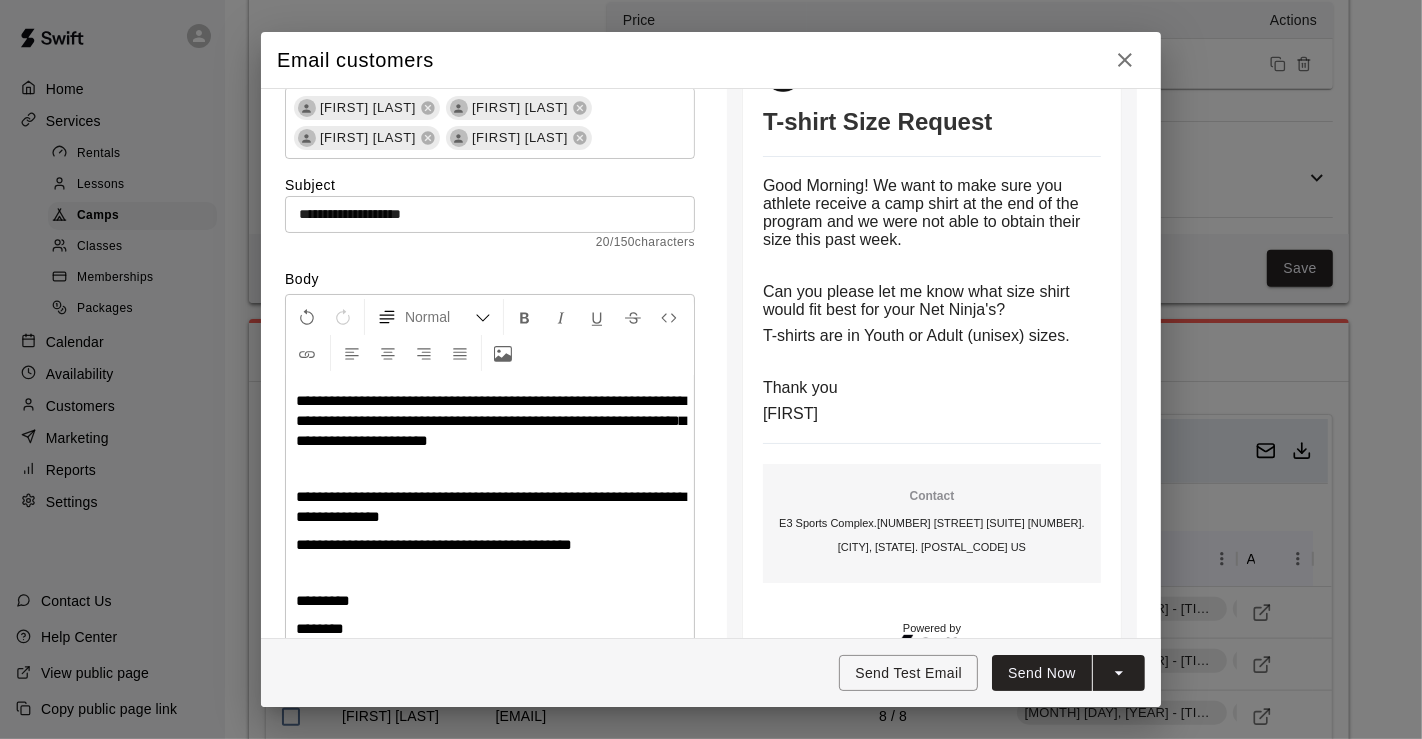 click on "**********" at bounding box center (491, 506) 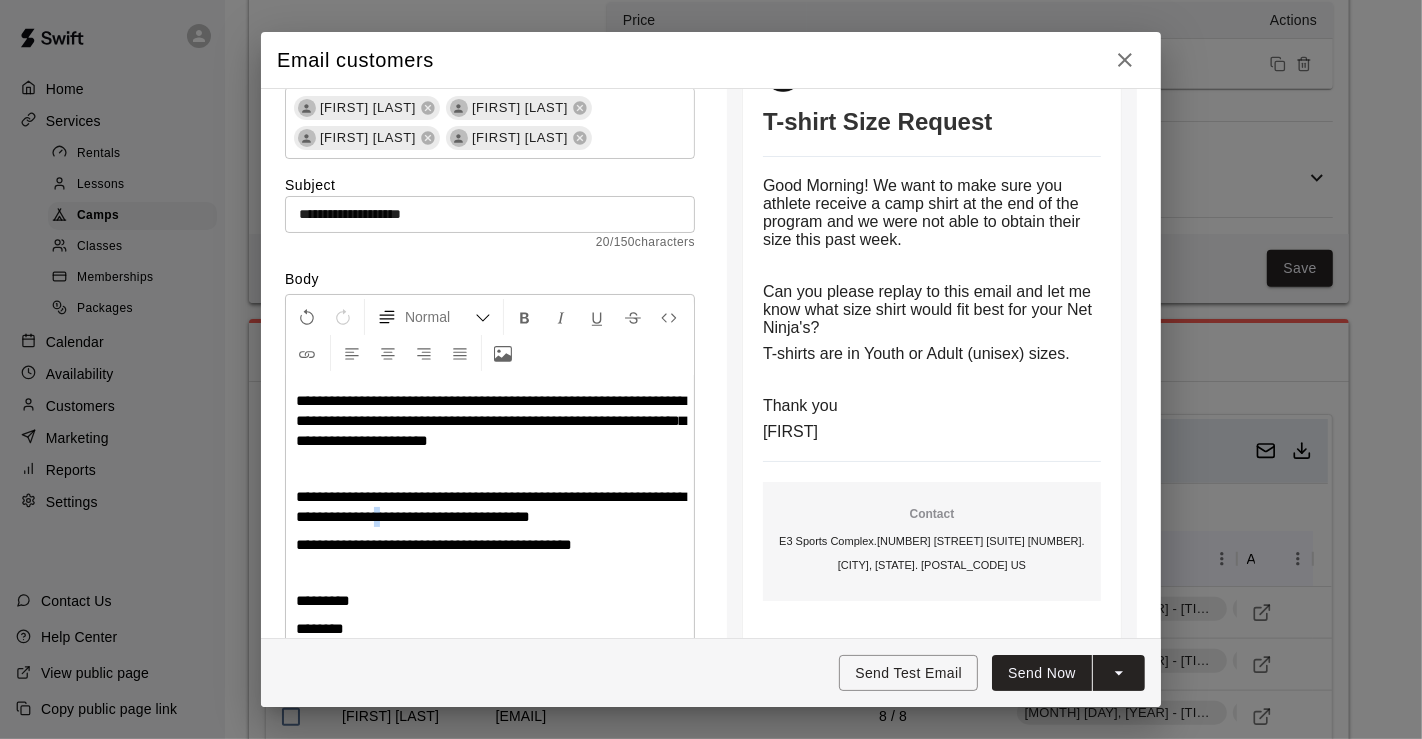 click on "**********" at bounding box center (491, 506) 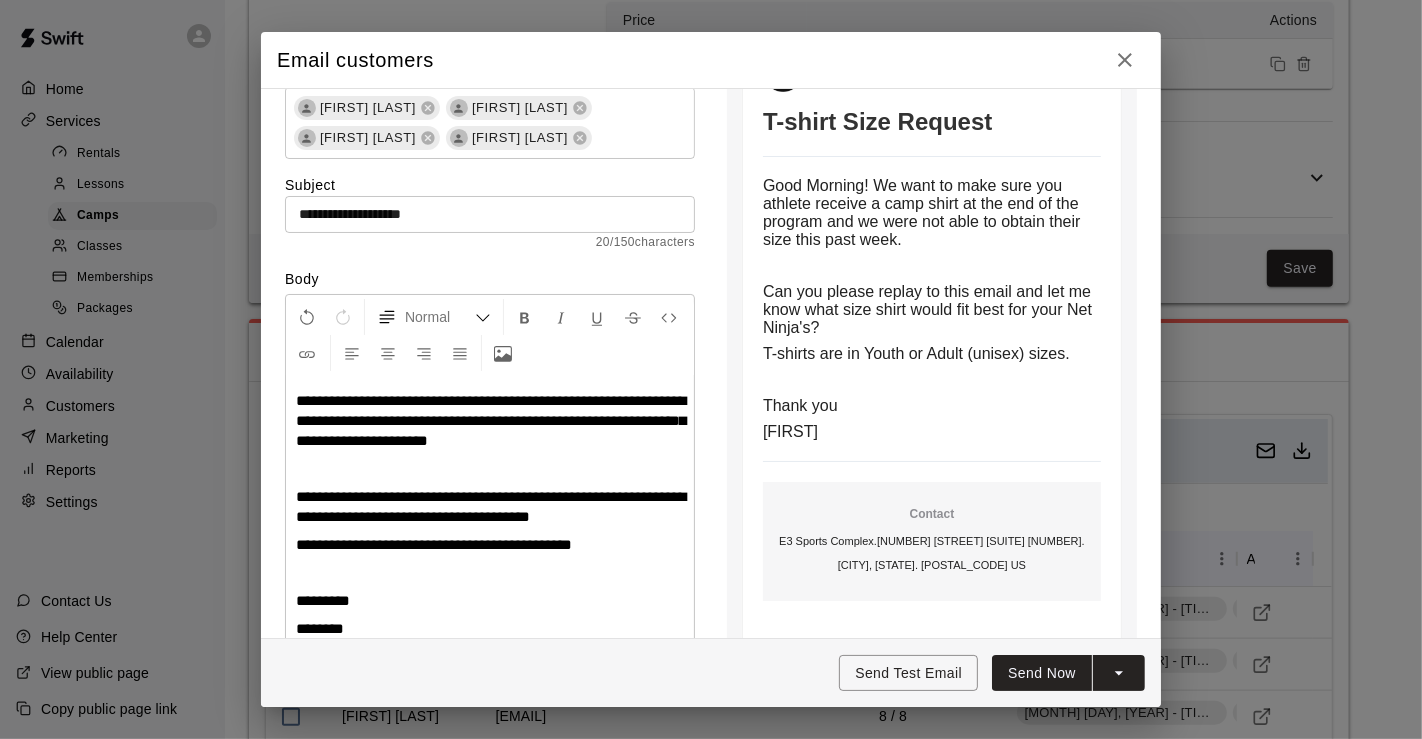 click on "**********" at bounding box center [491, 506] 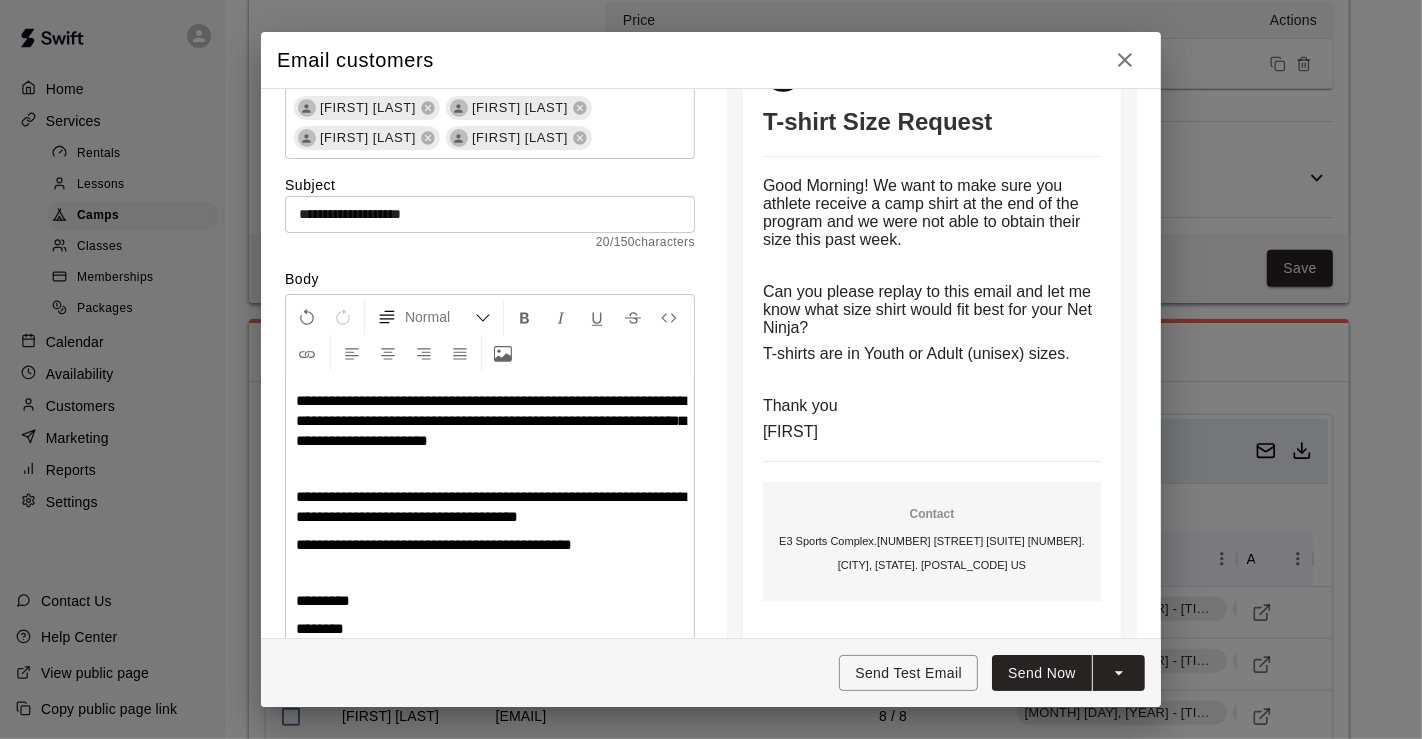 click at bounding box center (490, 573) 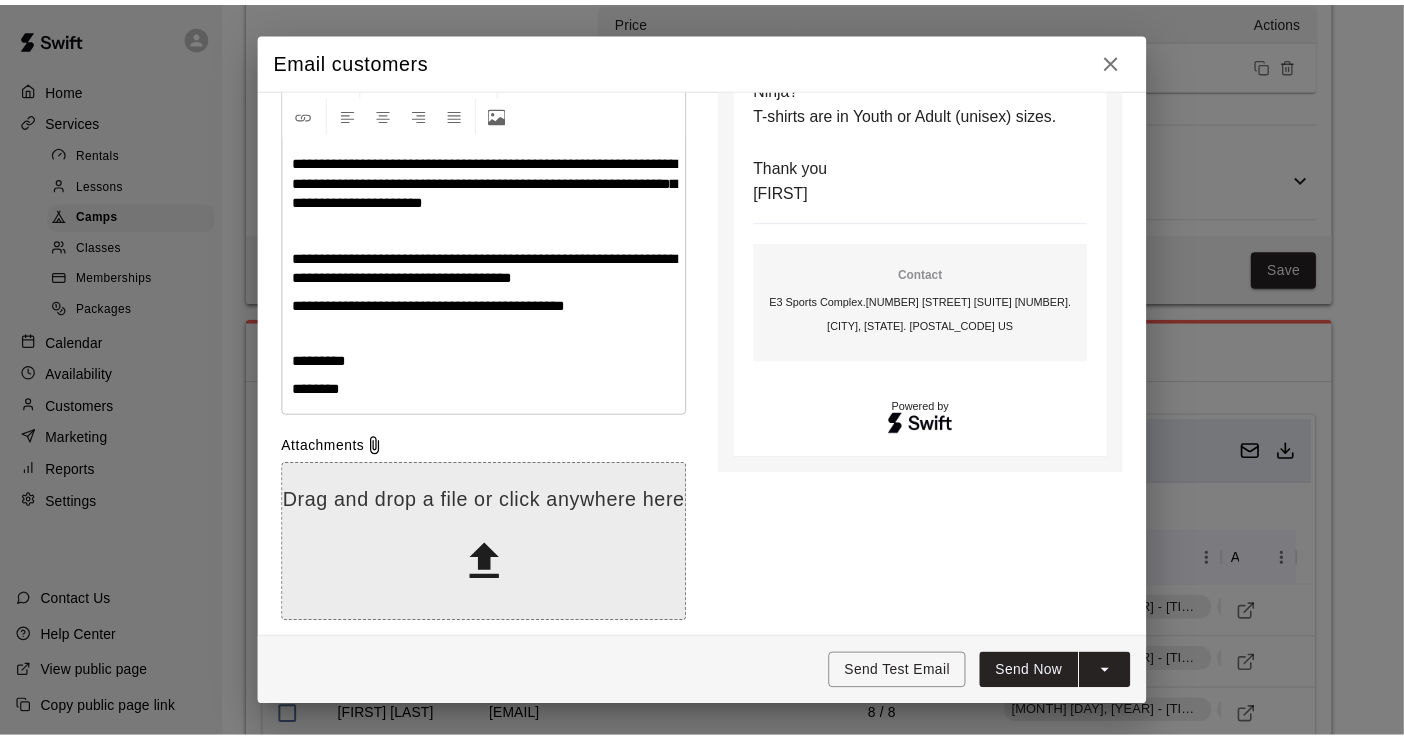 scroll, scrollTop: 362, scrollLeft: 0, axis: vertical 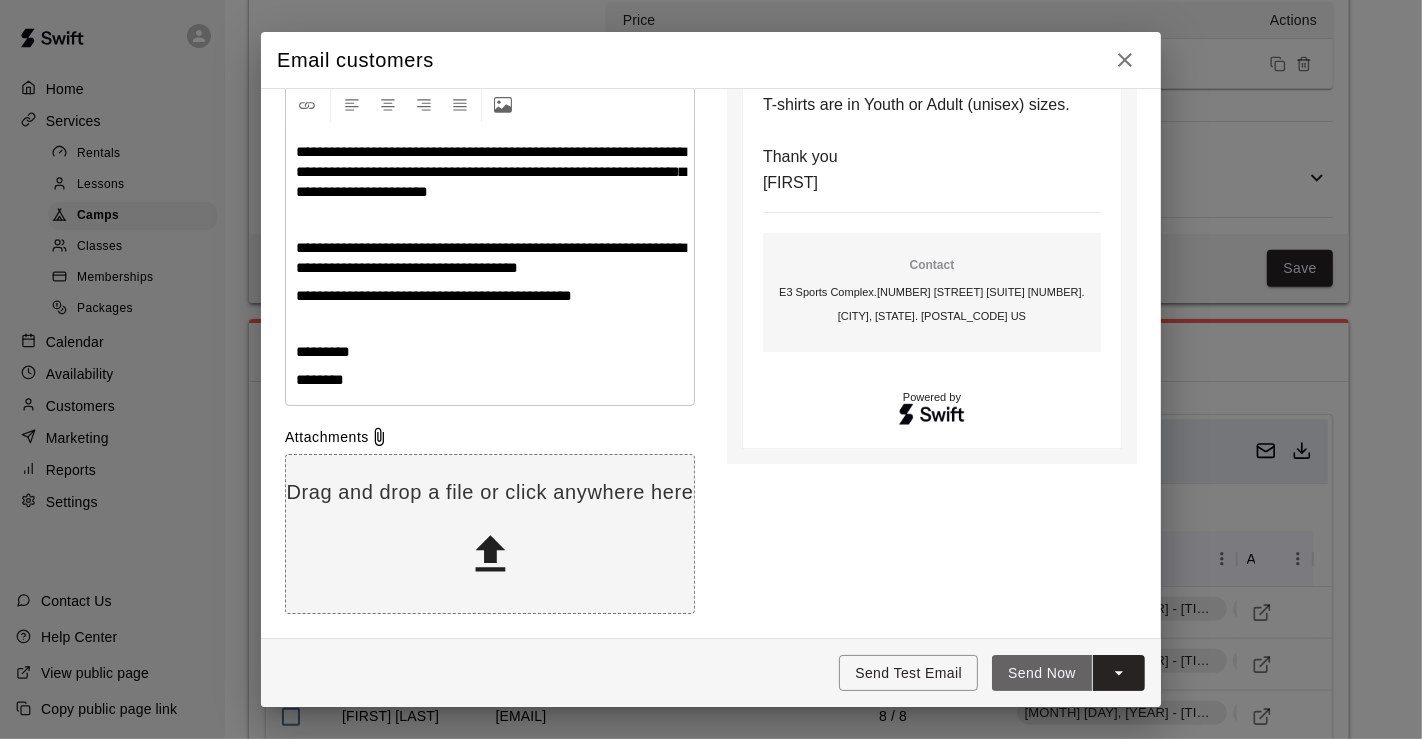 click on "Send Now" at bounding box center [1042, 673] 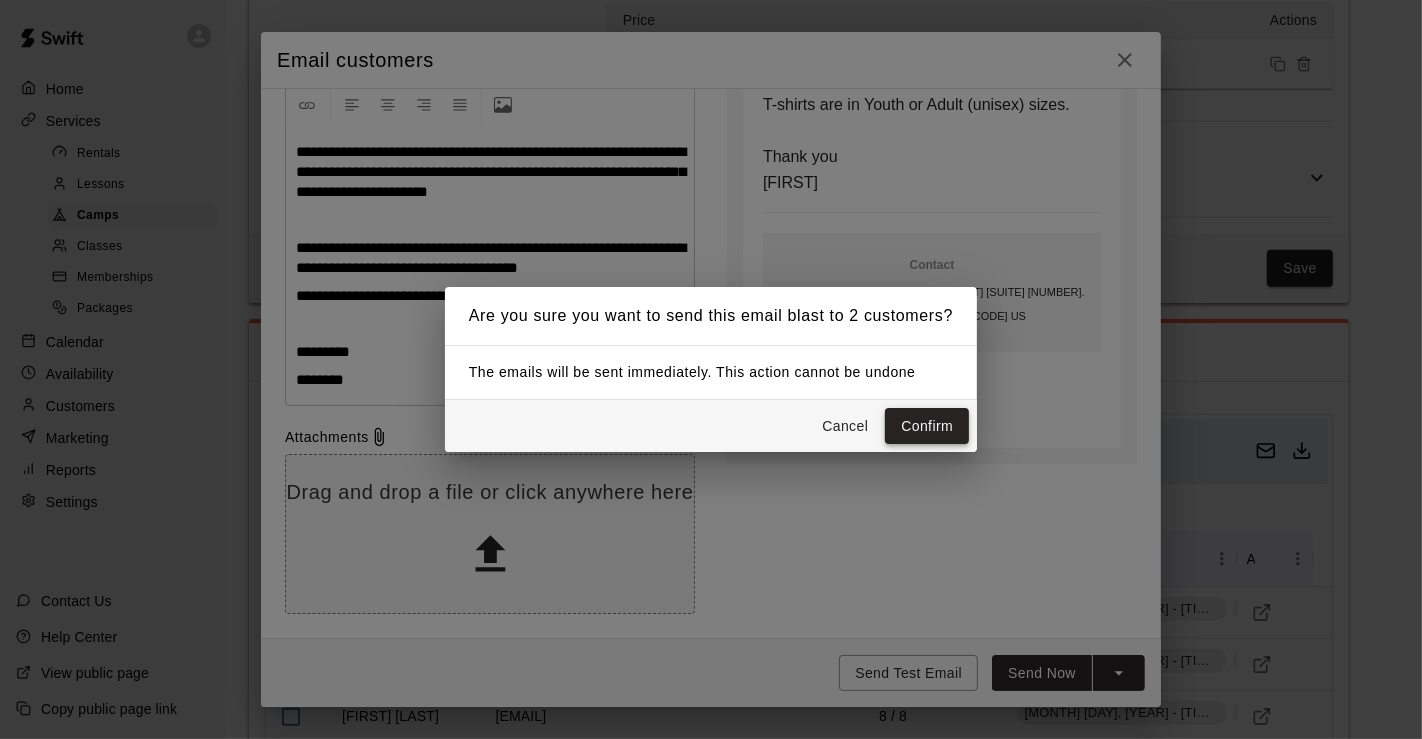 click on "Confirm" at bounding box center (927, 426) 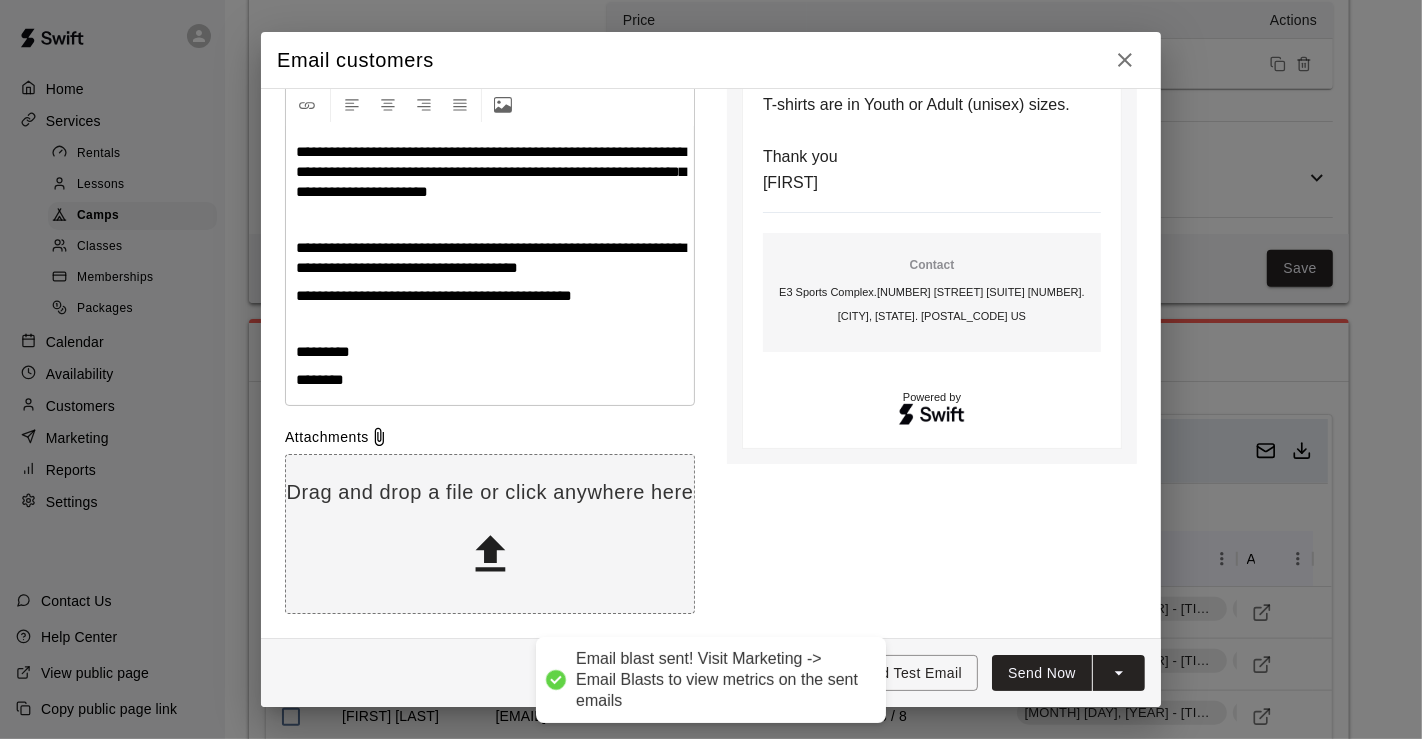 type 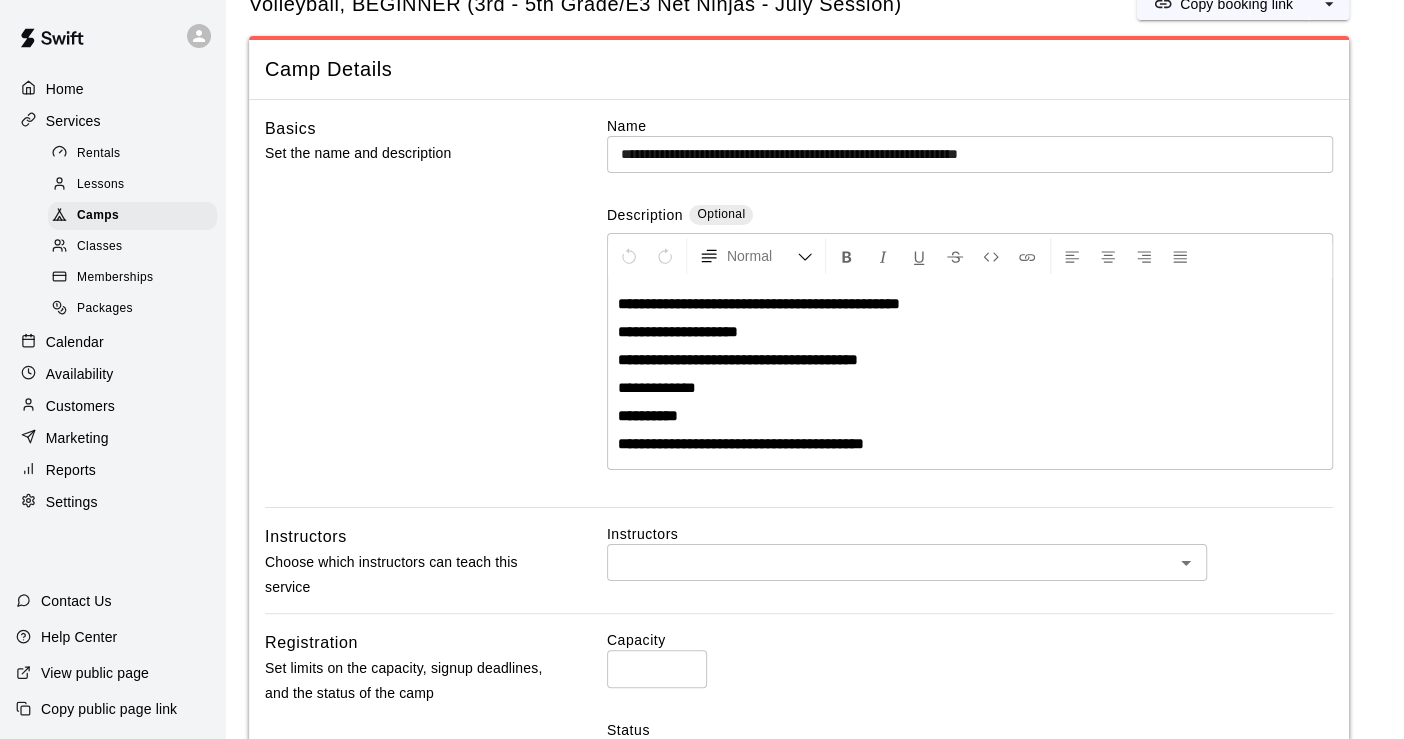 scroll, scrollTop: 0, scrollLeft: 0, axis: both 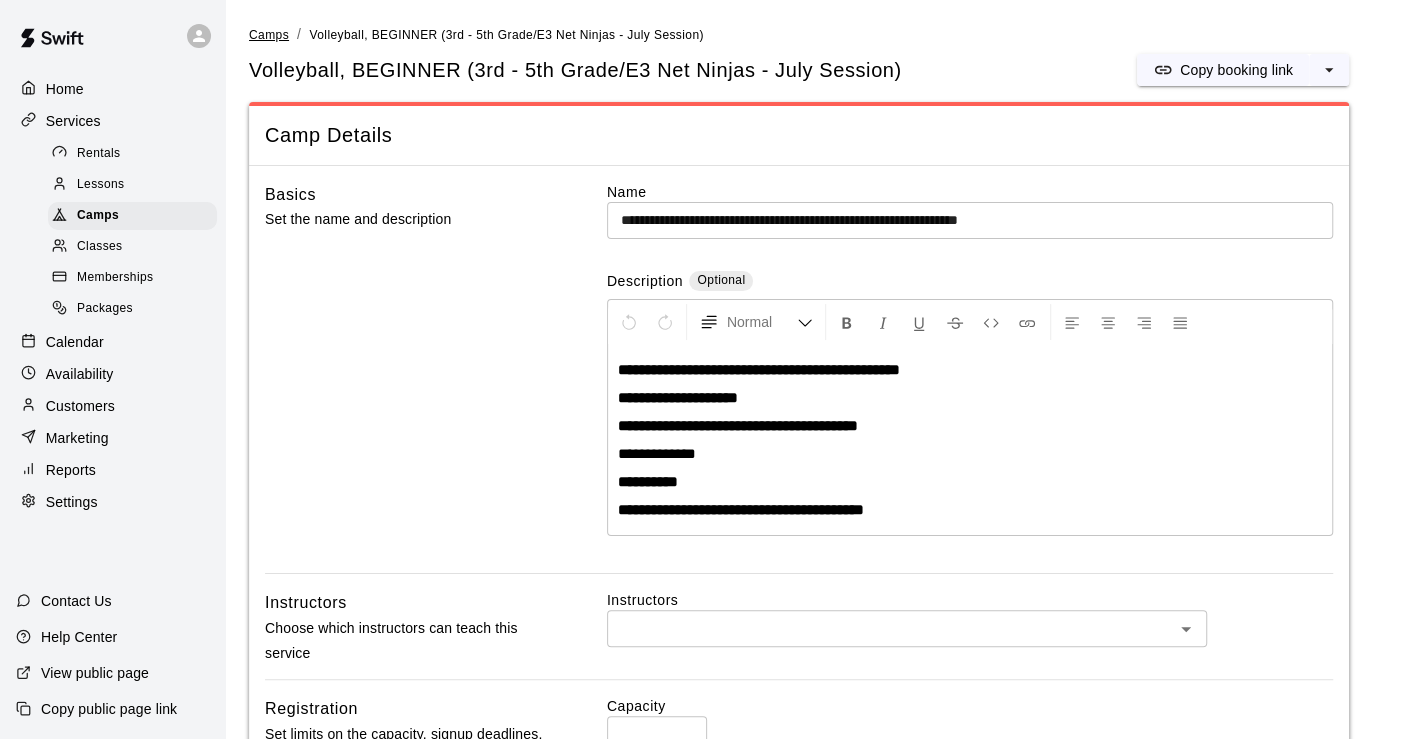 click on "Camps" at bounding box center (269, 35) 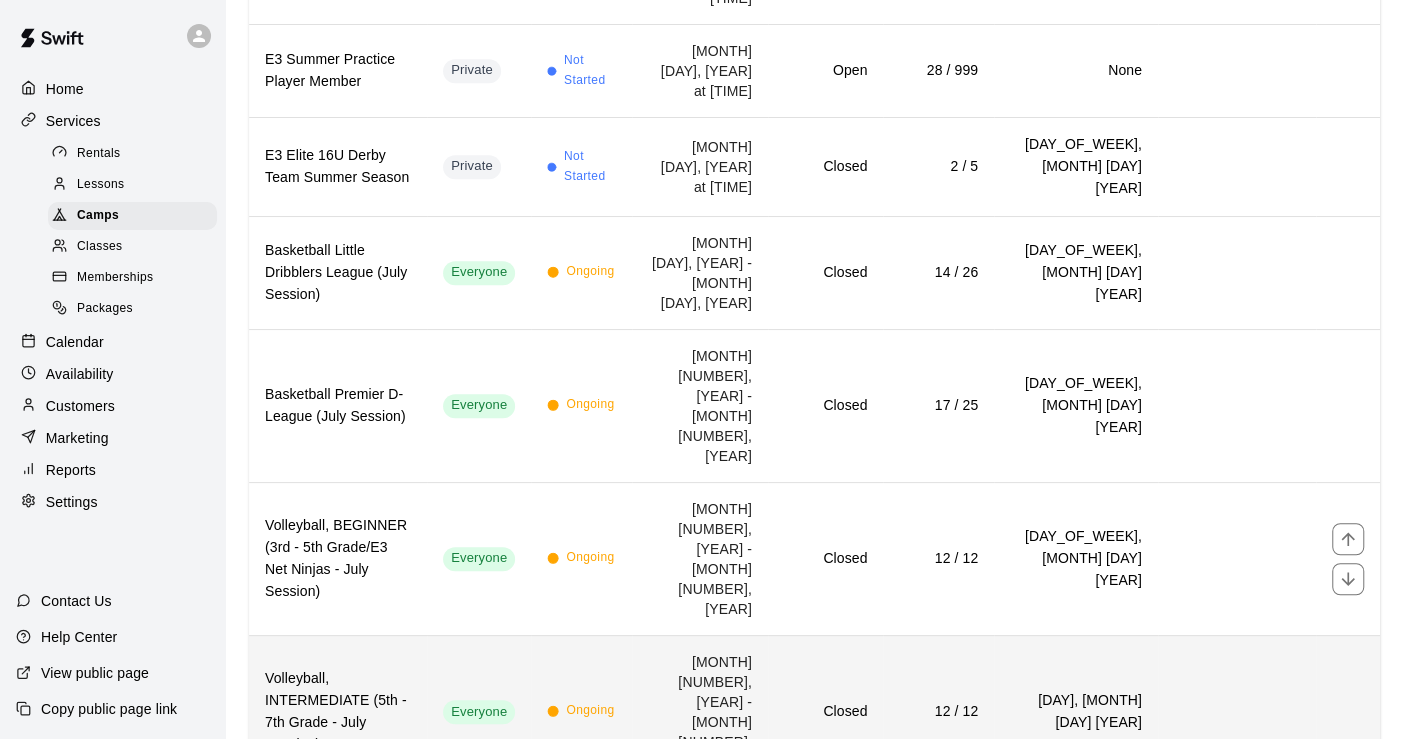 scroll, scrollTop: 777, scrollLeft: 0, axis: vertical 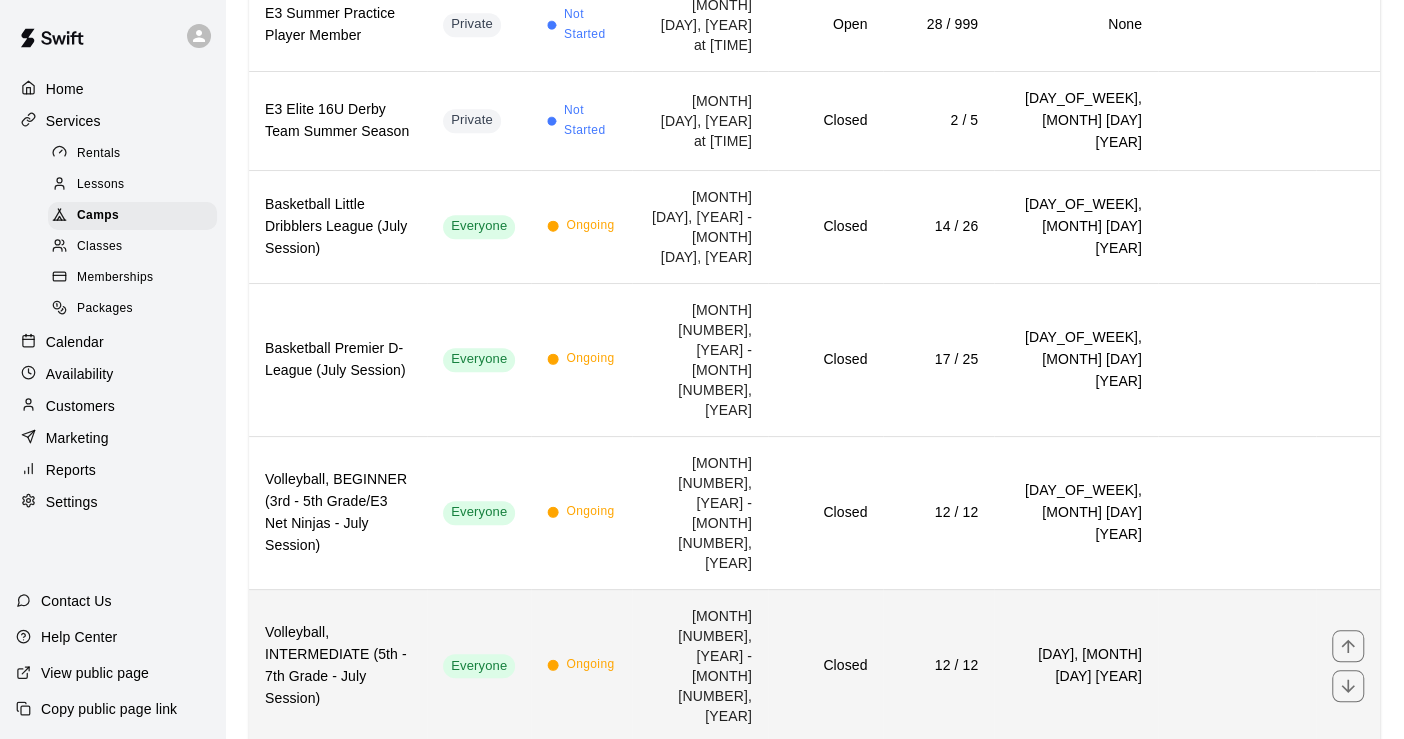 click on "Volleyball, INTERMEDIATE (5th - 7th Grade - July Session)" at bounding box center (338, 666) 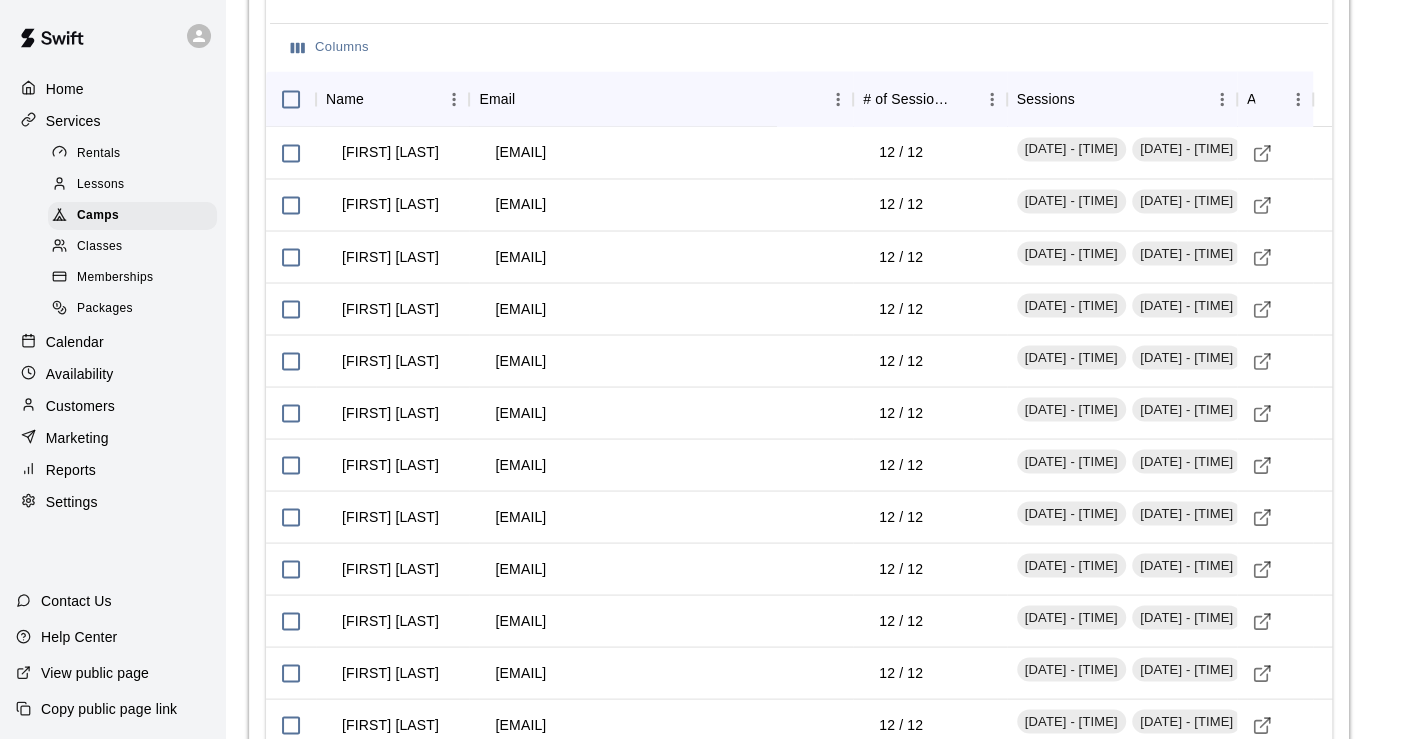scroll, scrollTop: 2222, scrollLeft: 0, axis: vertical 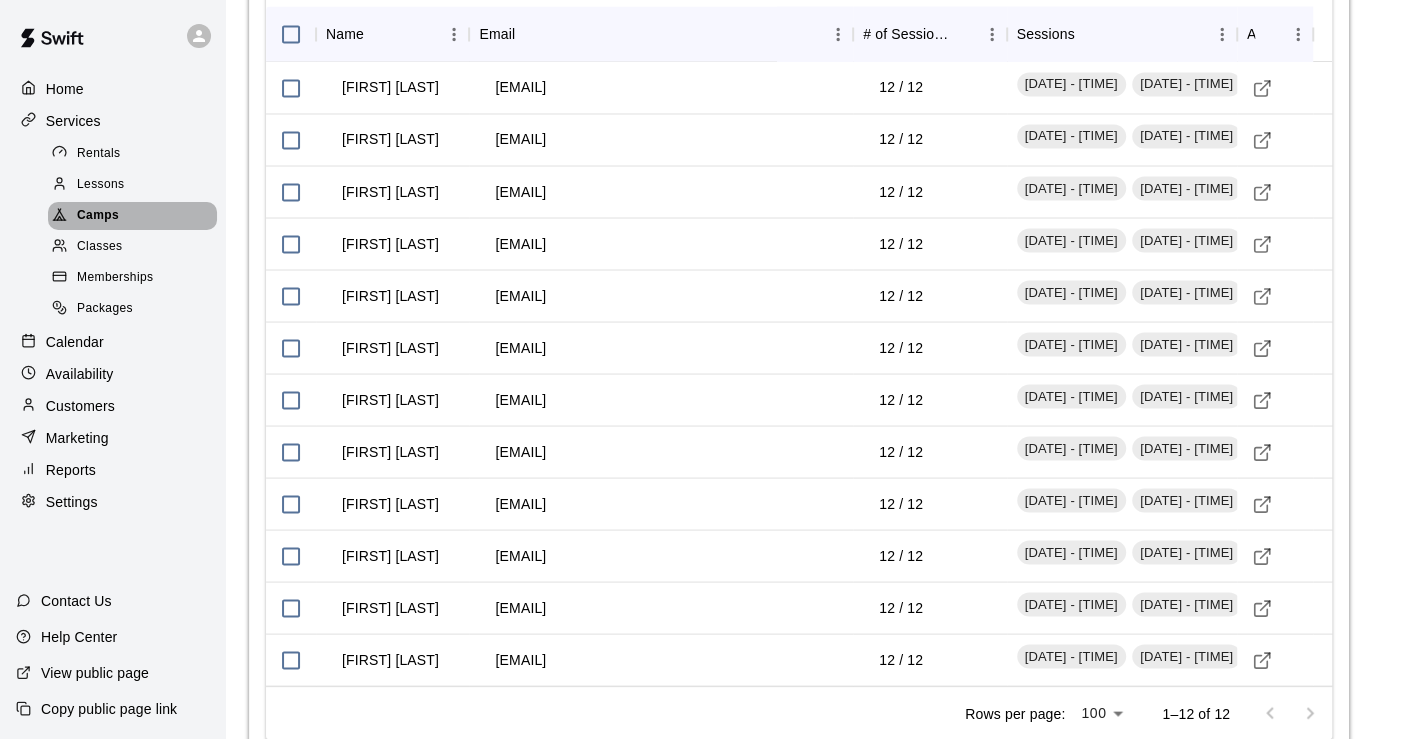 click on "Camps" at bounding box center (98, 216) 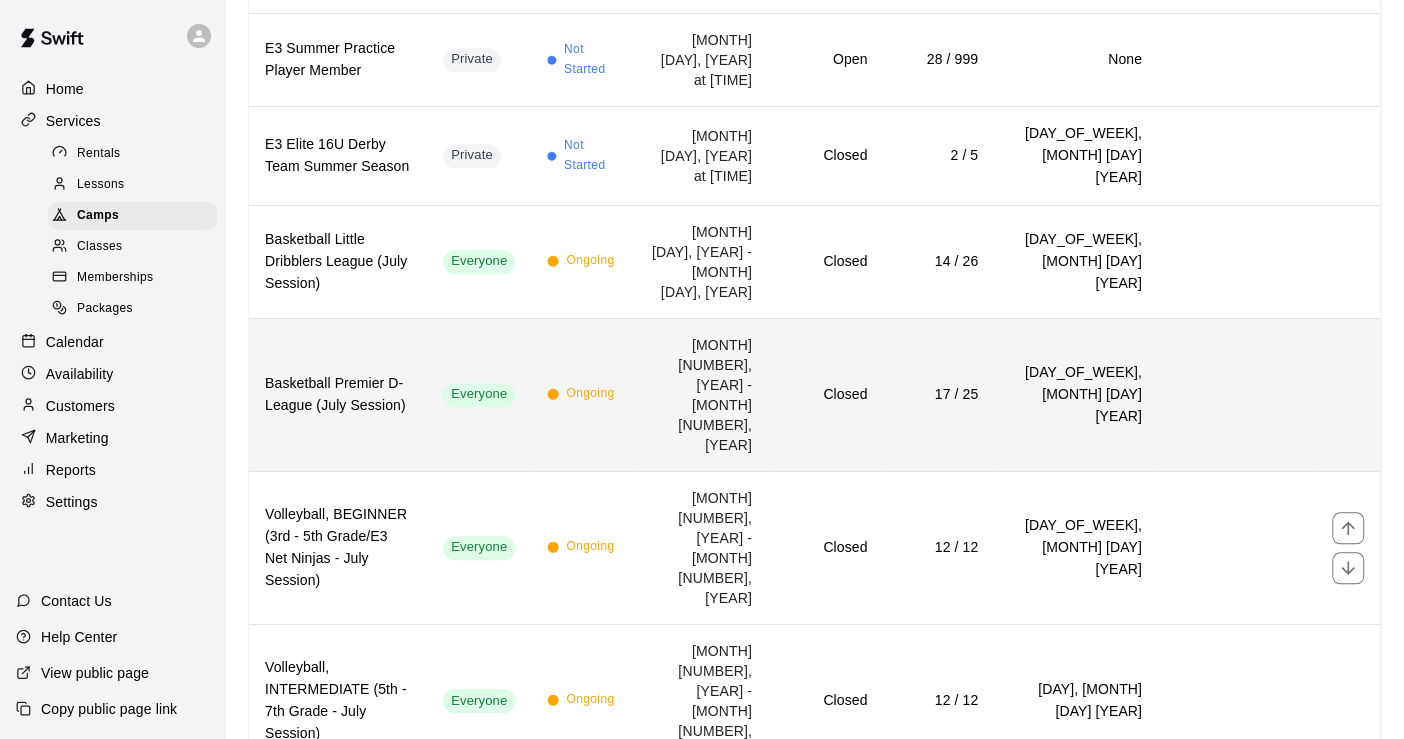 scroll, scrollTop: 777, scrollLeft: 0, axis: vertical 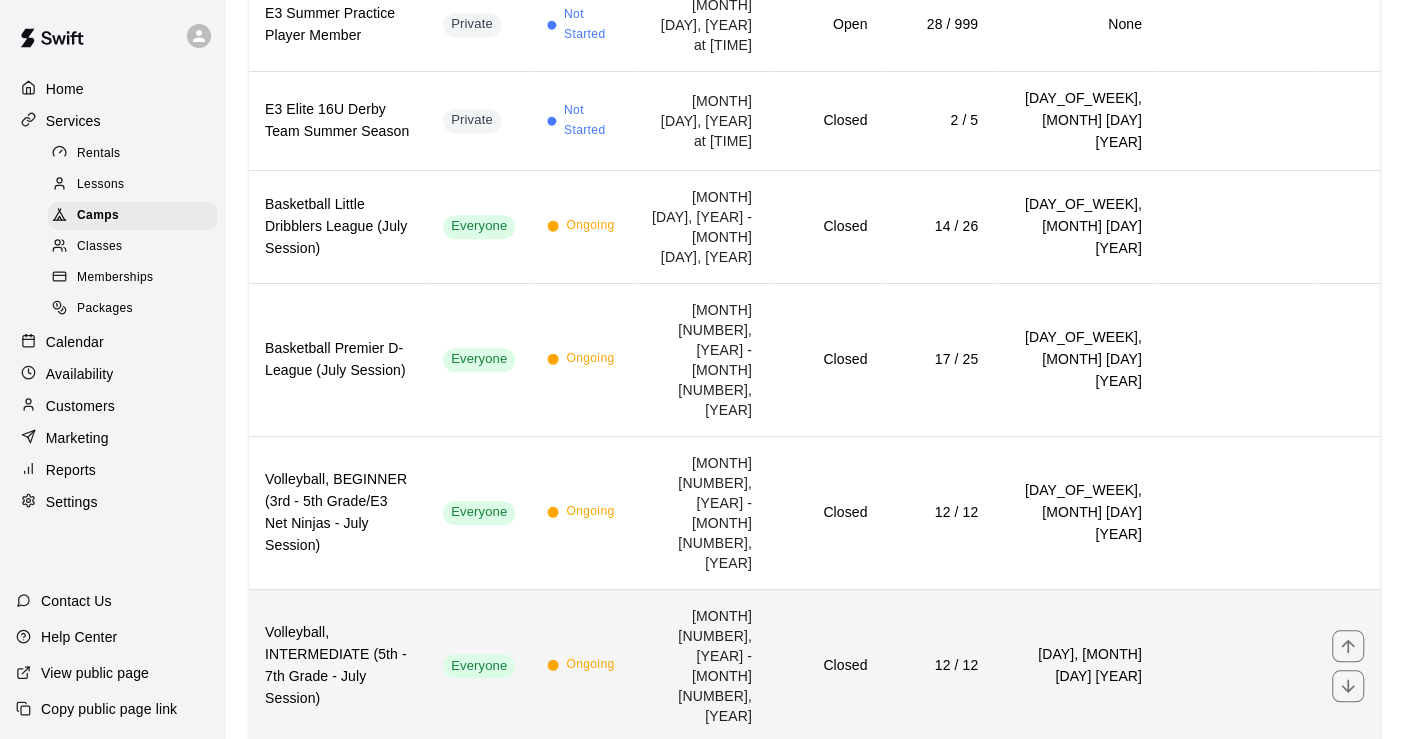 click on "Volleyball, INTERMEDIATE (5th - 7th Grade - July Session)" at bounding box center (338, 666) 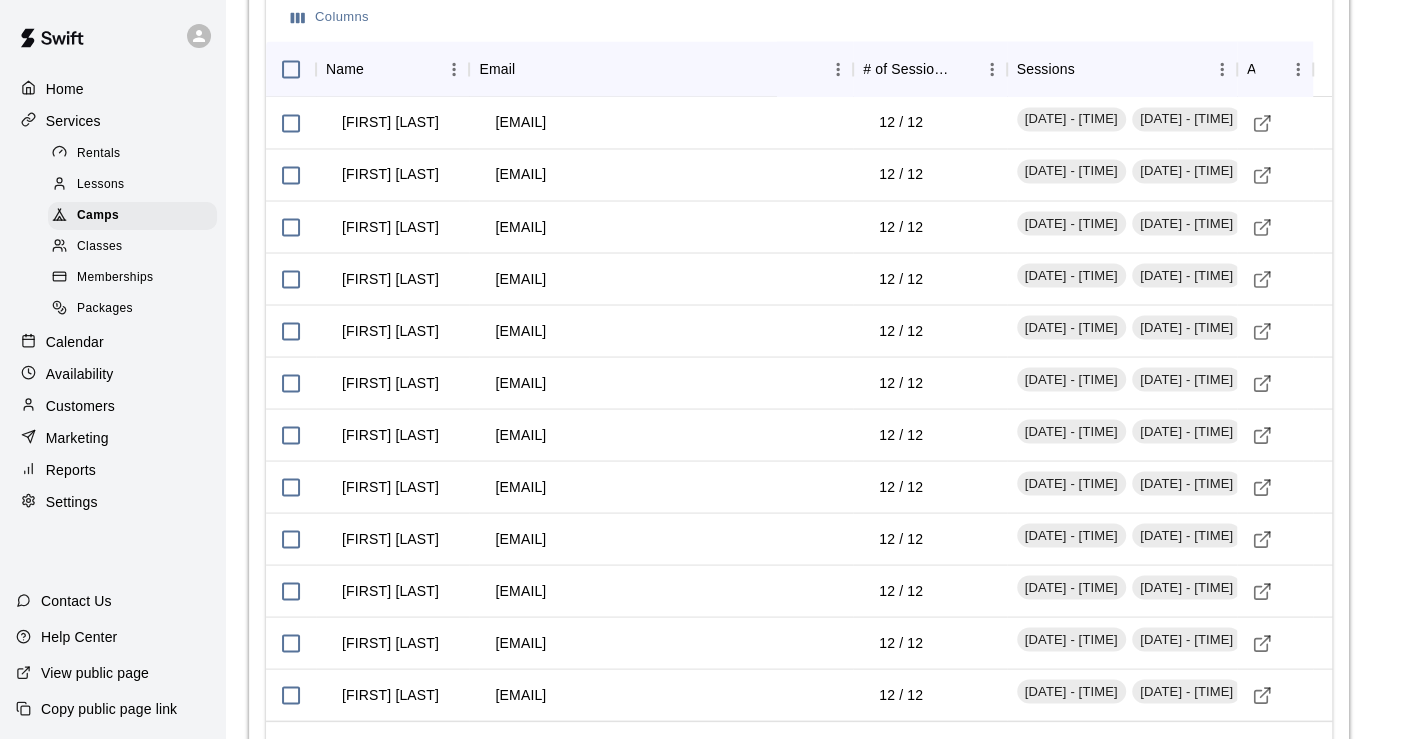 scroll, scrollTop: 2222, scrollLeft: 0, axis: vertical 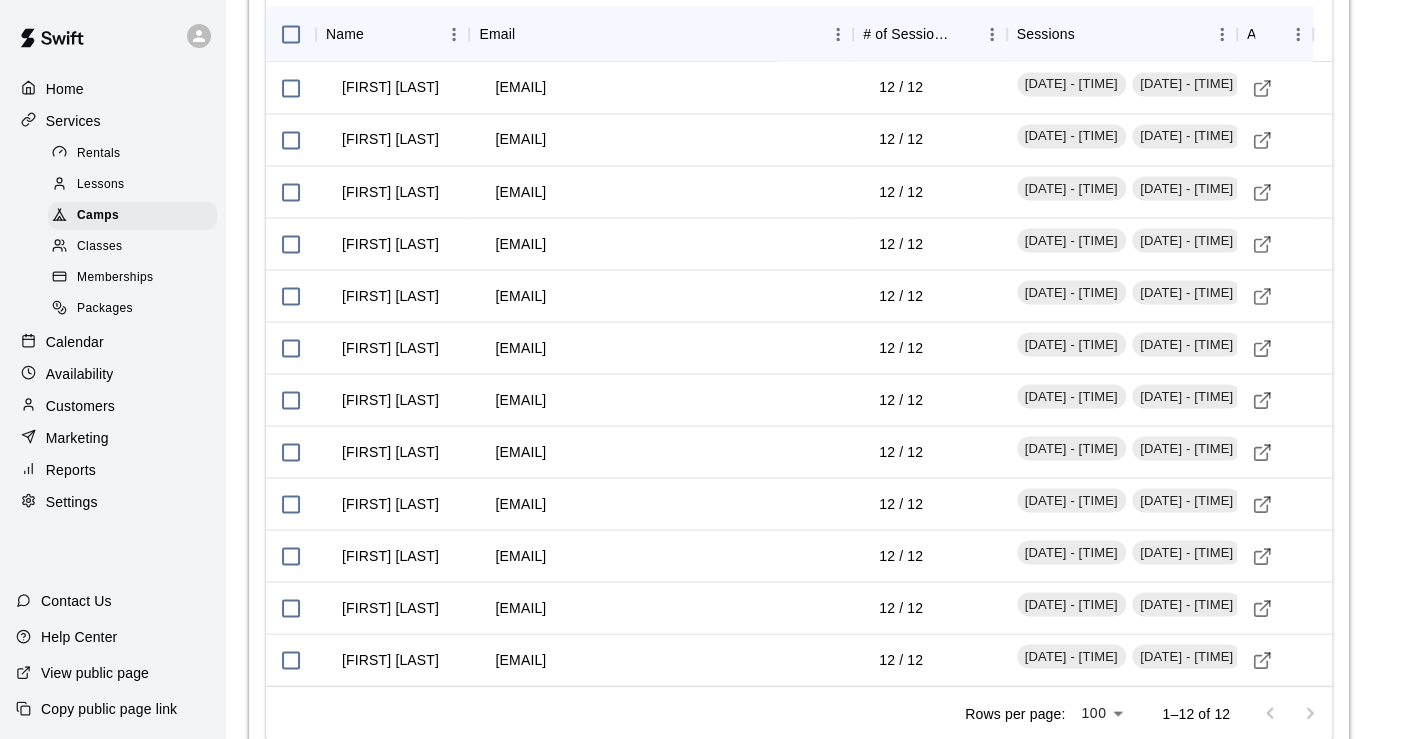 click on "Calendar" at bounding box center [75, 342] 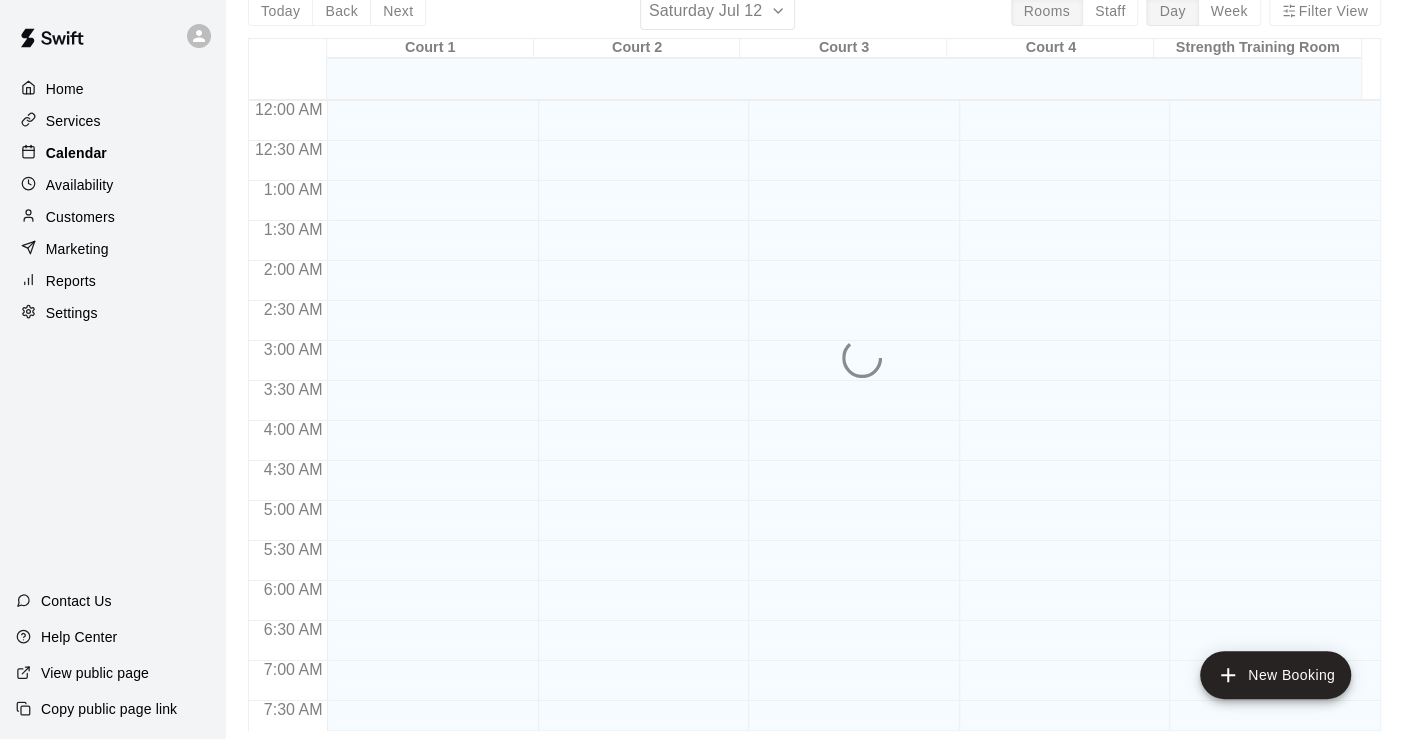 scroll, scrollTop: 0, scrollLeft: 0, axis: both 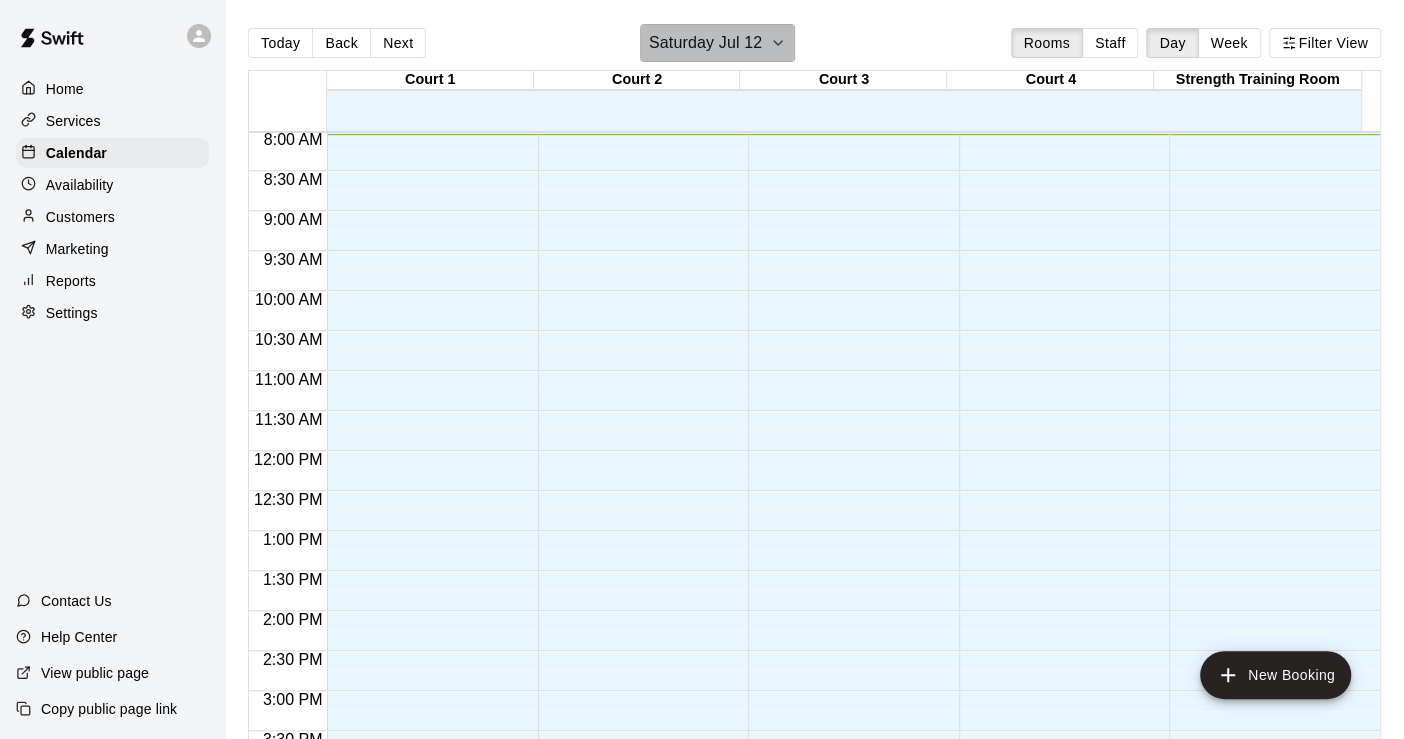 click 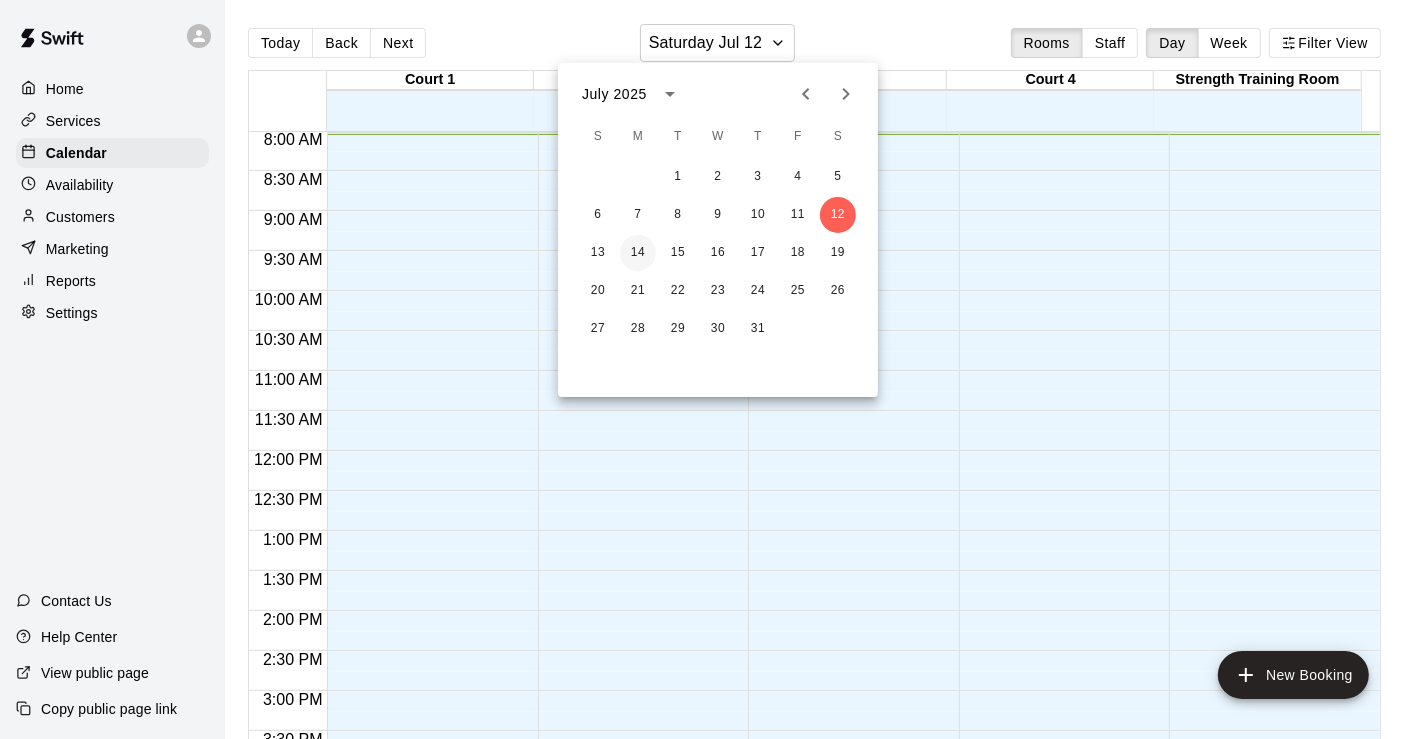 click on "14" at bounding box center (638, 253) 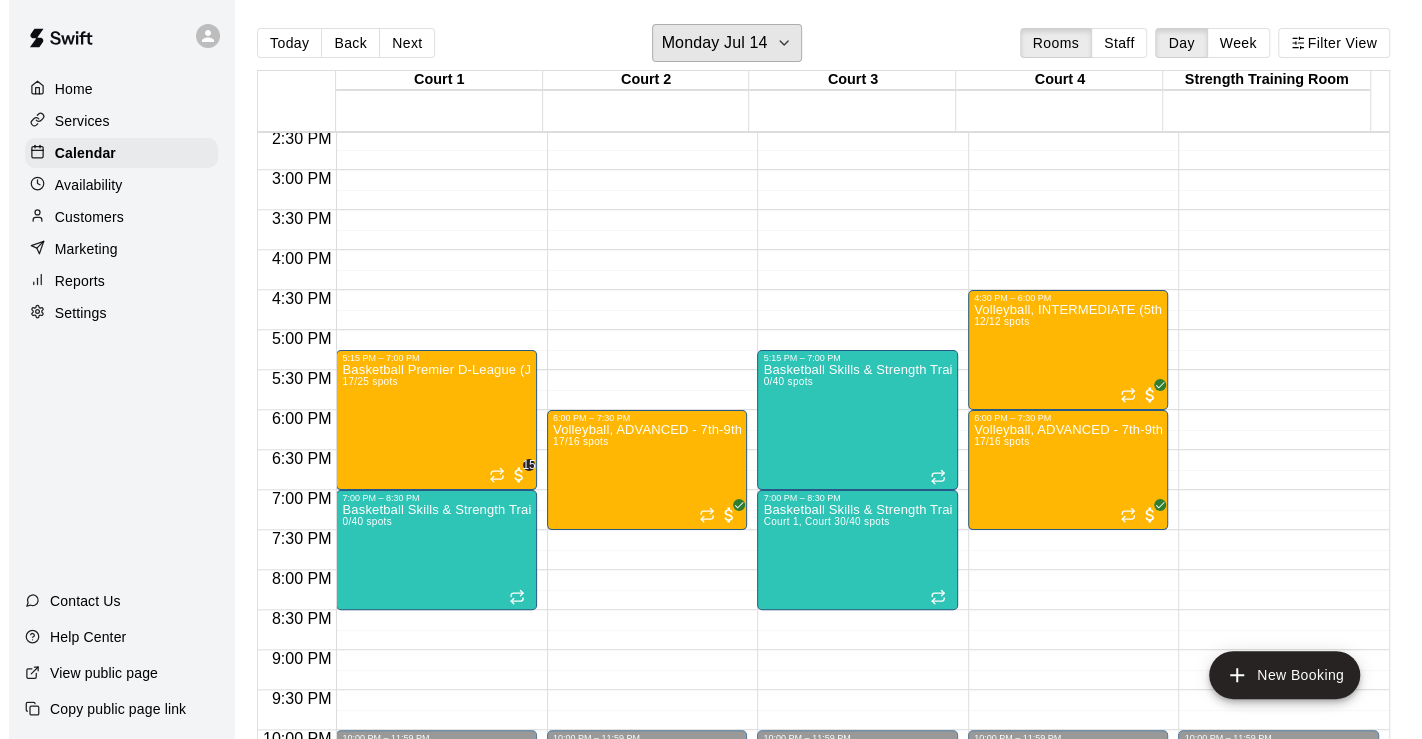 scroll, scrollTop: 1198, scrollLeft: 0, axis: vertical 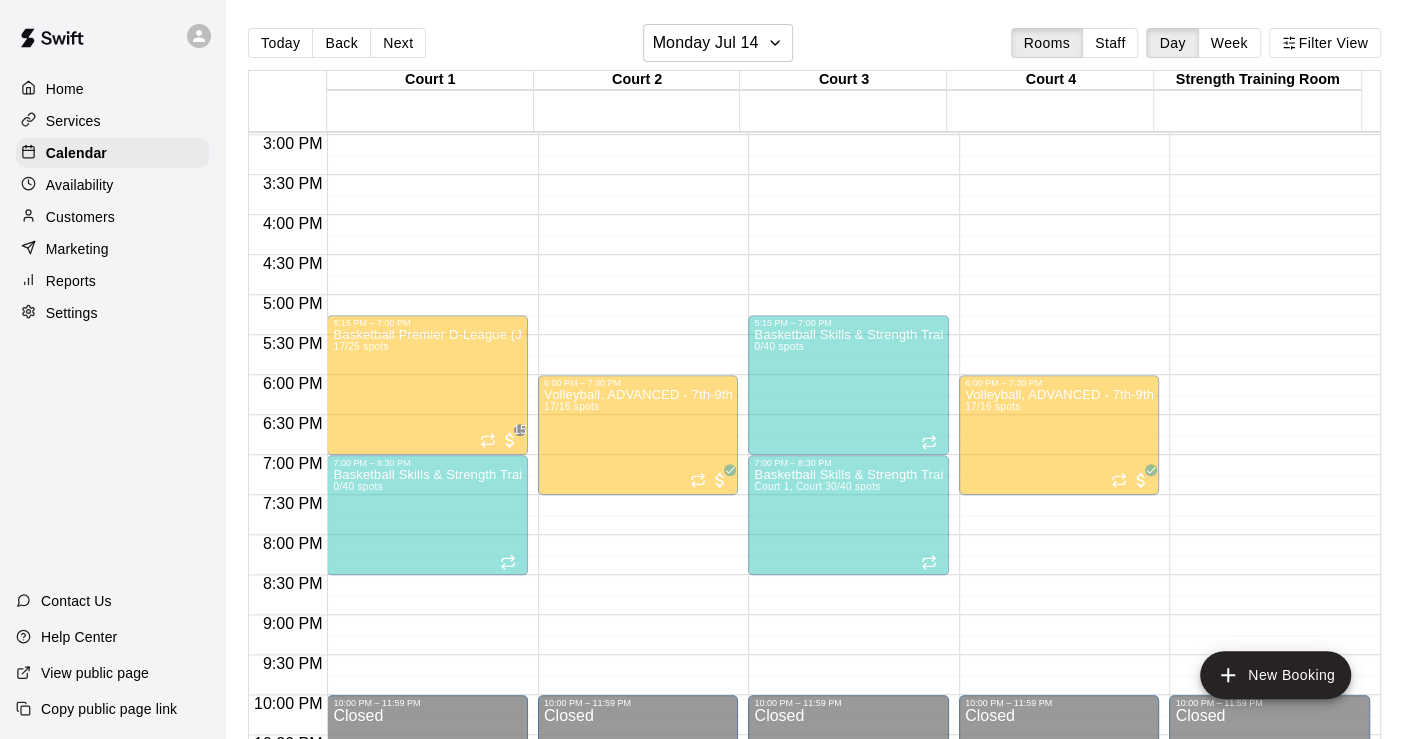 click on "Volleyball, INTERMEDIATE (5th - 7th Grade - July Session)  12/12 spots" at bounding box center [1059, 637] 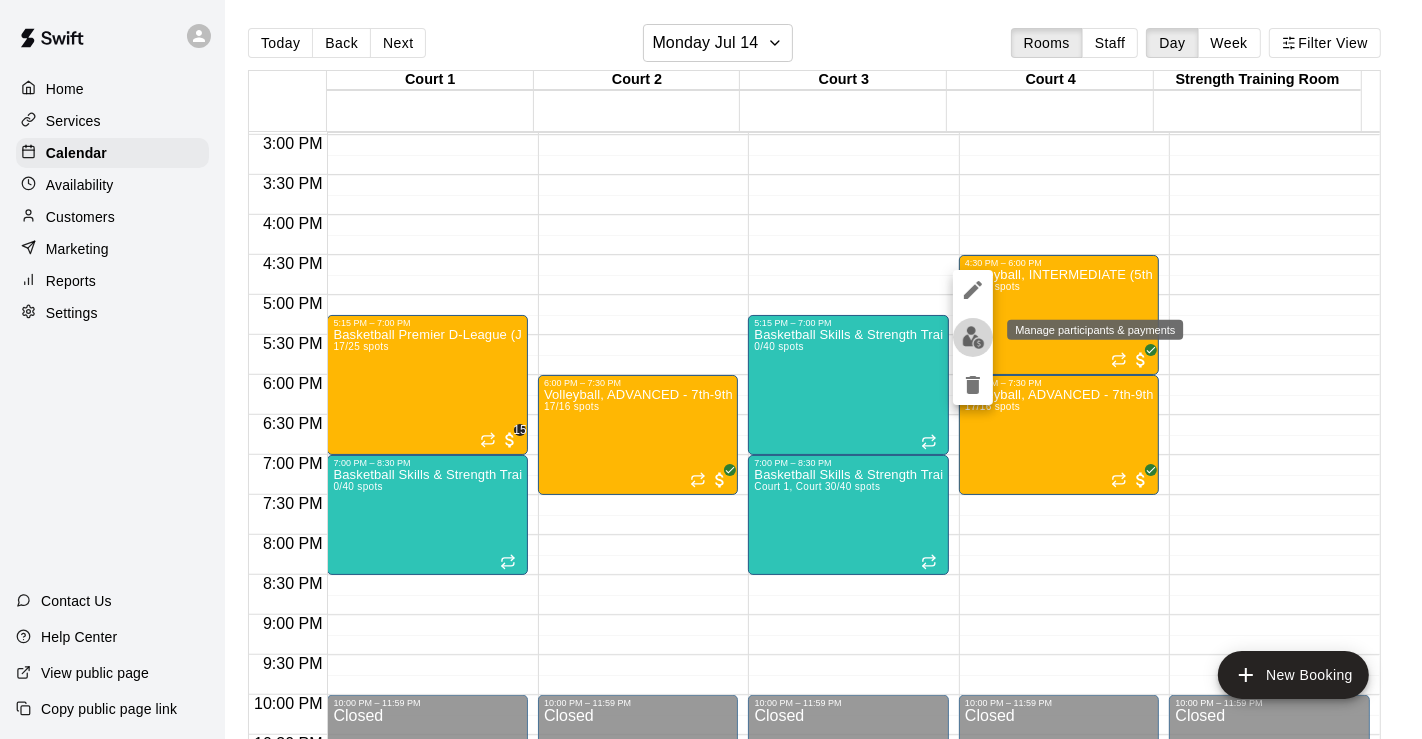 click at bounding box center [973, 337] 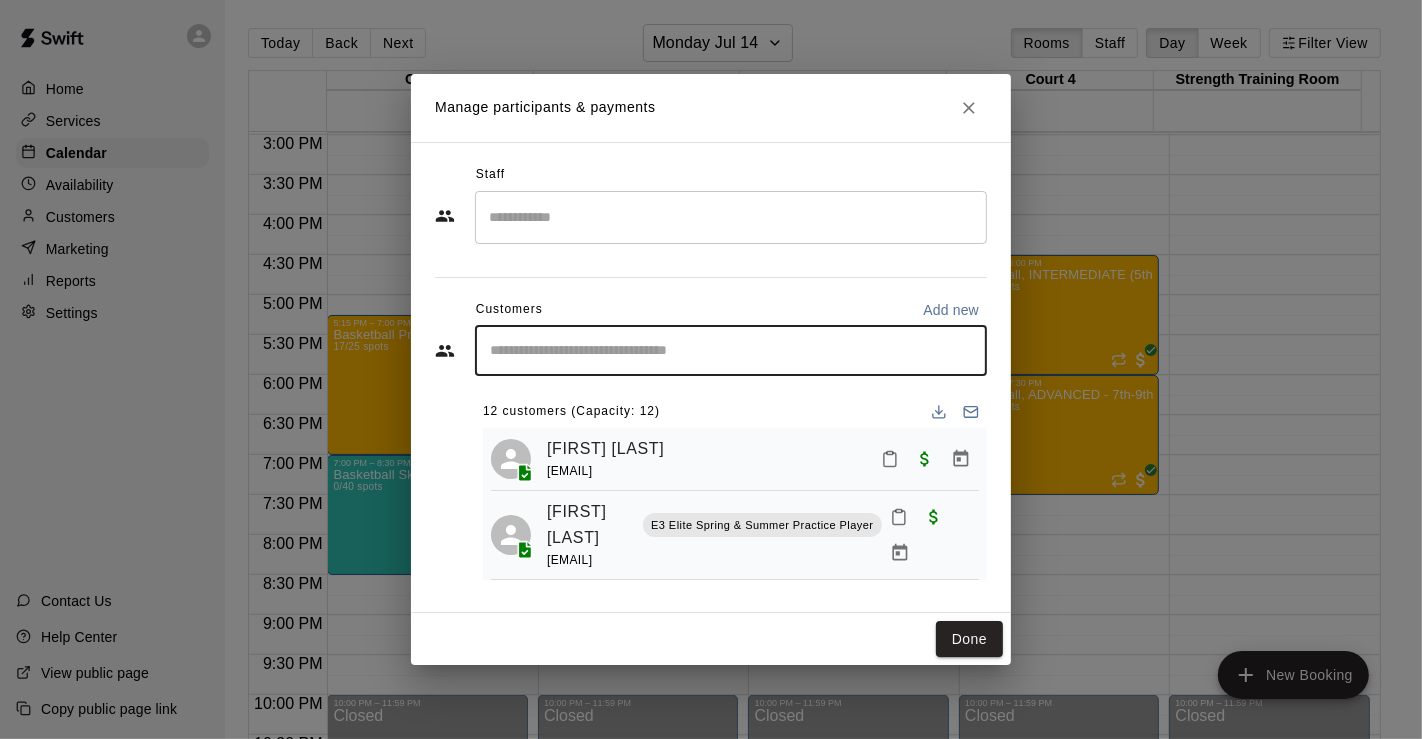 click at bounding box center (731, 351) 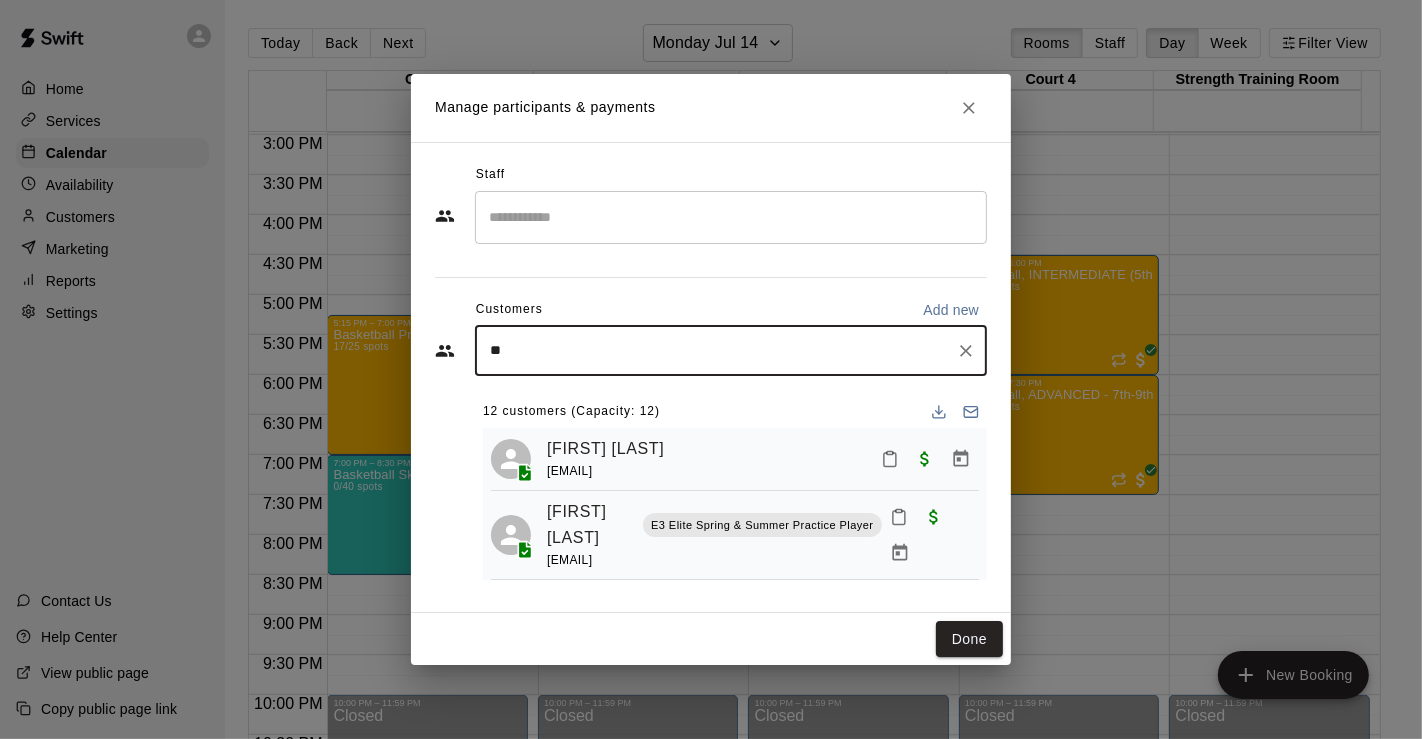 type on "***" 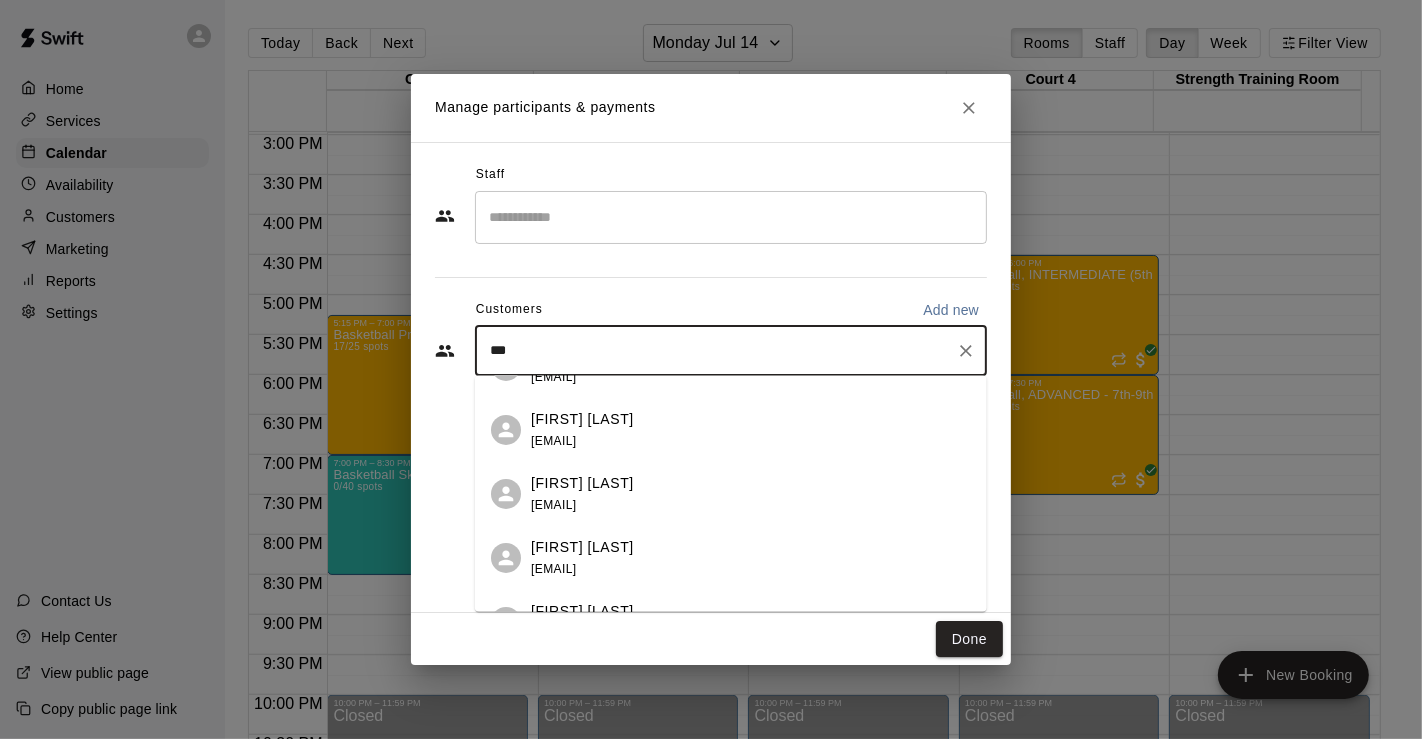 scroll, scrollTop: 333, scrollLeft: 0, axis: vertical 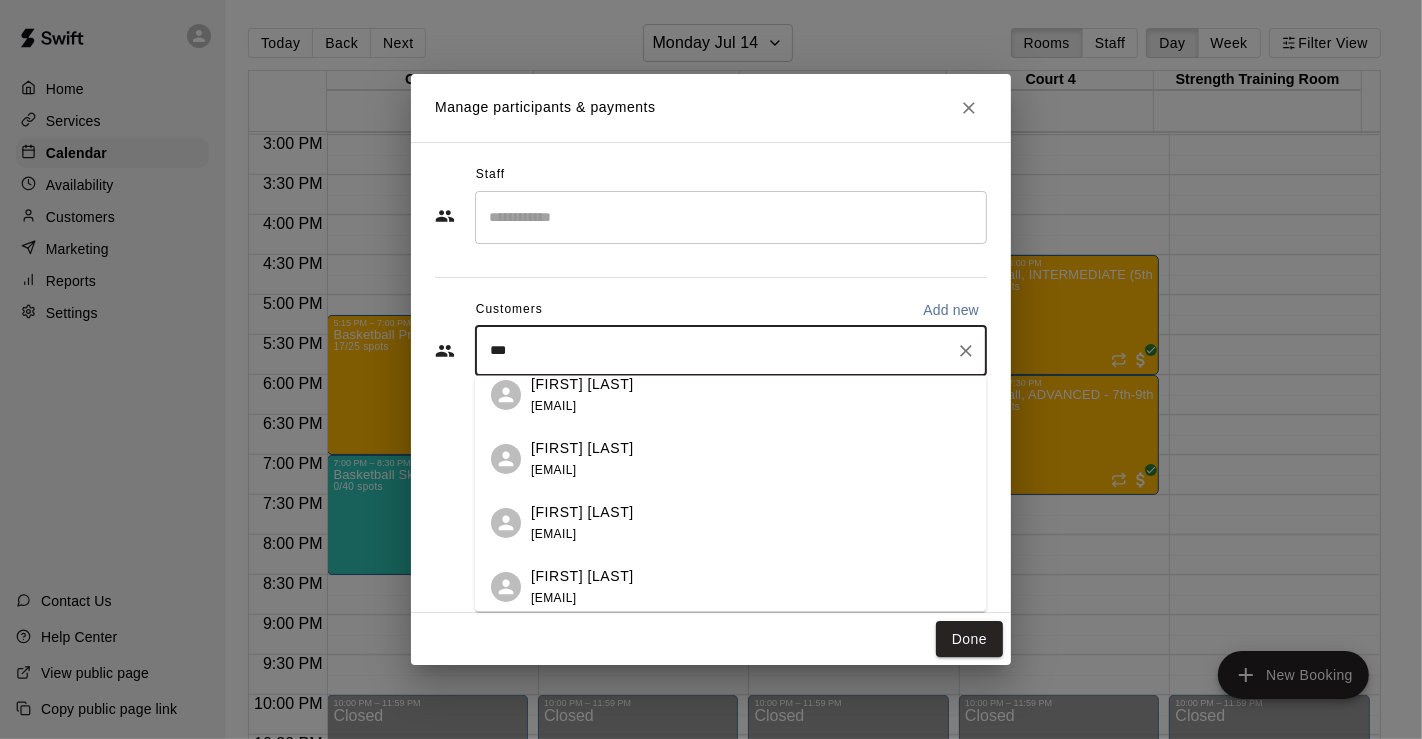 click on "[FIRST] [LAST]" at bounding box center [582, 447] 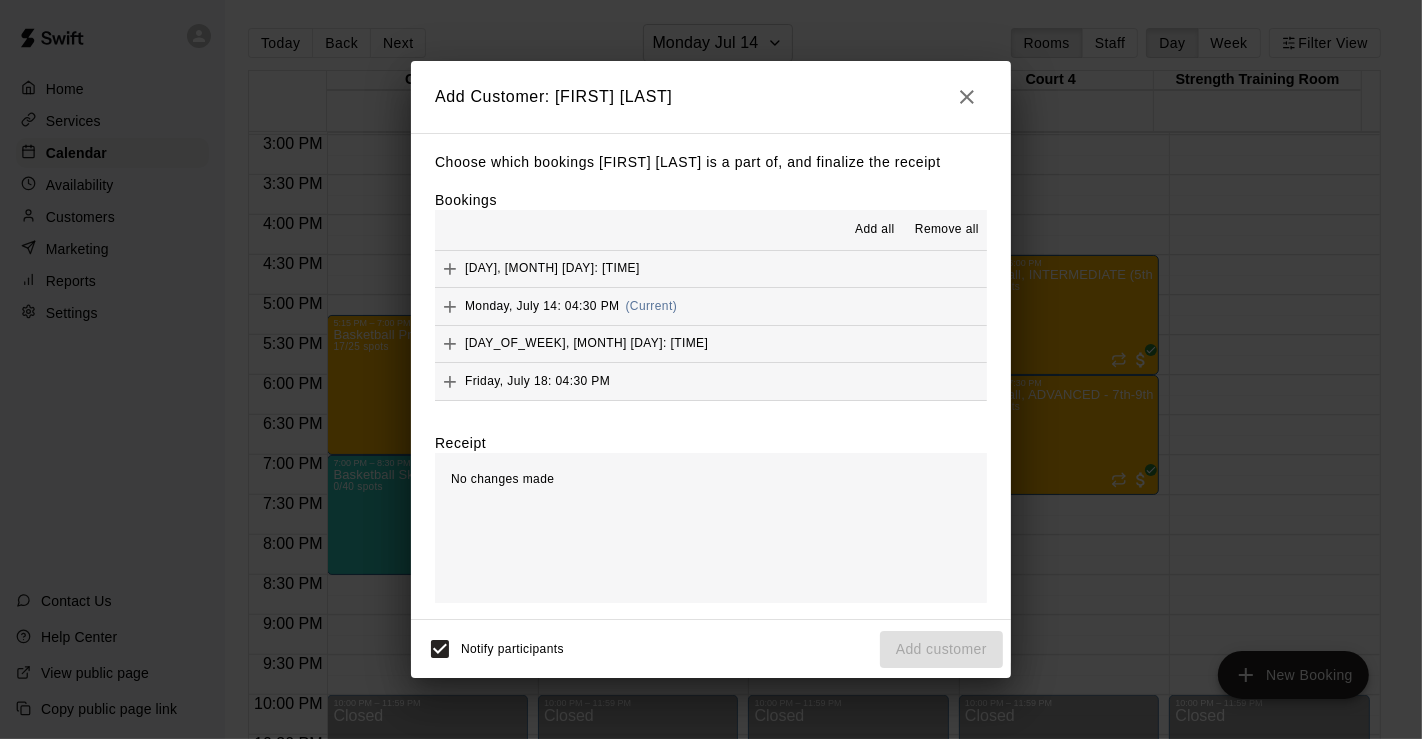 scroll, scrollTop: 111, scrollLeft: 0, axis: vertical 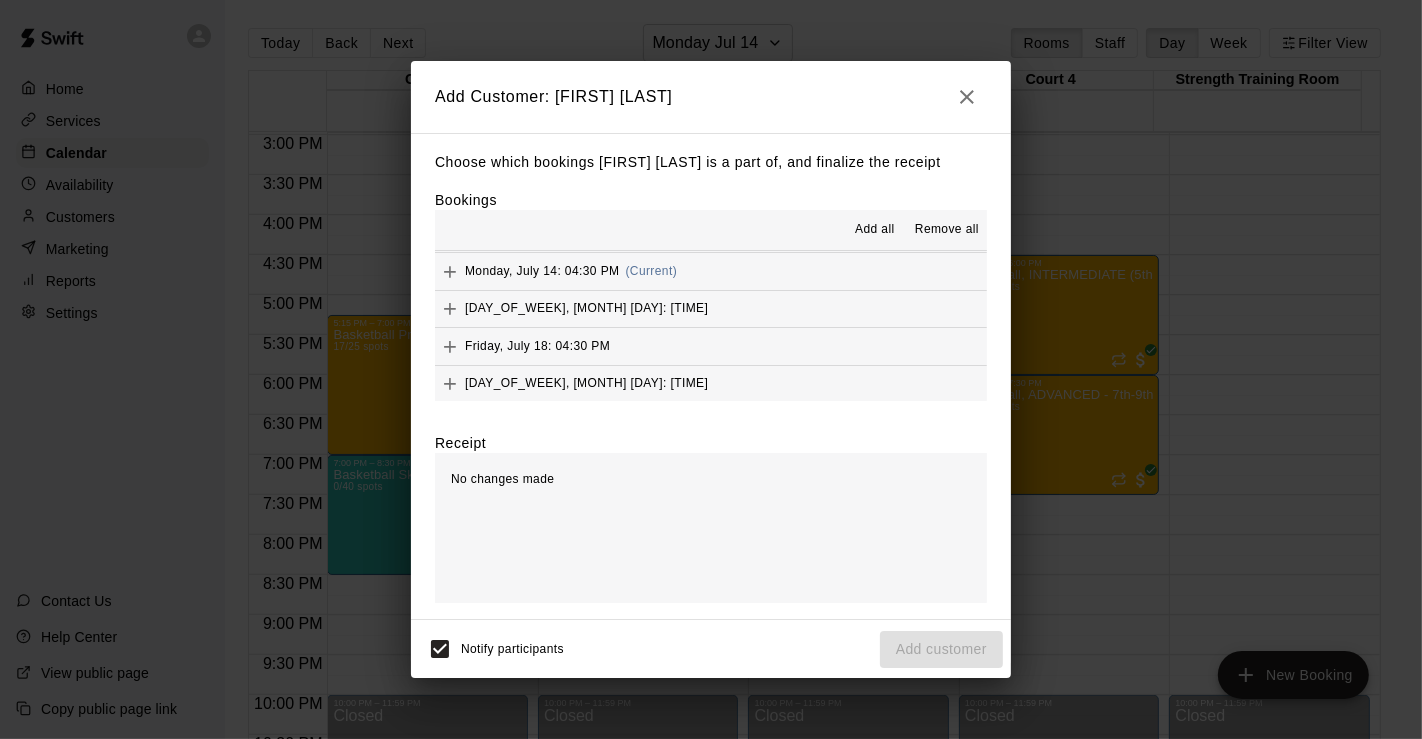 click on "[DAY_OF_WEEK], [MONTH] [DAY]: [TIME] (Current)" at bounding box center [711, 271] 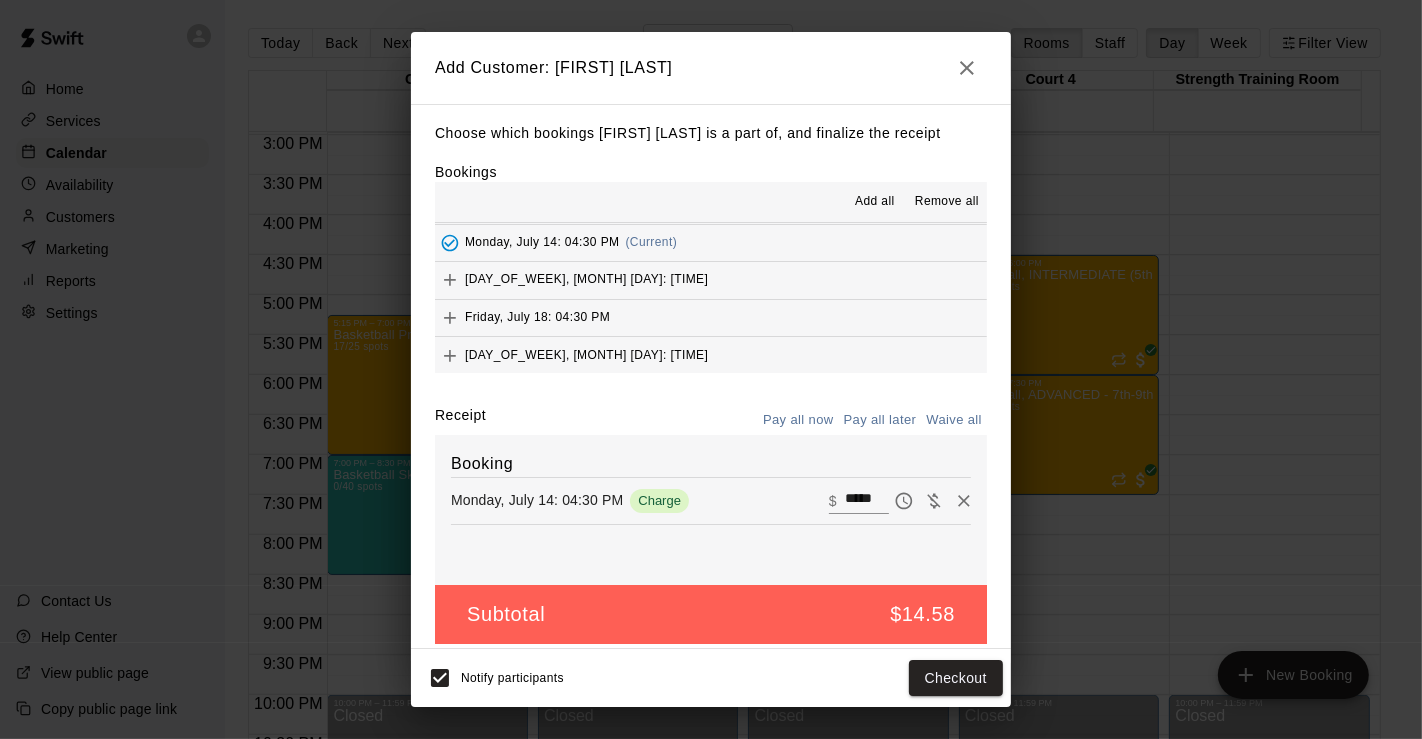 click on "[DAY_OF_WEEK], [MONTH] [DAY]: [TIME]" at bounding box center (711, 280) 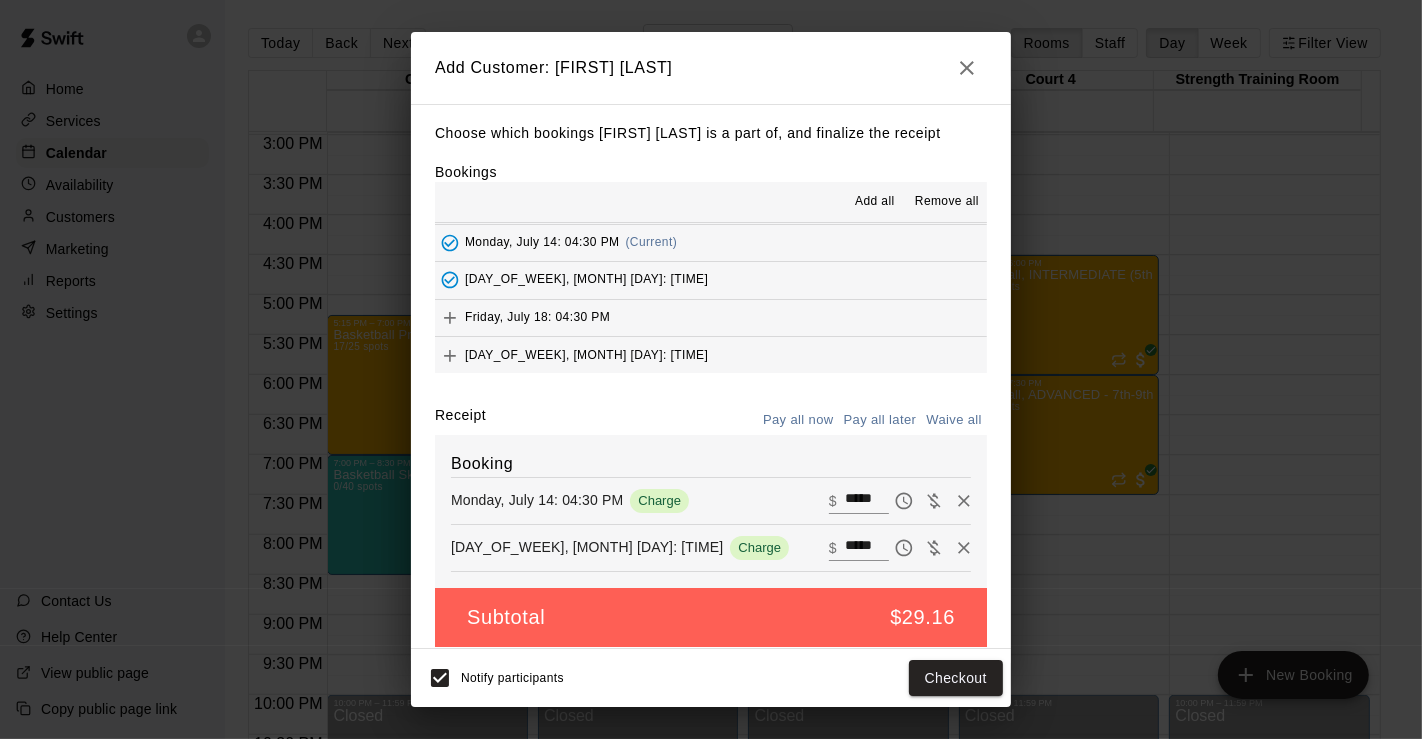 click on "Friday, July 18: 04:30 PM" at bounding box center [711, 318] 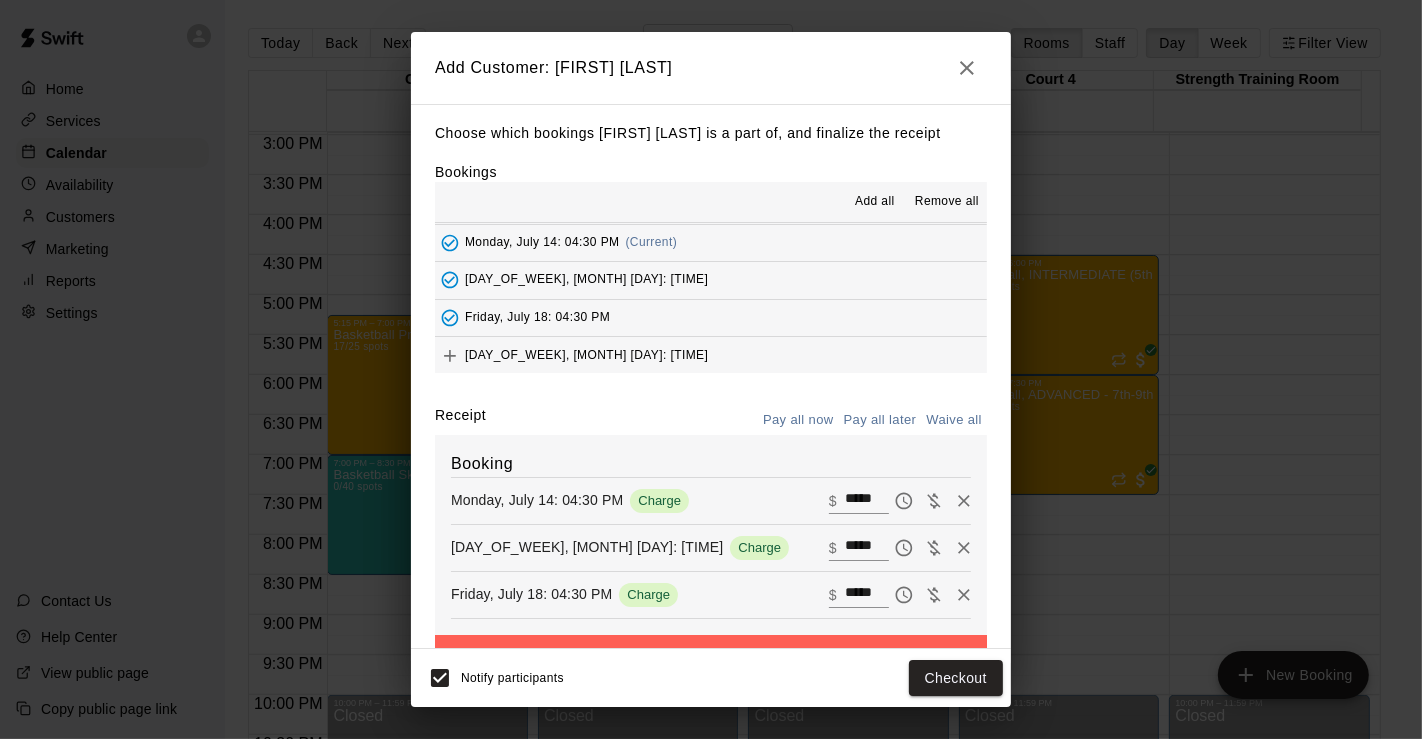scroll, scrollTop: 222, scrollLeft: 0, axis: vertical 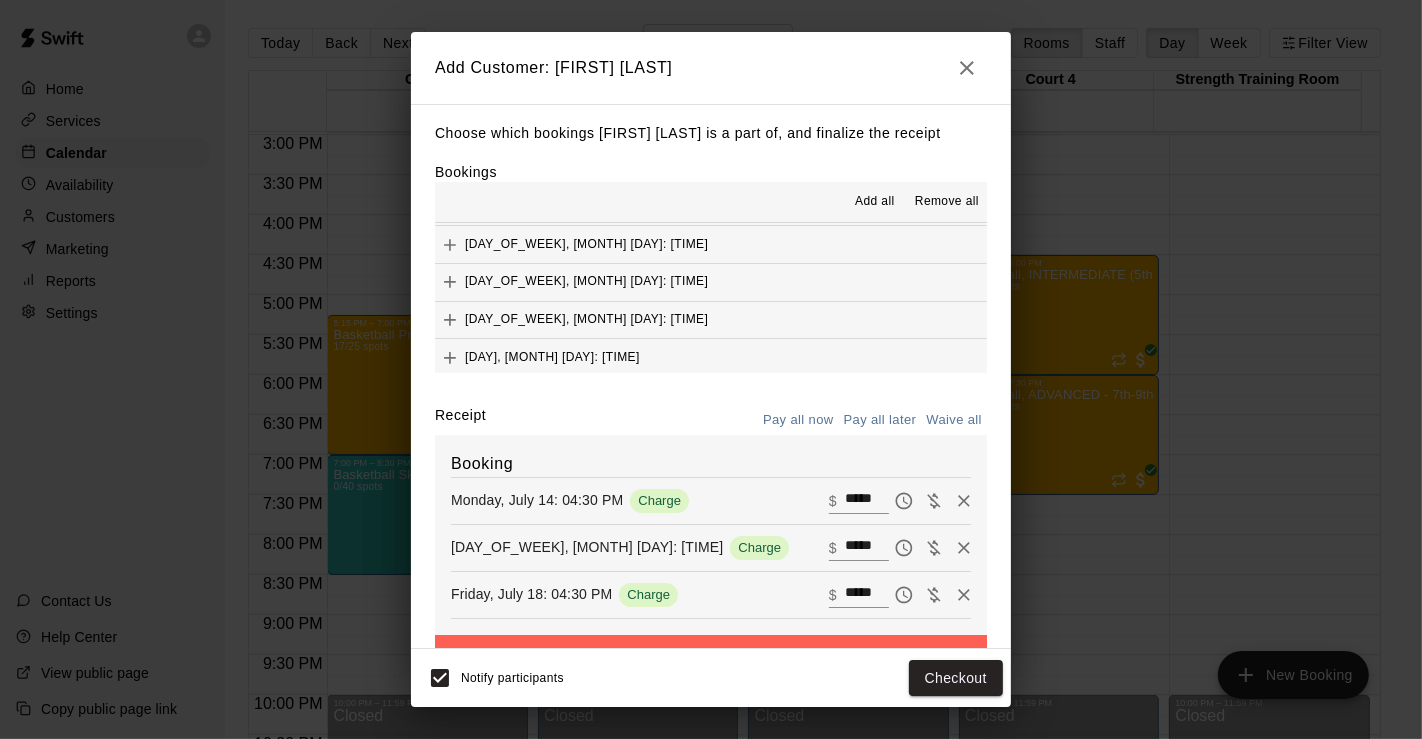 click on "[DAY_OF_WEEK], [MONTH] [DAY]: [TIME]" at bounding box center [711, 244] 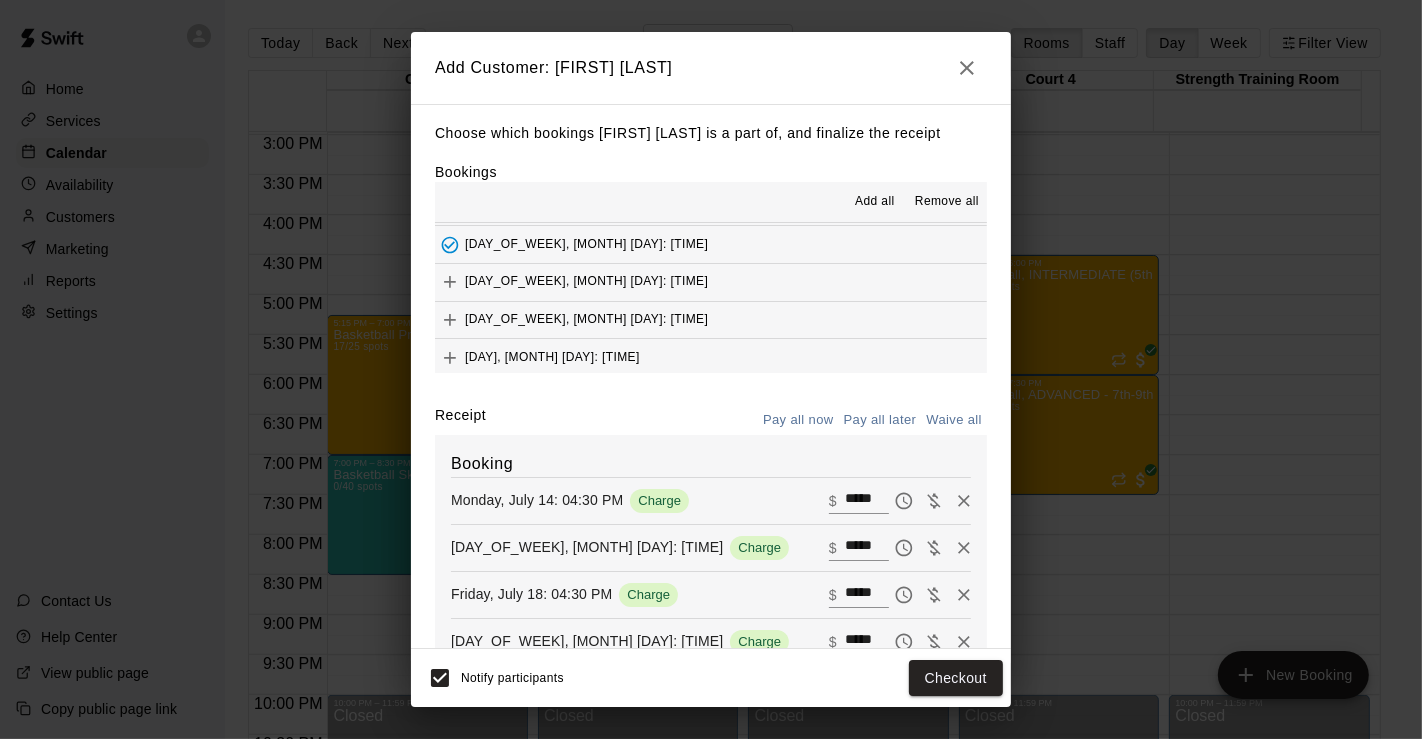 drag, startPoint x: 807, startPoint y: 274, endPoint x: 807, endPoint y: 295, distance: 21 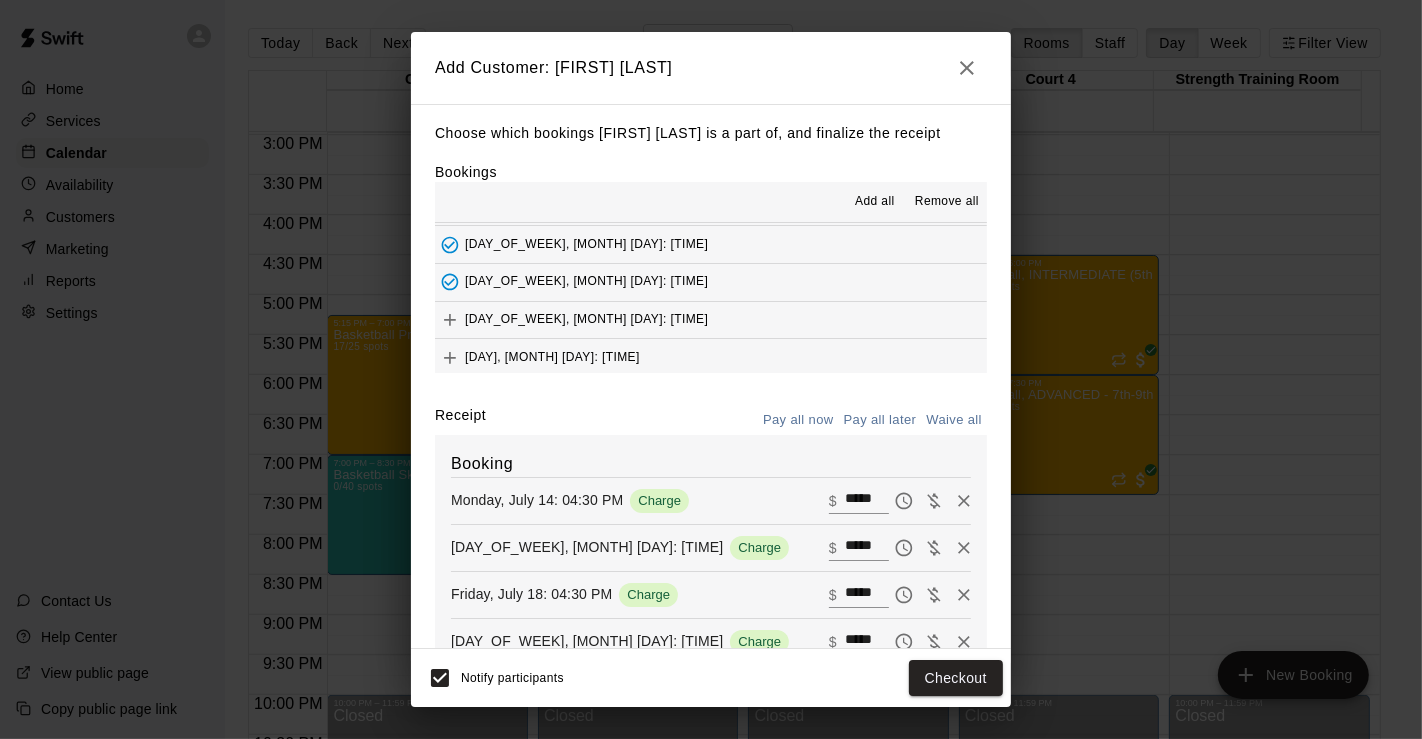 drag, startPoint x: 807, startPoint y: 309, endPoint x: 808, endPoint y: 324, distance: 15.033297 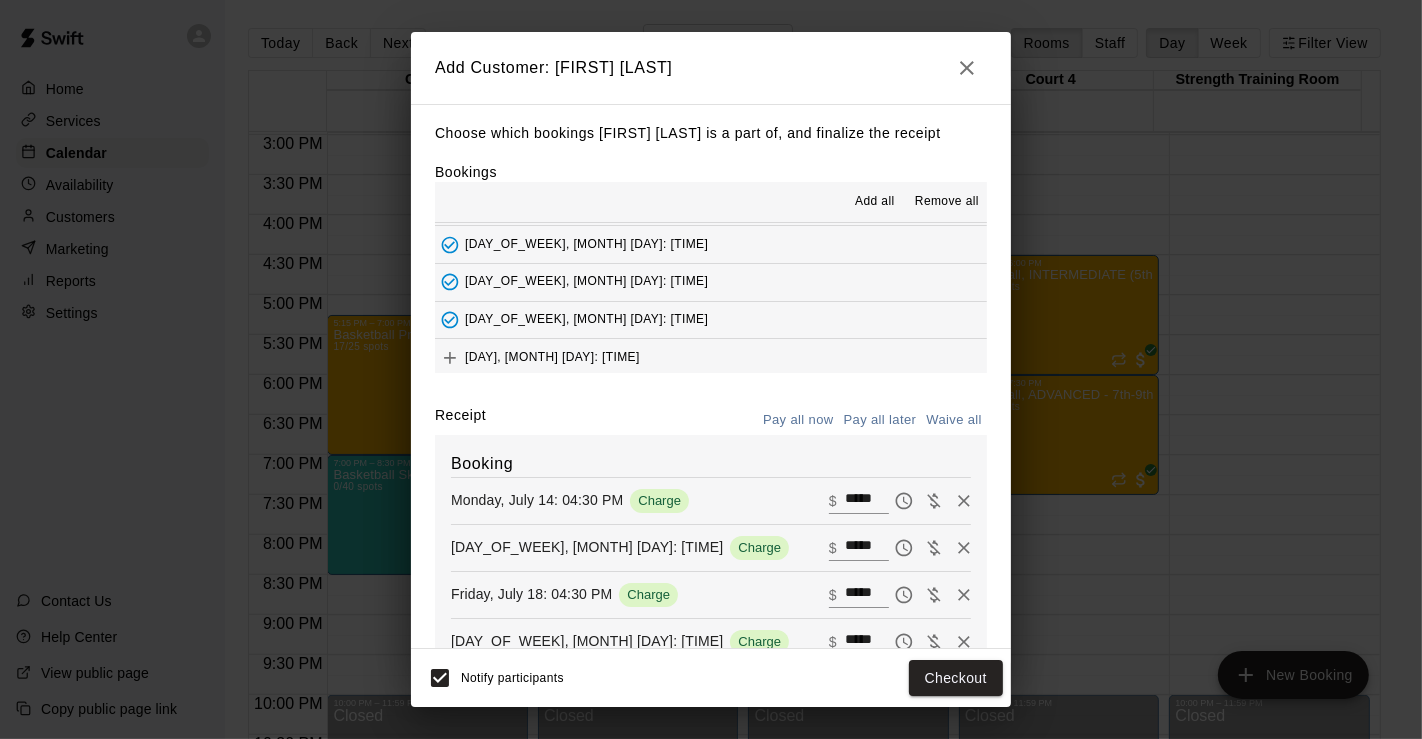 click on "[DAY], [MONTH] [DAY]: [TIME]" at bounding box center [711, 357] 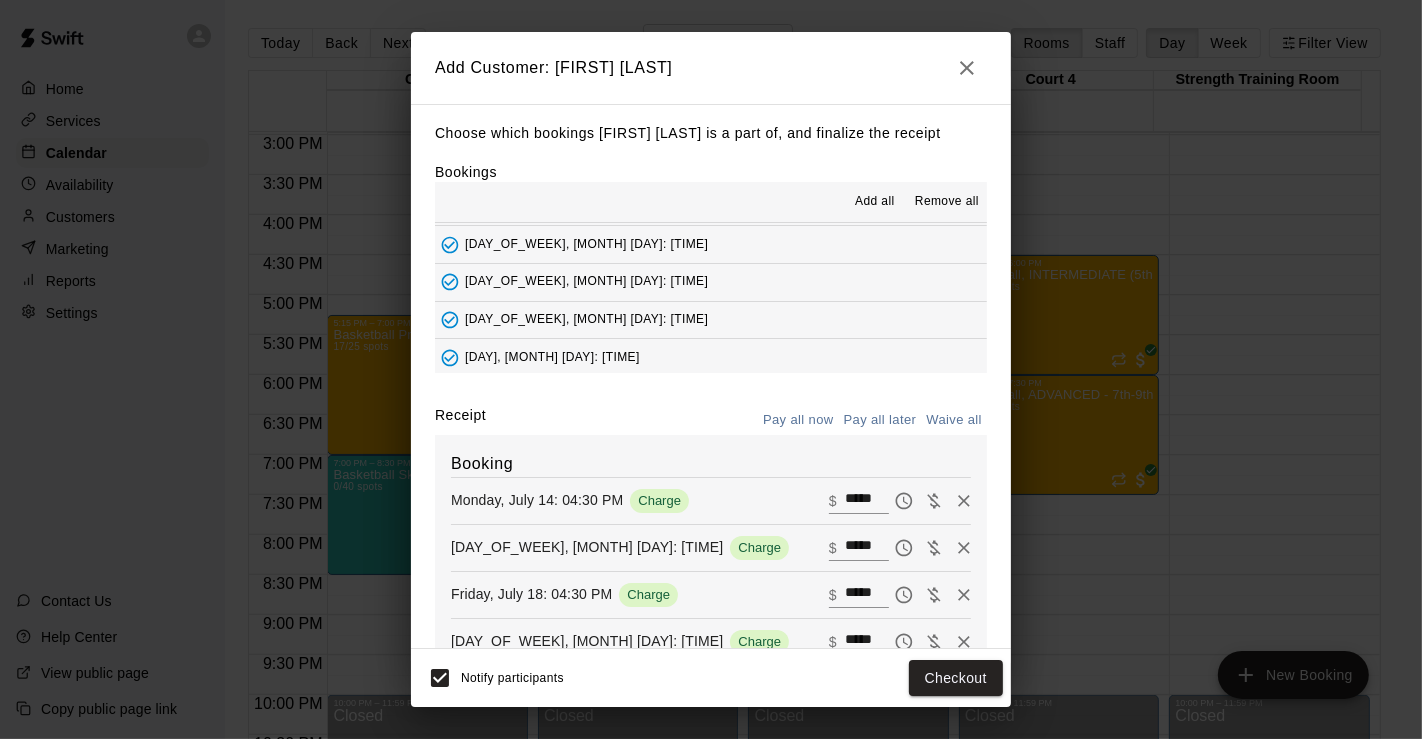 scroll, scrollTop: 298, scrollLeft: 0, axis: vertical 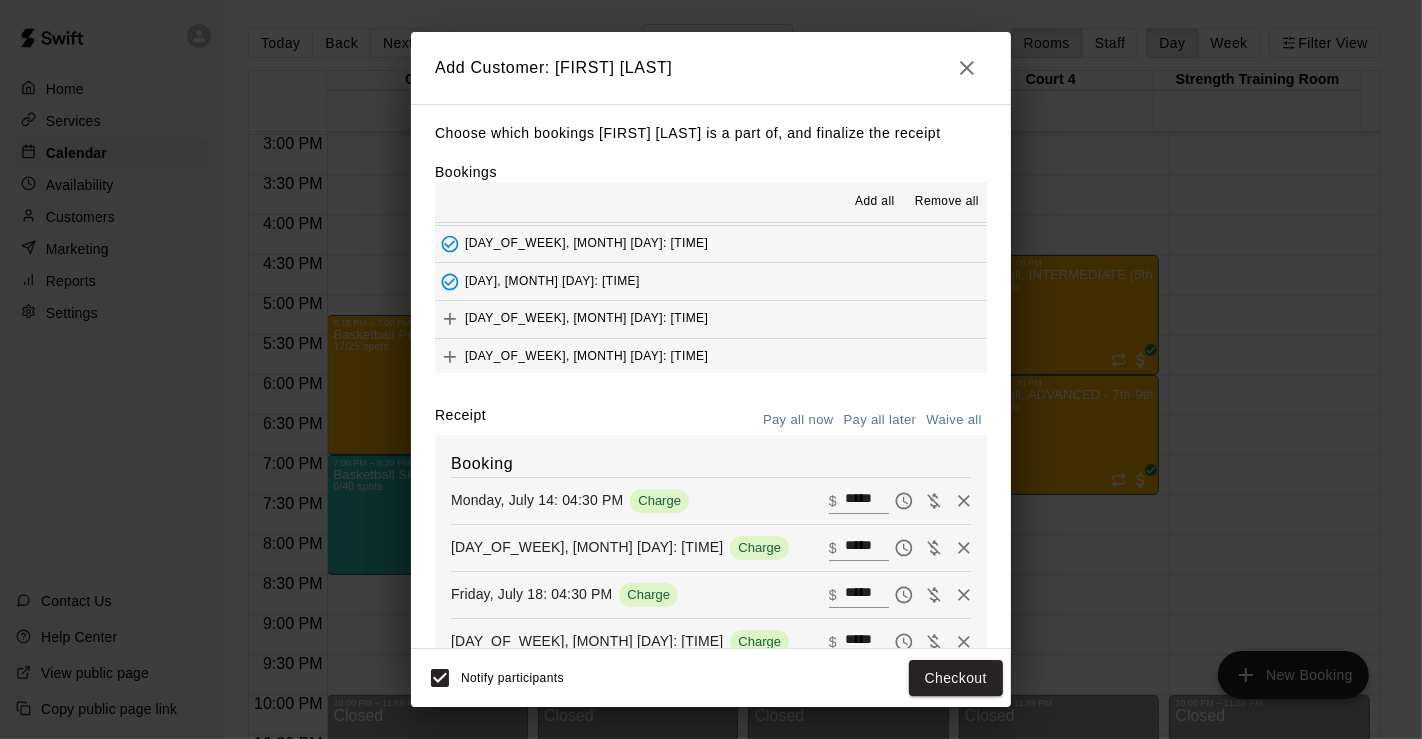 click on "[DAY_OF_WEEK], [MONTH] [DAY]: [TIME]" at bounding box center [711, 319] 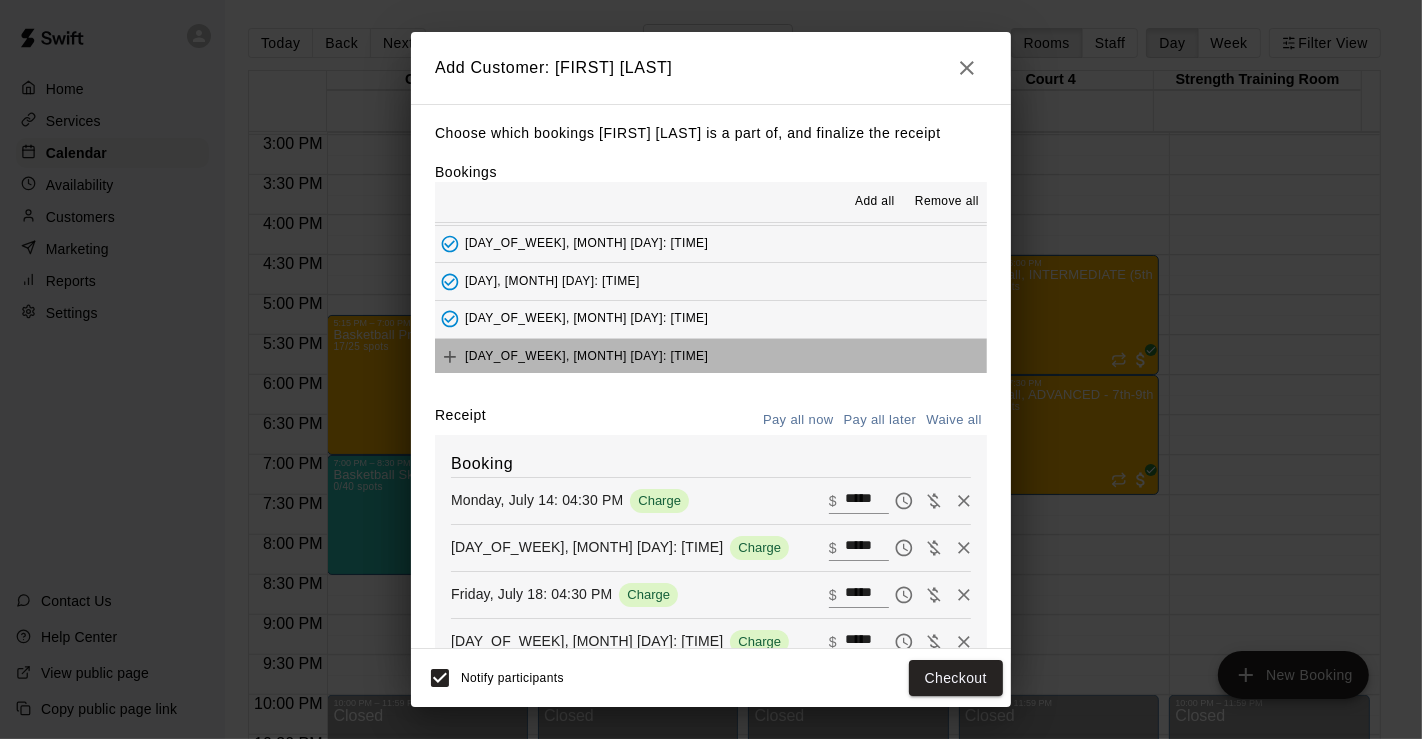 click on "[DAY_OF_WEEK], [MONTH] [DAY]: [TIME]" at bounding box center (711, 357) 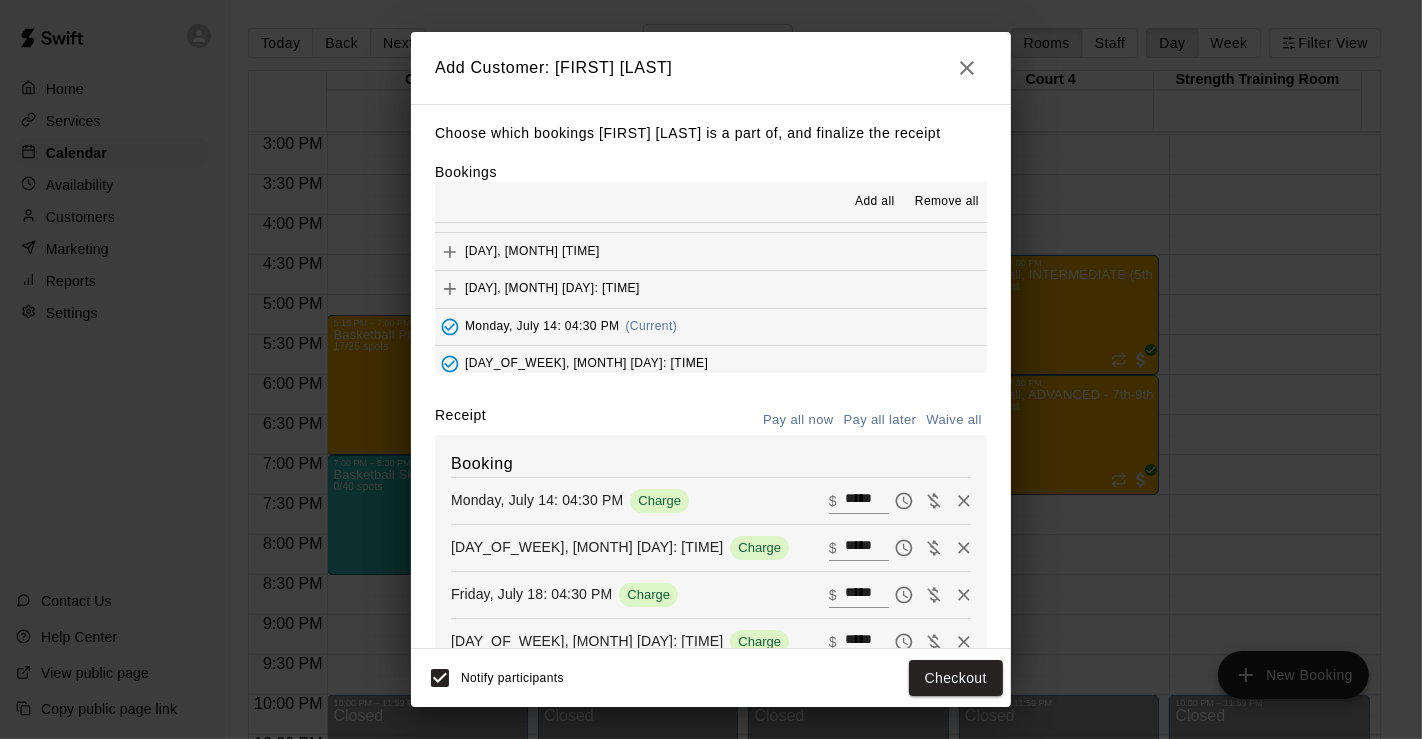 scroll, scrollTop: 0, scrollLeft: 0, axis: both 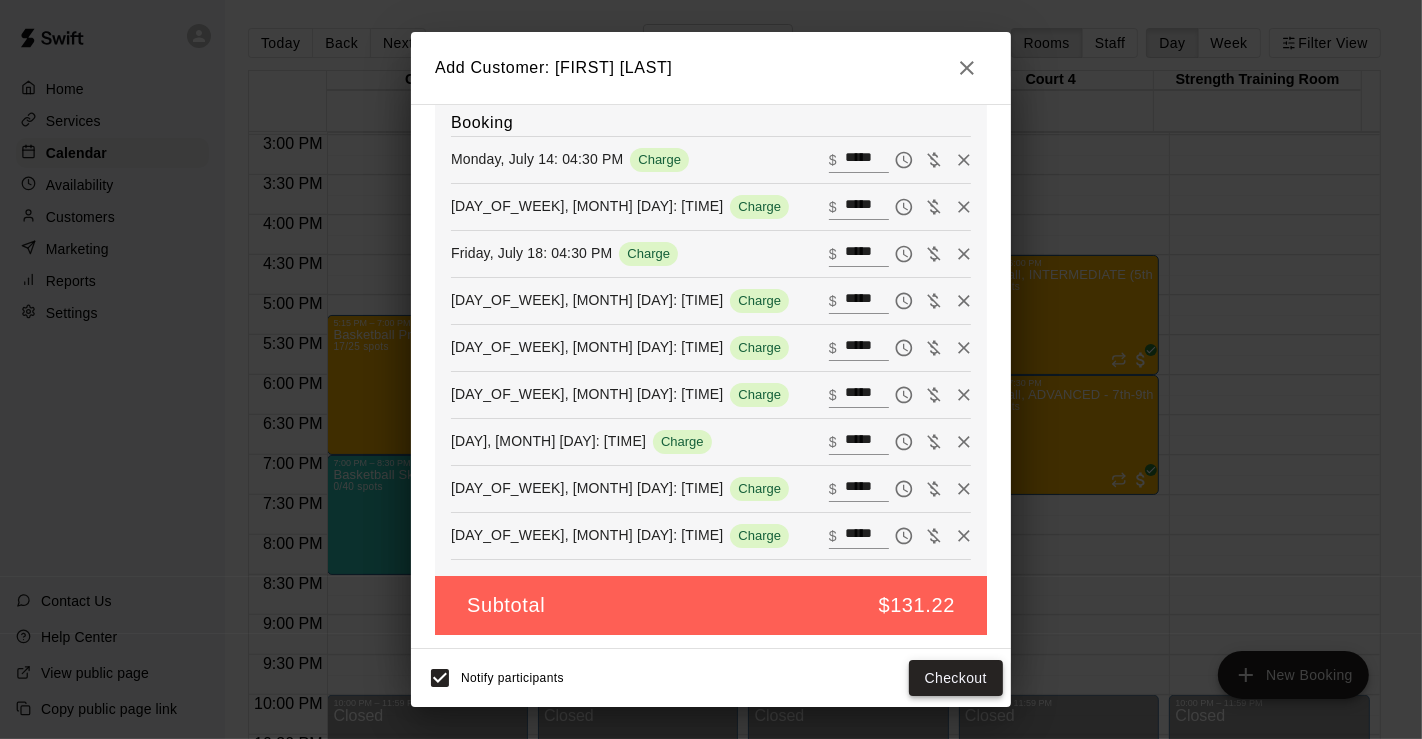 click on "Checkout" at bounding box center (956, 678) 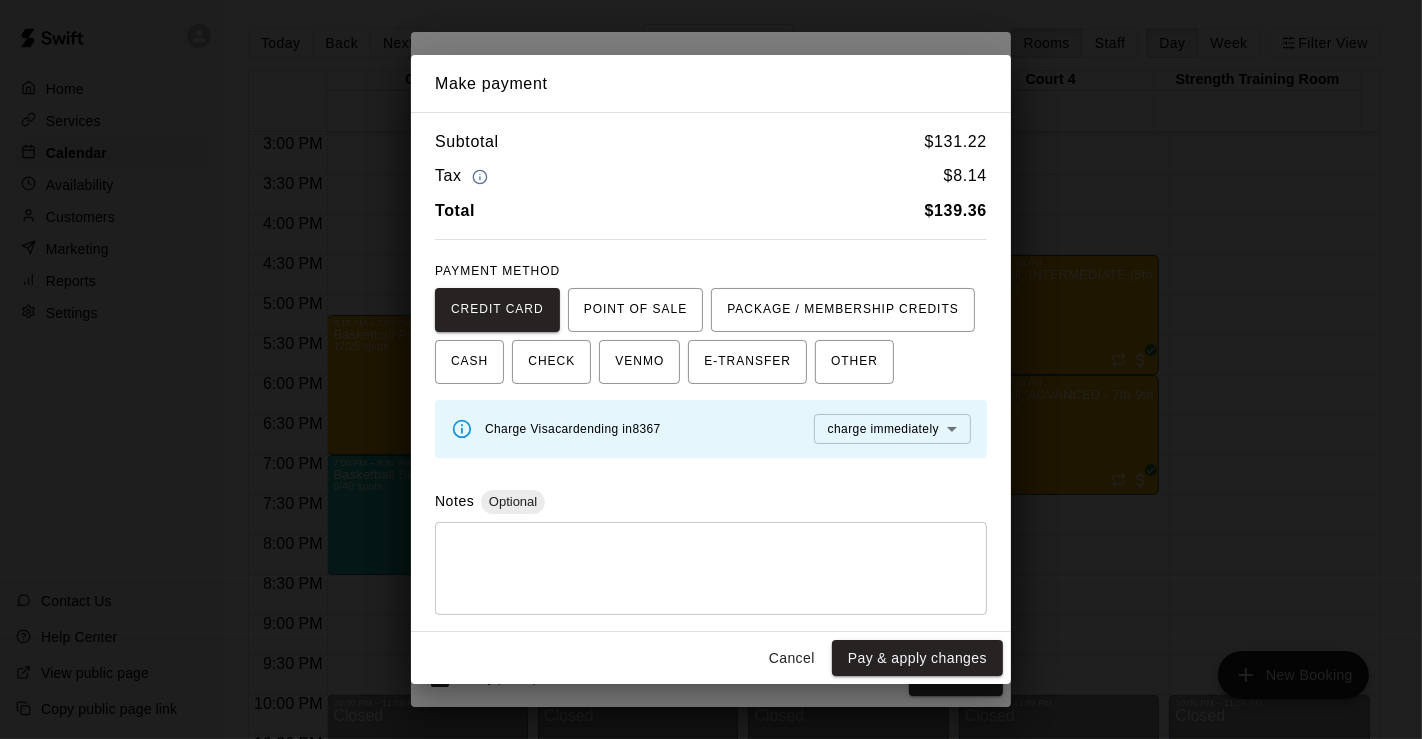 click on "* ​" at bounding box center (711, 568) 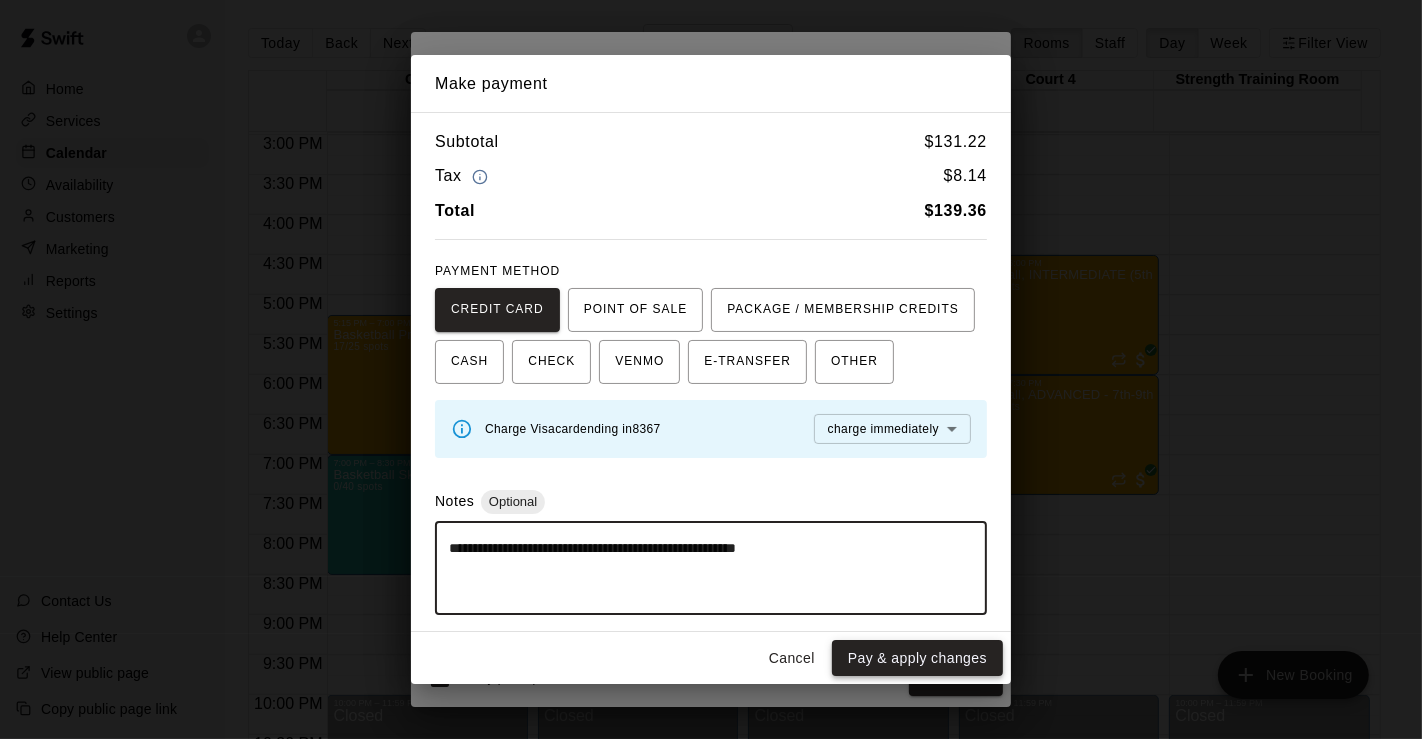 type on "**********" 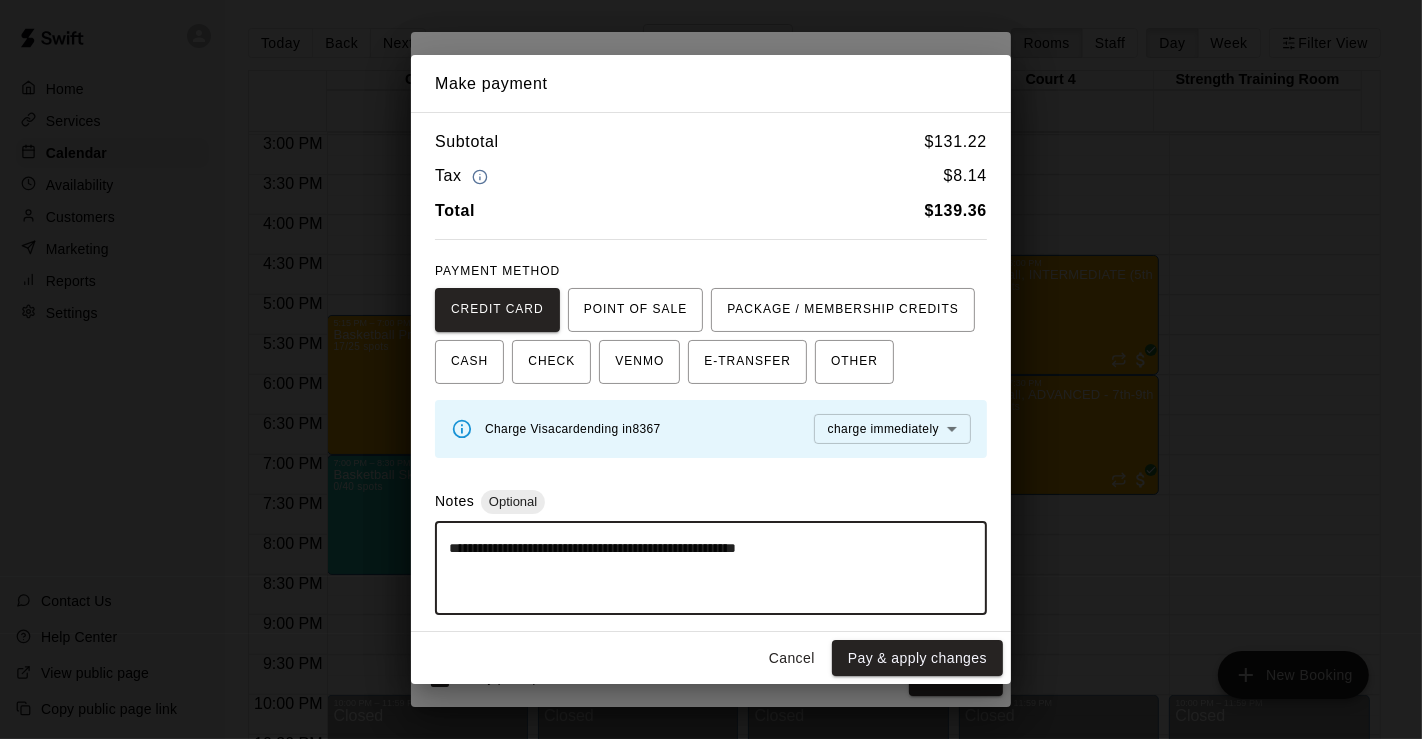 click on "Pay & apply changes" at bounding box center (917, 658) 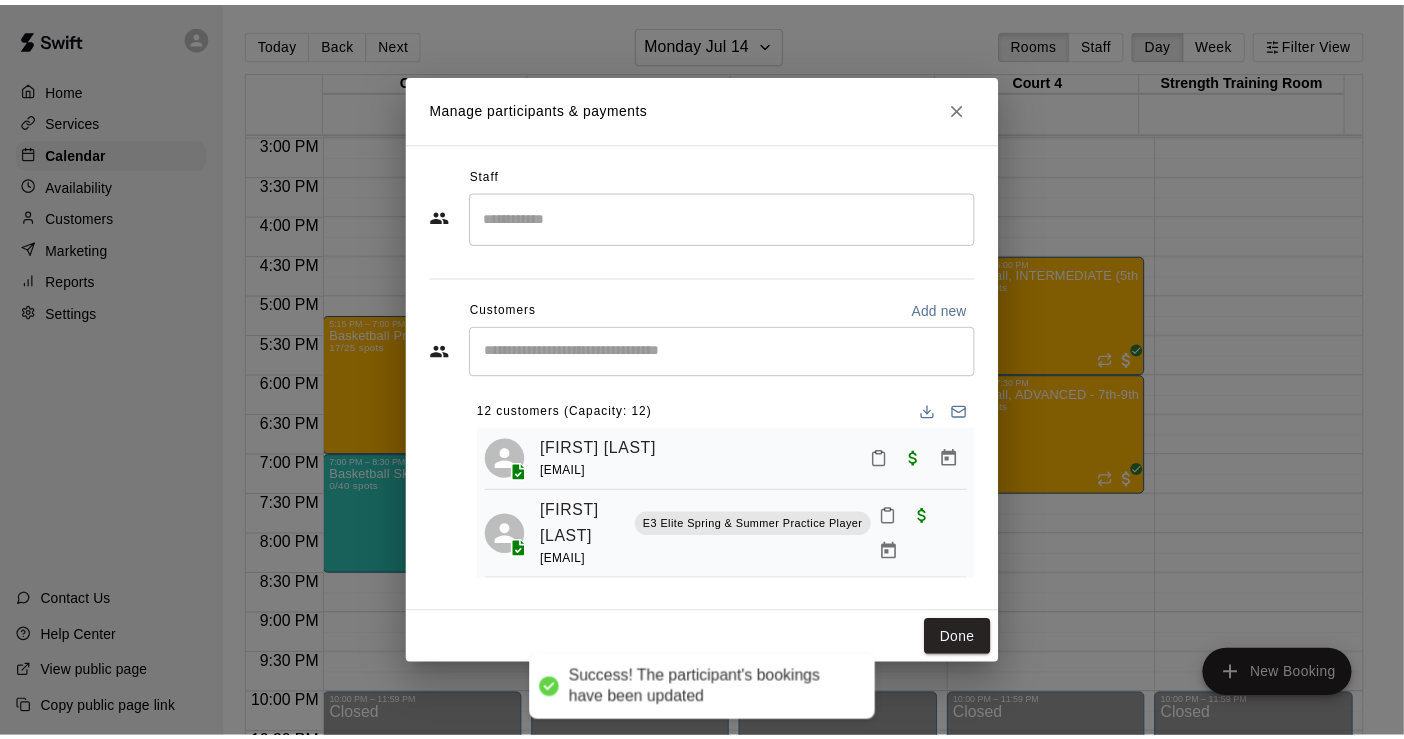 scroll, scrollTop: 272, scrollLeft: 0, axis: vertical 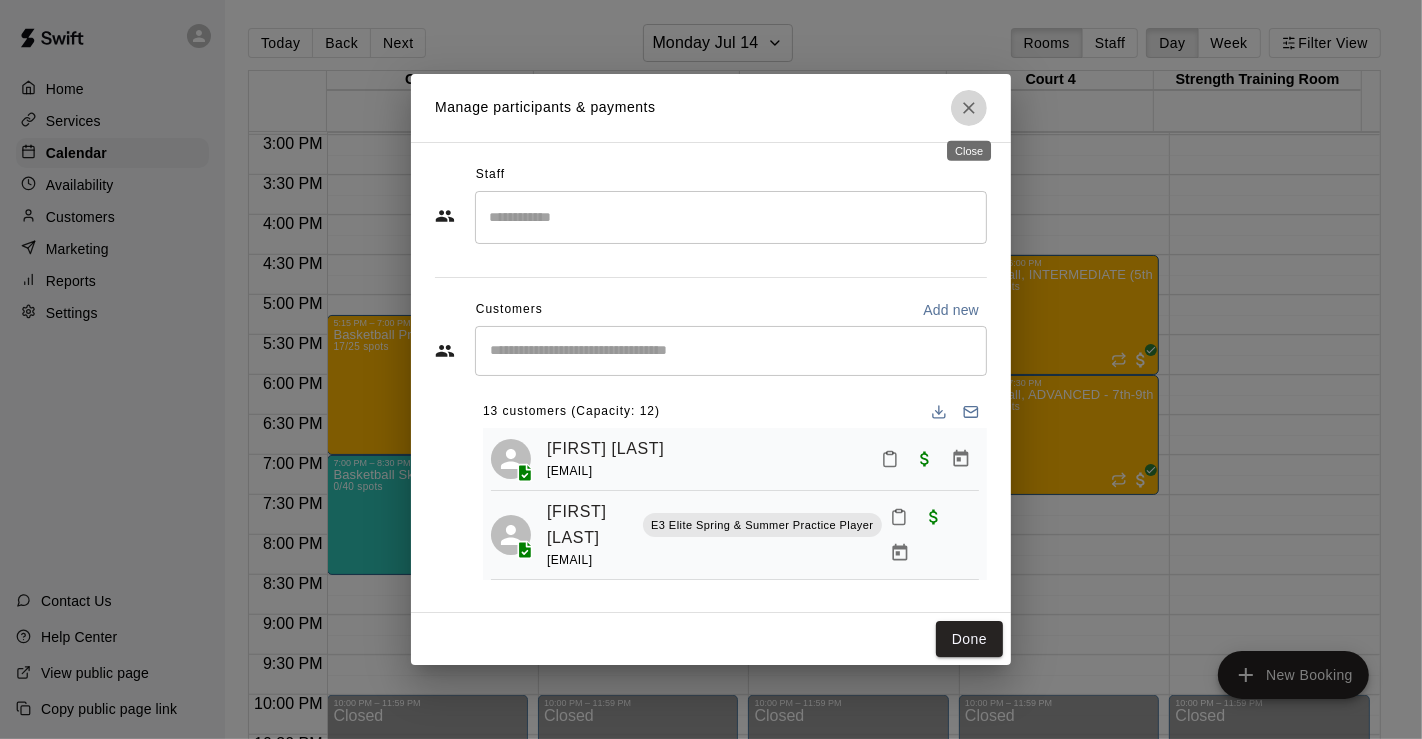 click 